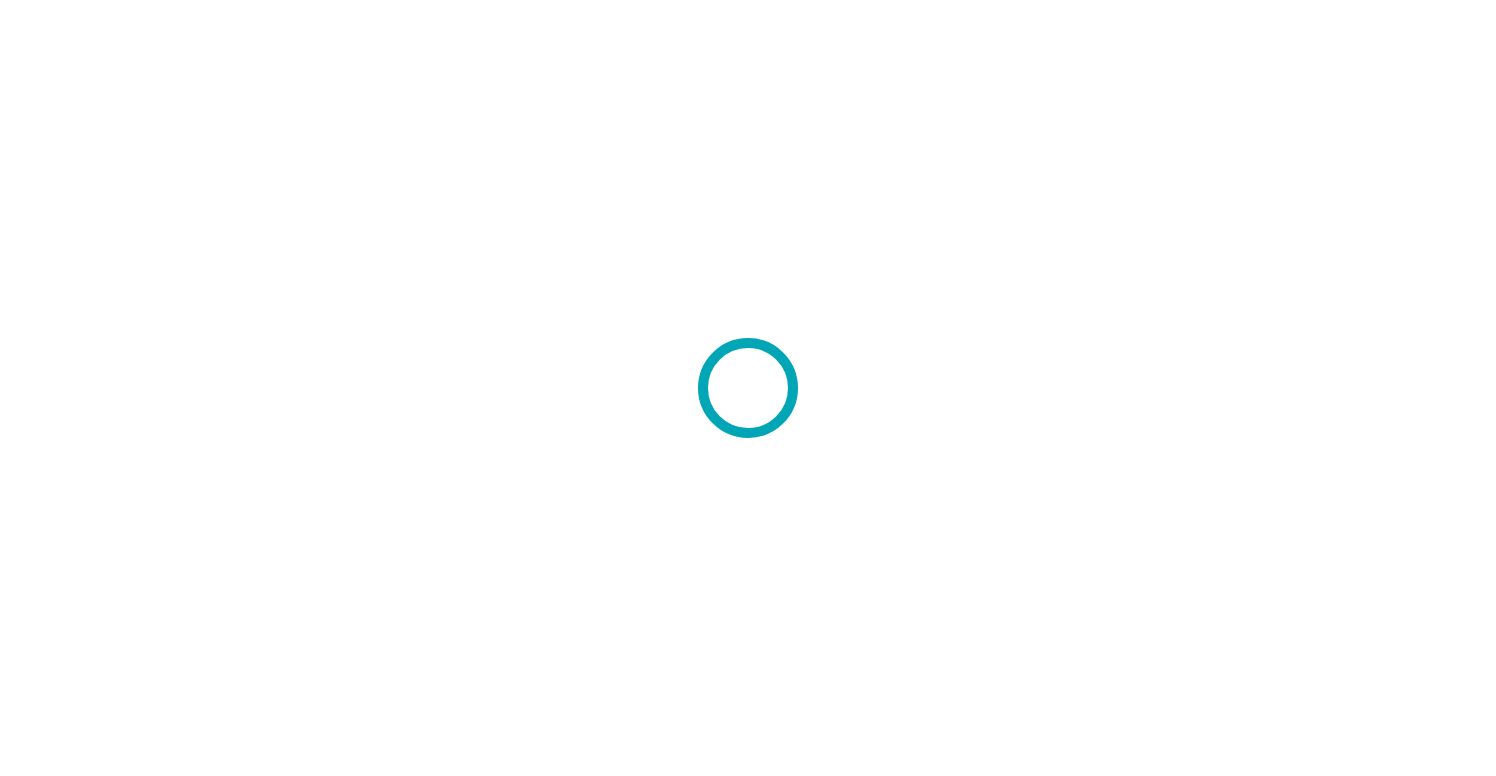 scroll, scrollTop: 0, scrollLeft: 0, axis: both 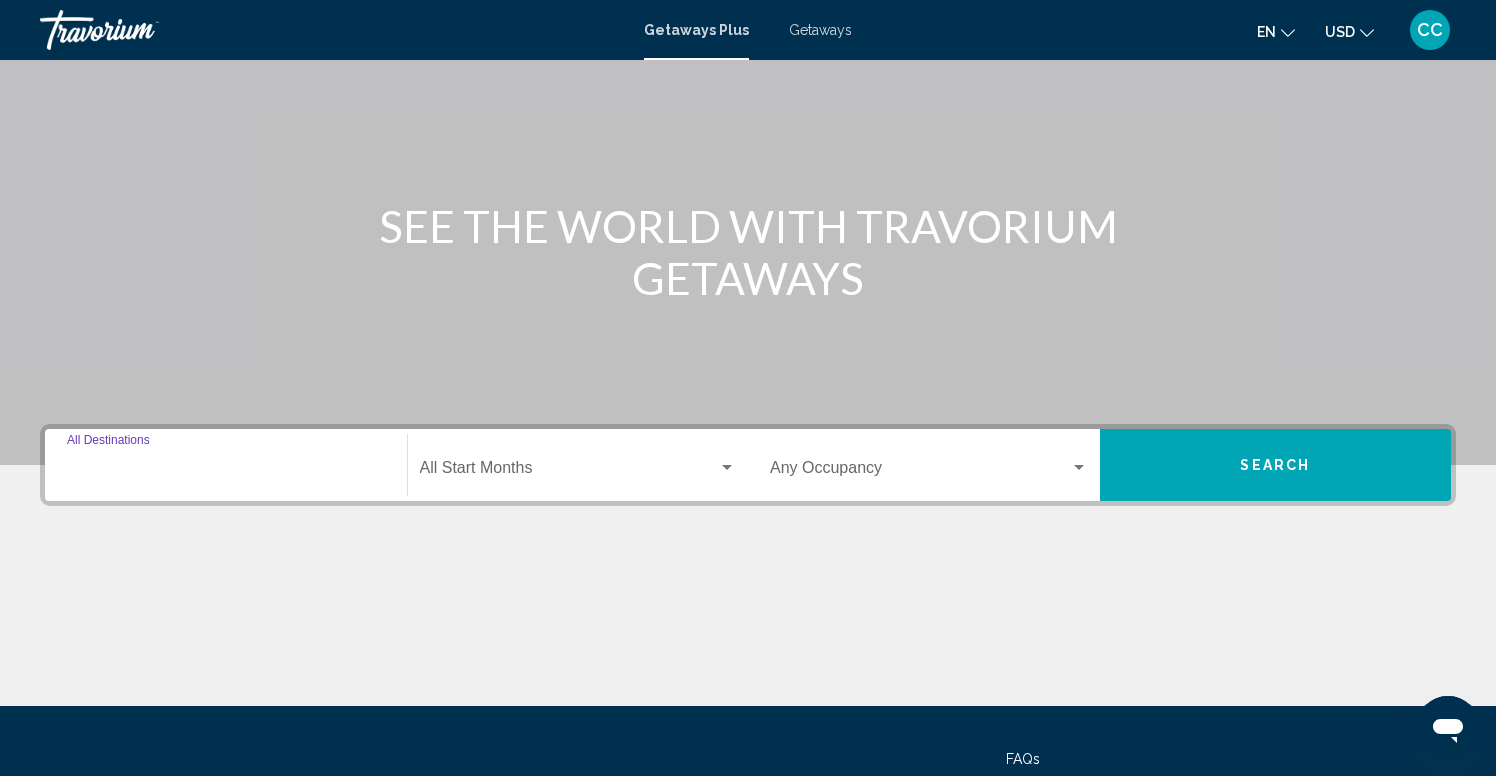 click on "Destination All Destinations" at bounding box center (226, 472) 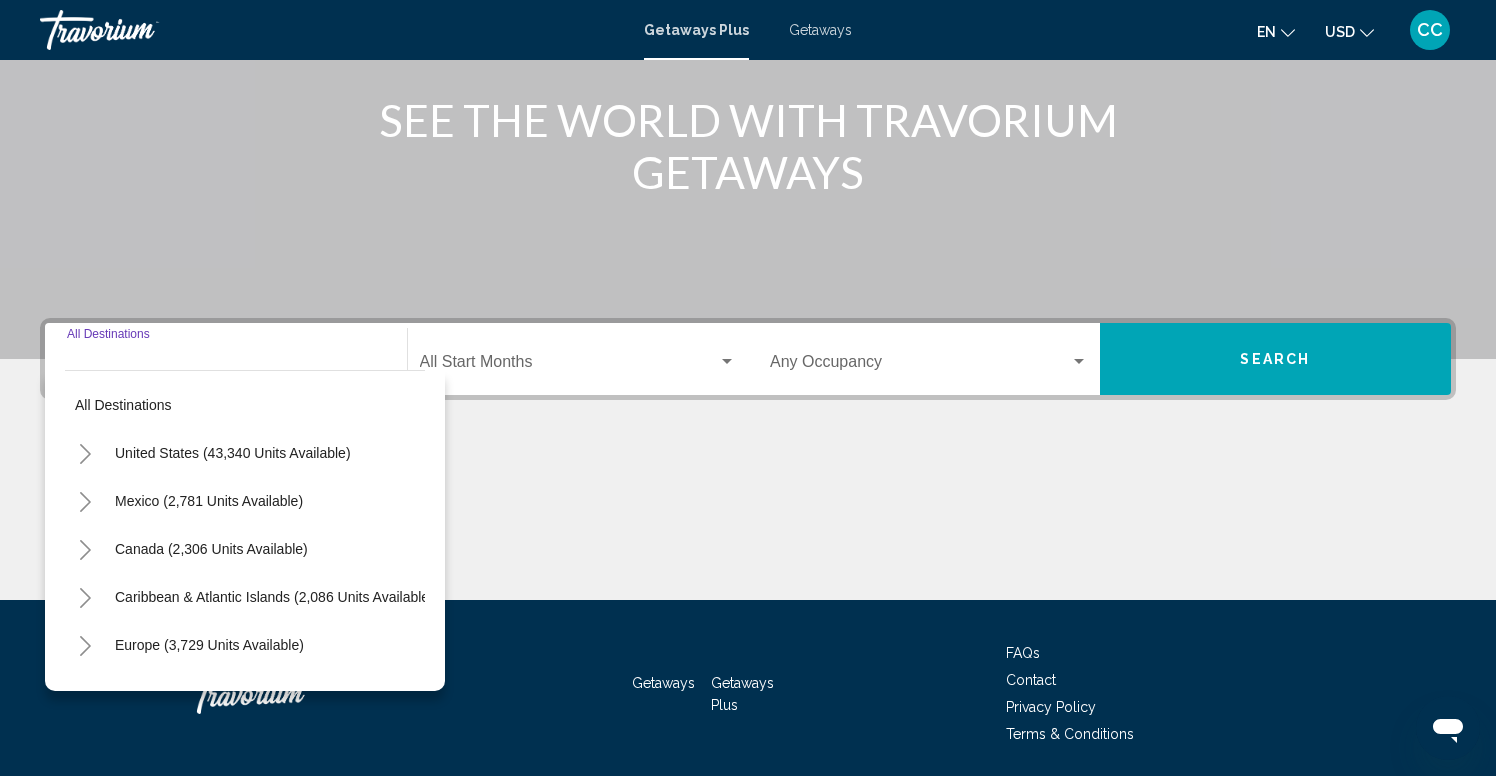 scroll, scrollTop: 310, scrollLeft: 0, axis: vertical 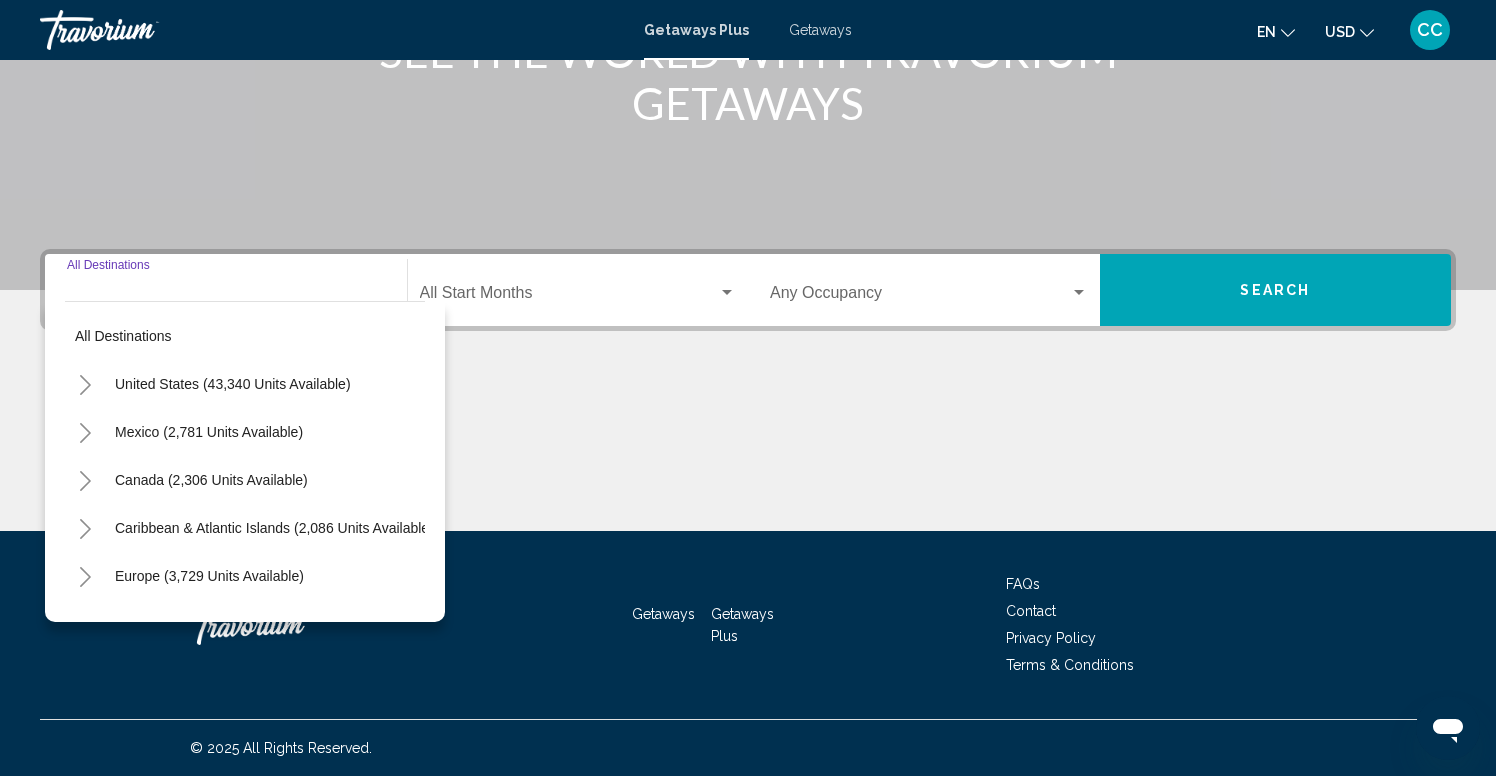 click 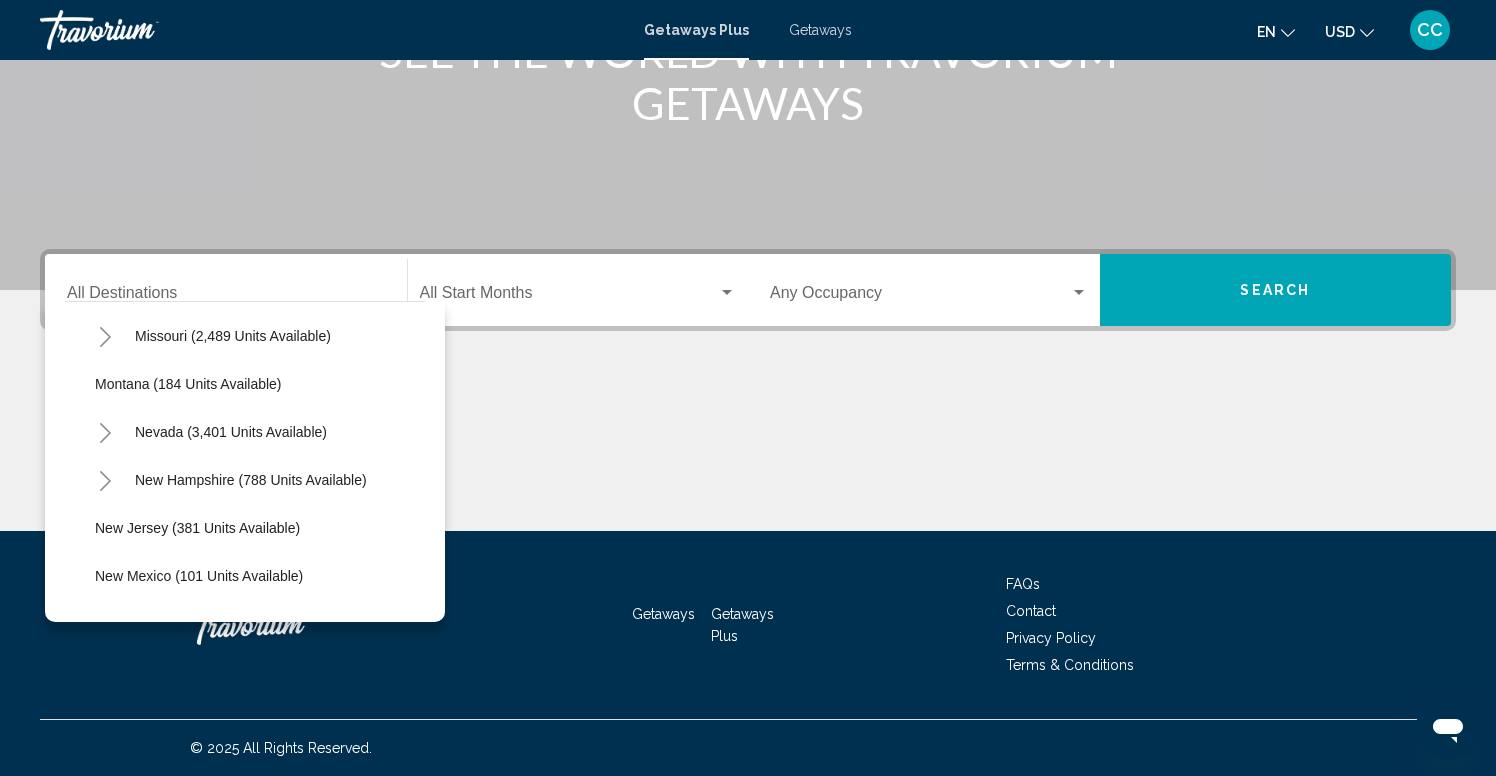 scroll, scrollTop: 1007, scrollLeft: 0, axis: vertical 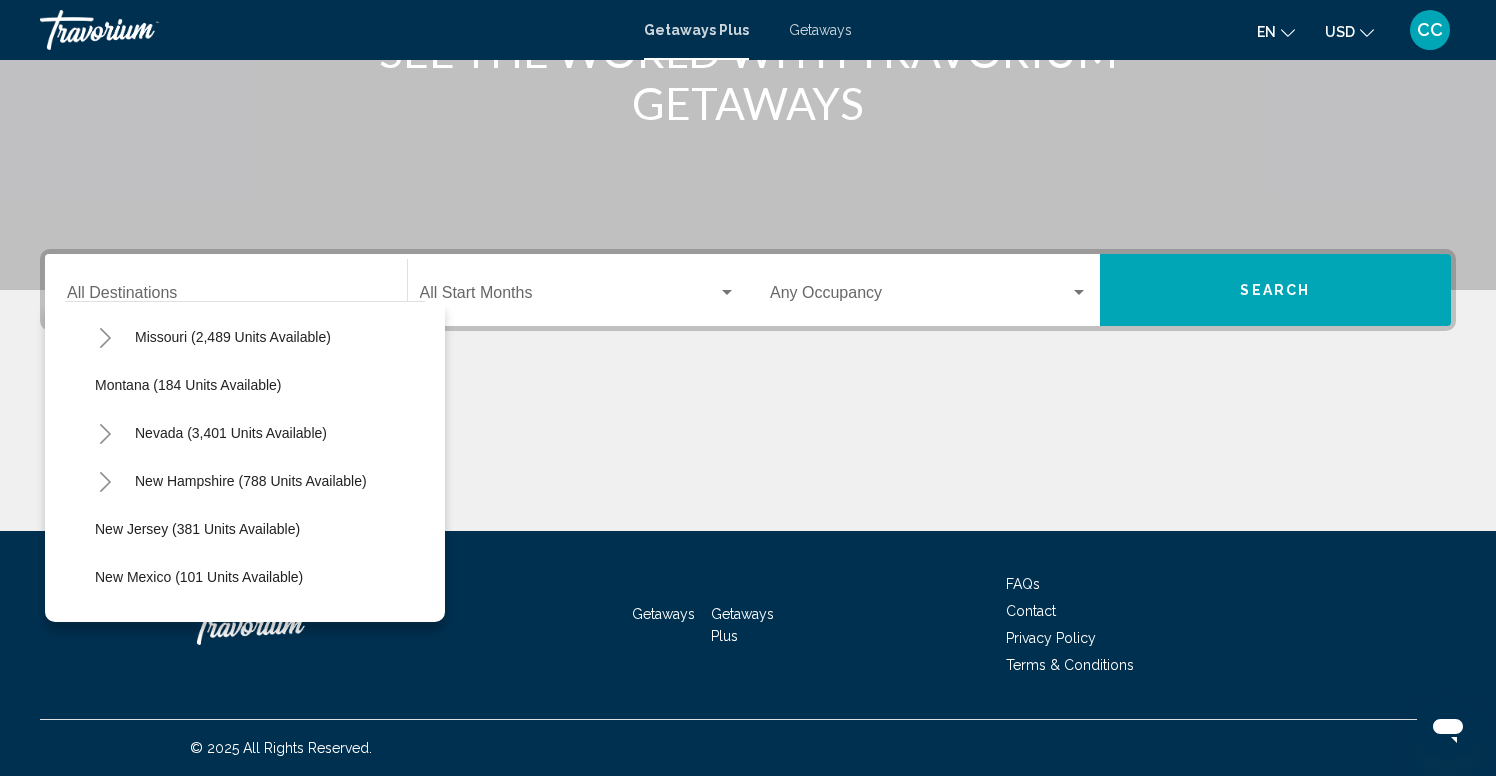 click 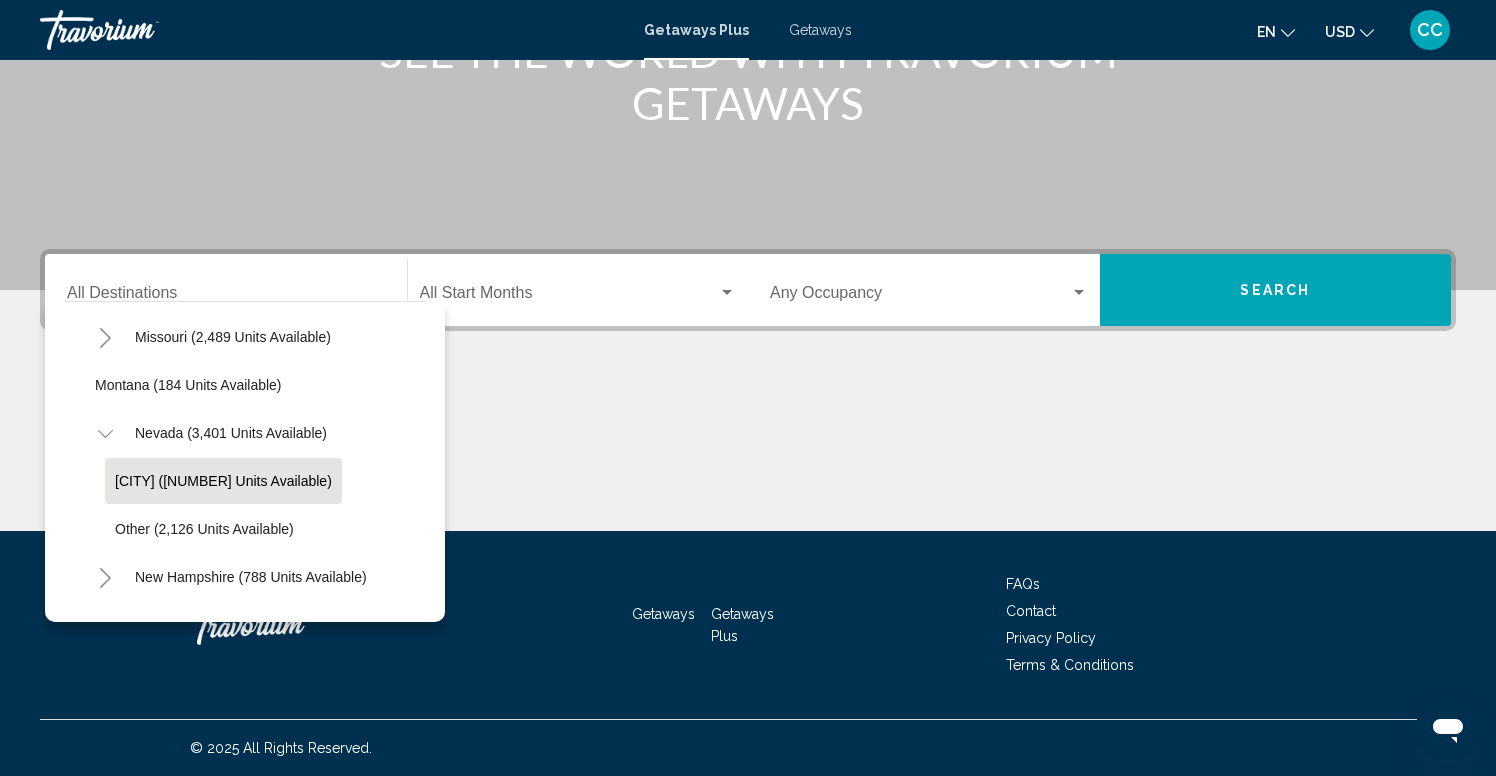 click on "[CITY] ([NUMBER] units available)" 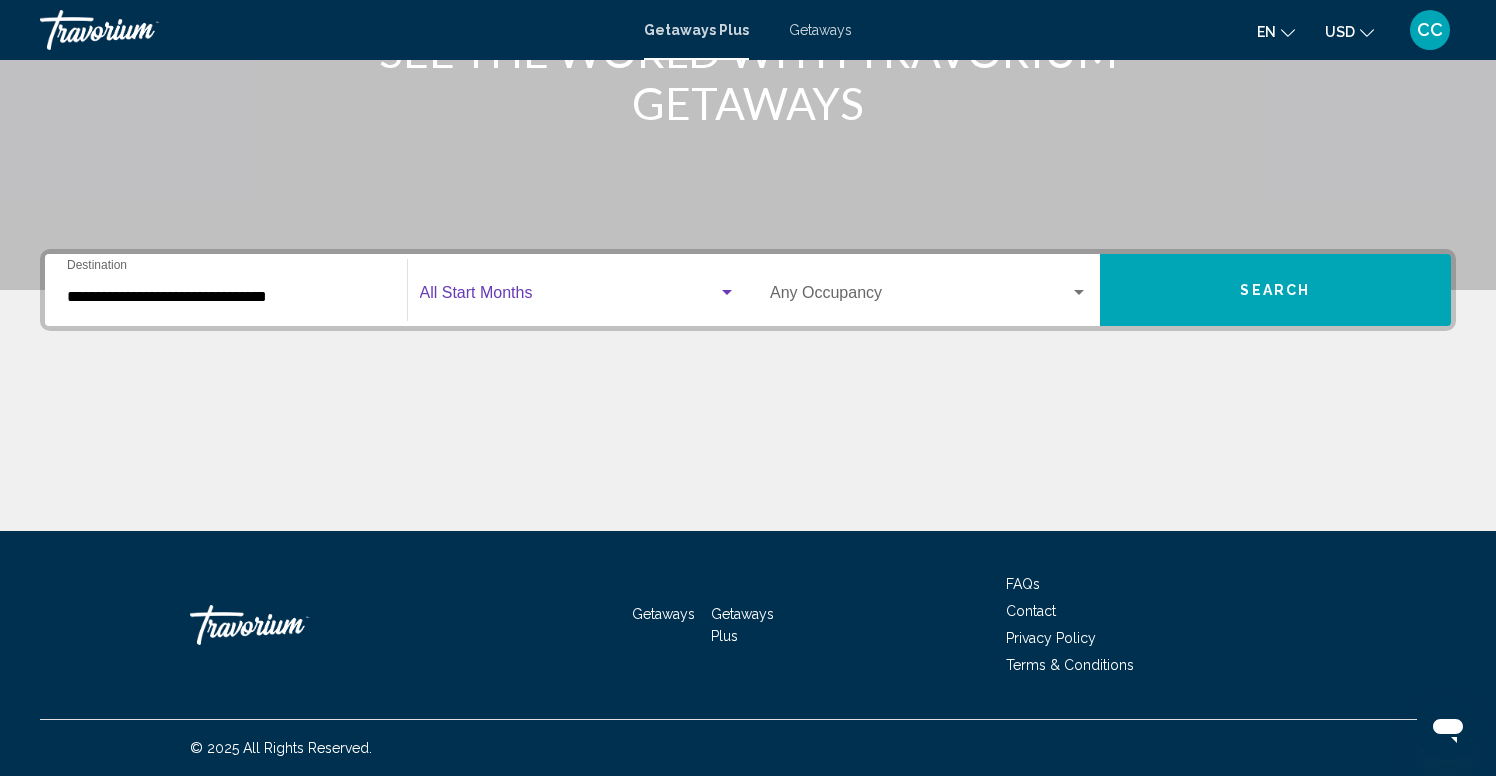 click at bounding box center (569, 297) 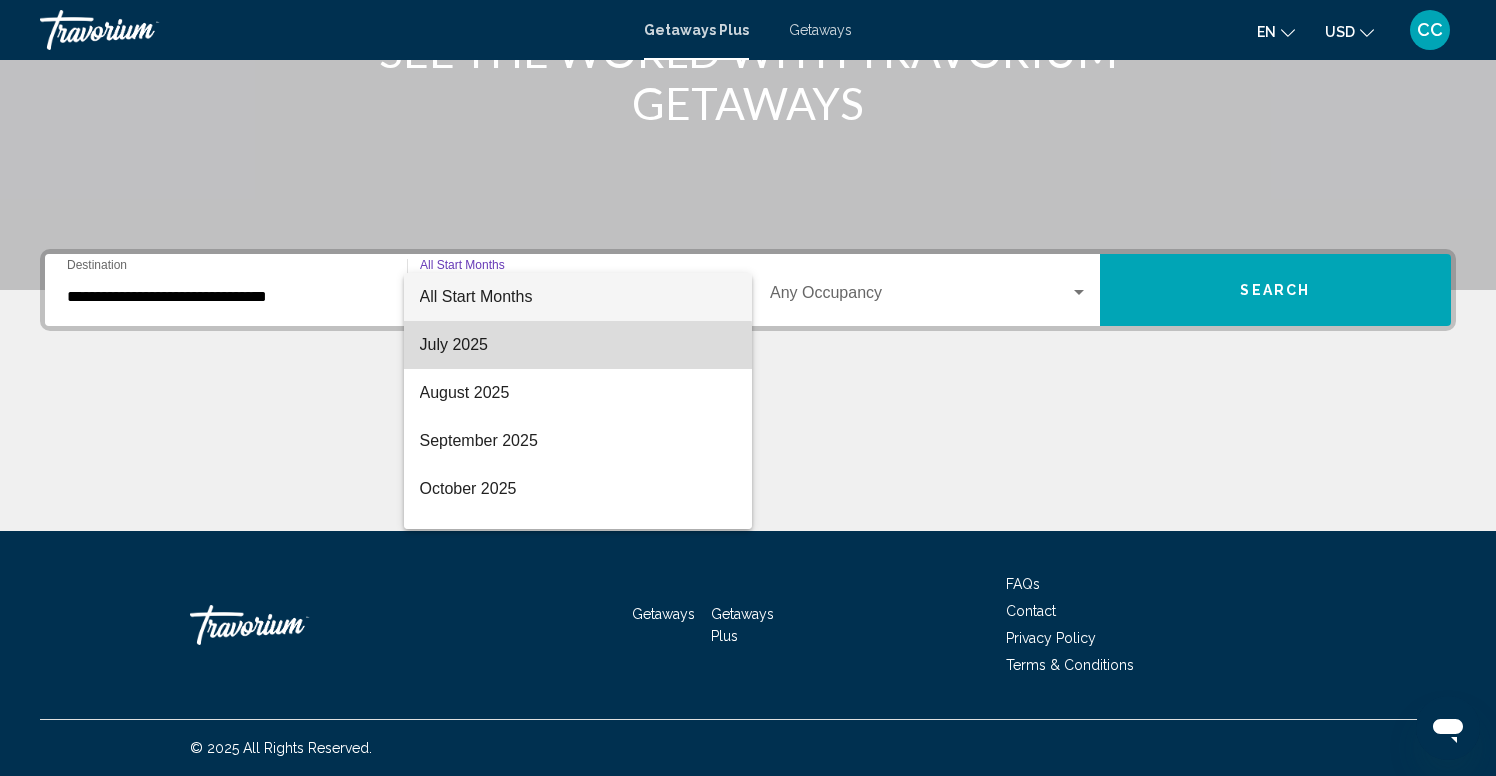 click on "July 2025" at bounding box center (578, 345) 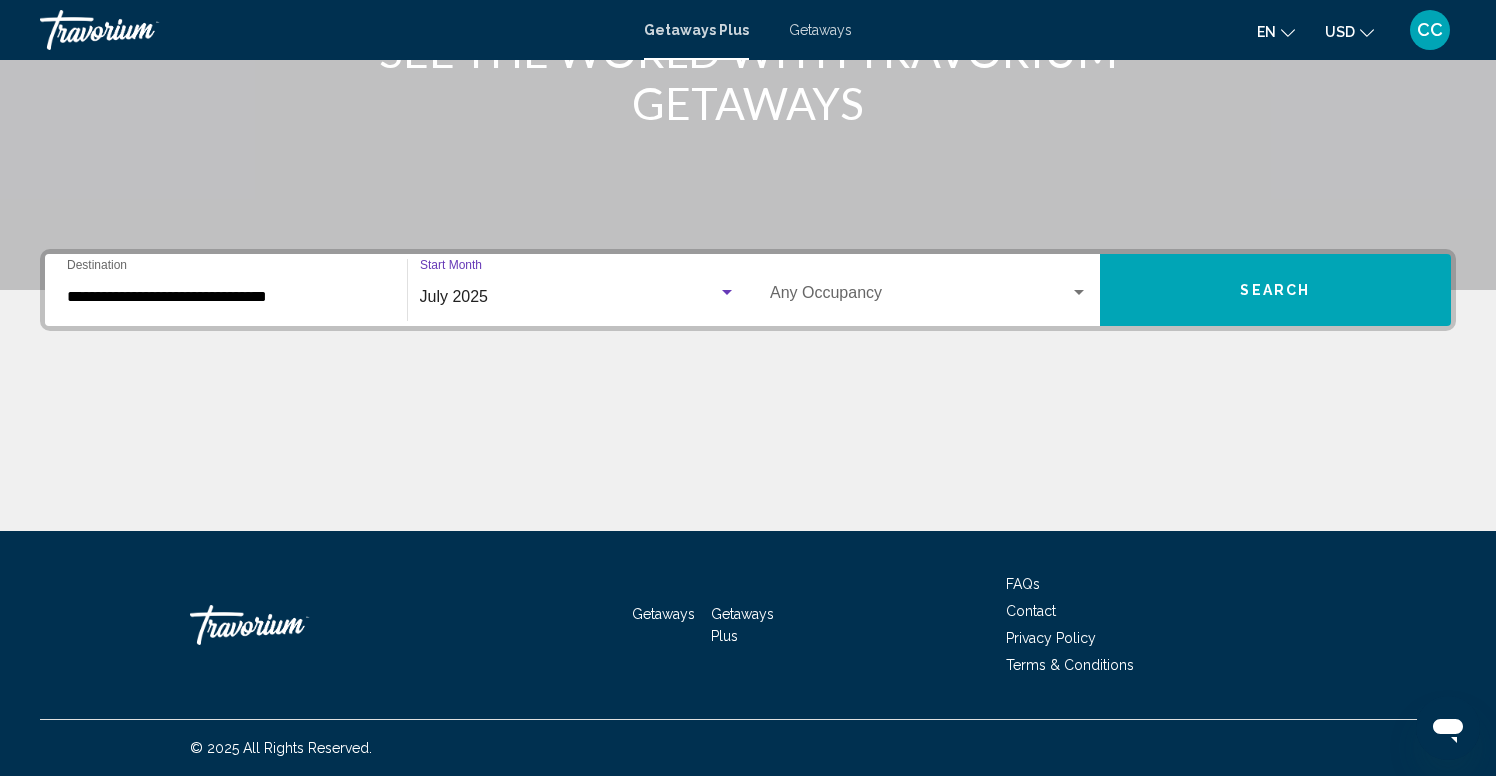 click on "Search" at bounding box center [1276, 290] 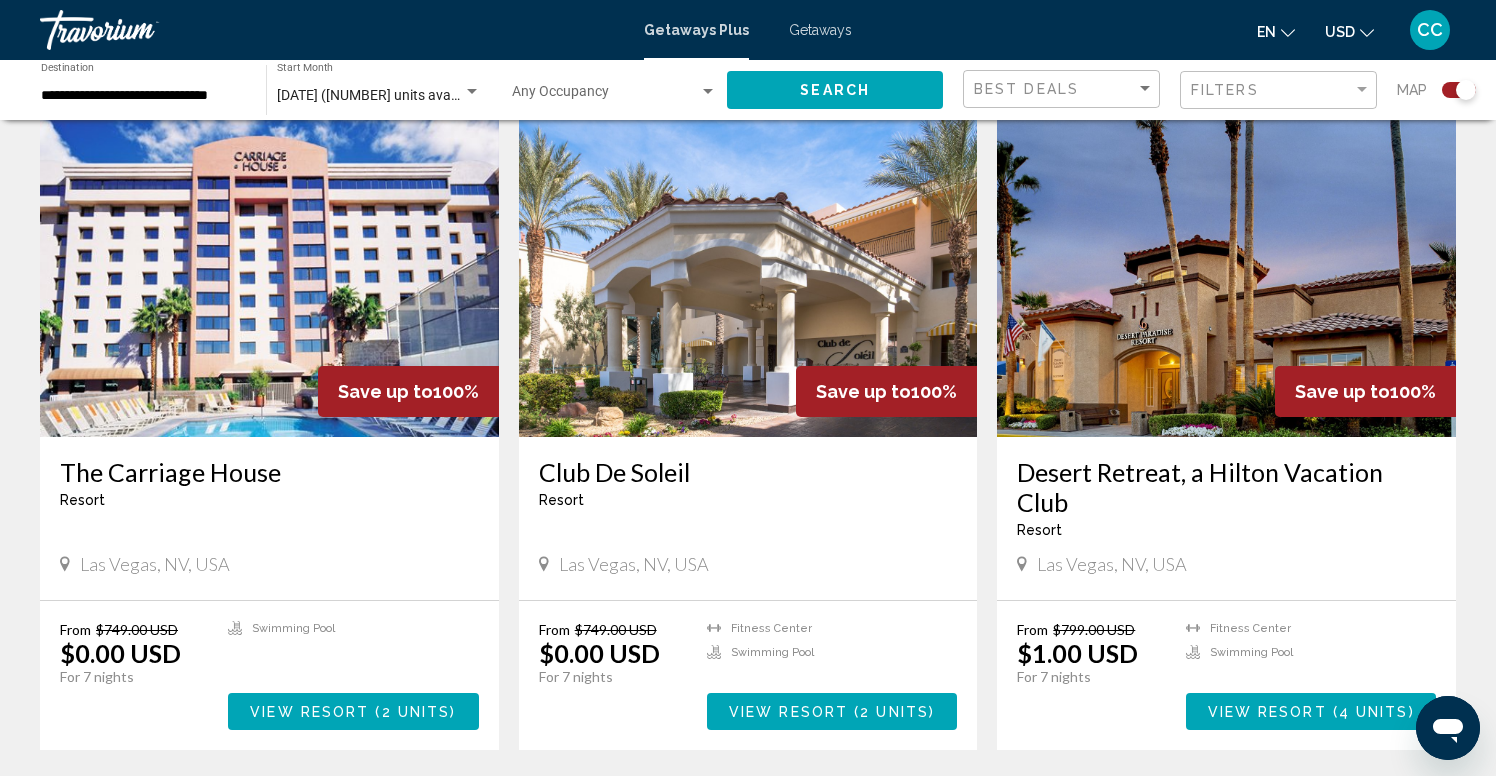 scroll, scrollTop: 719, scrollLeft: 0, axis: vertical 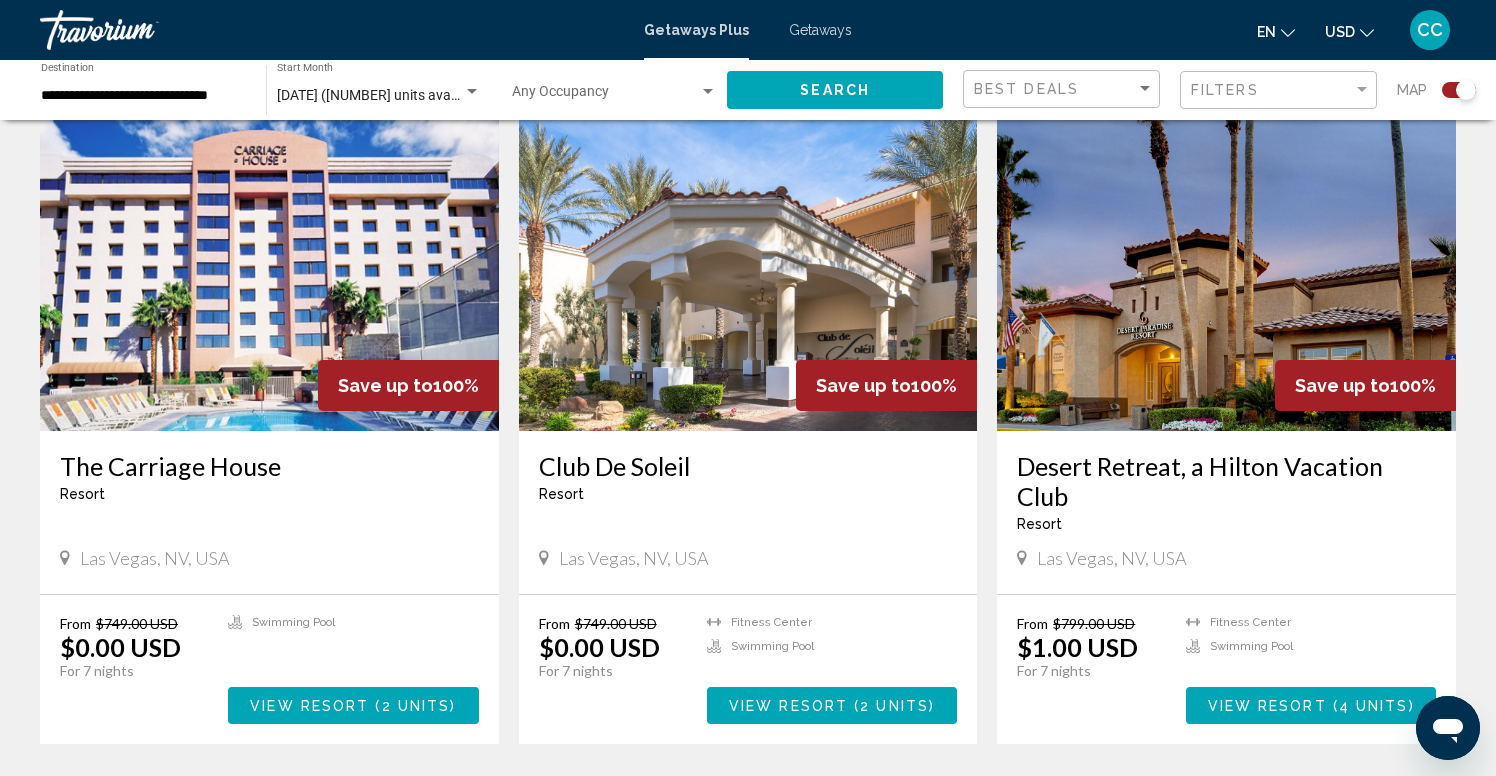 click at bounding box center [748, 271] 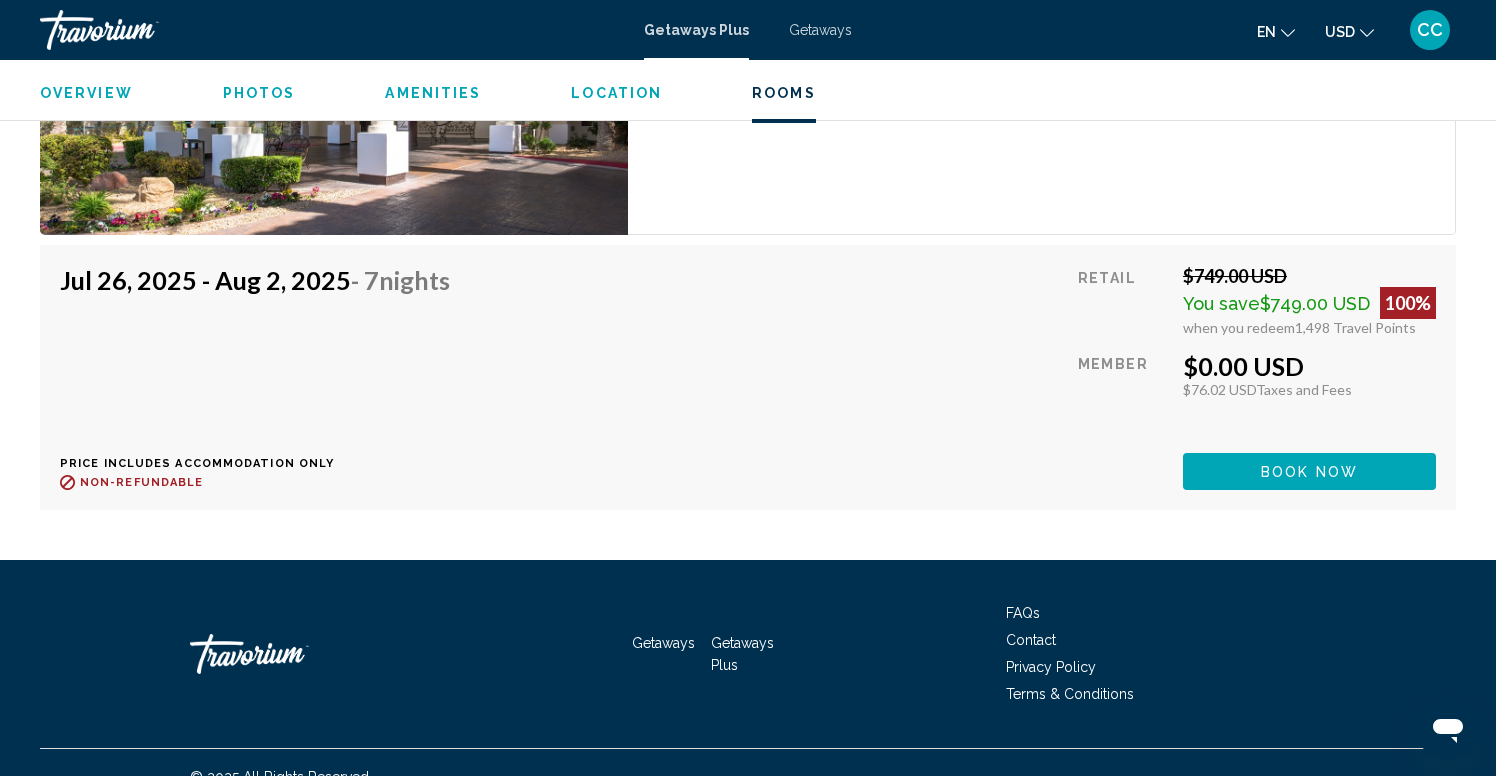 scroll, scrollTop: 3725, scrollLeft: 0, axis: vertical 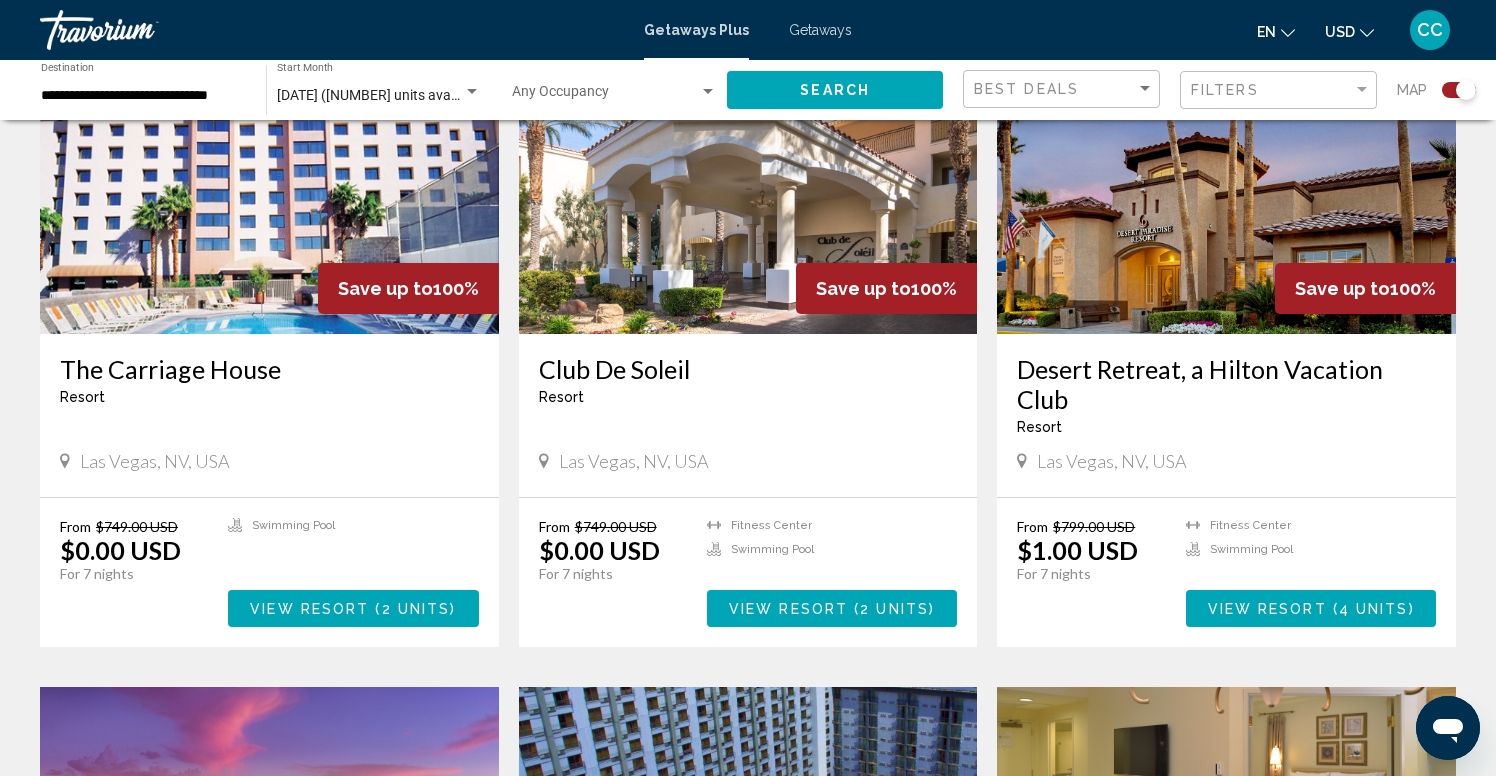 click at bounding box center [1226, 174] 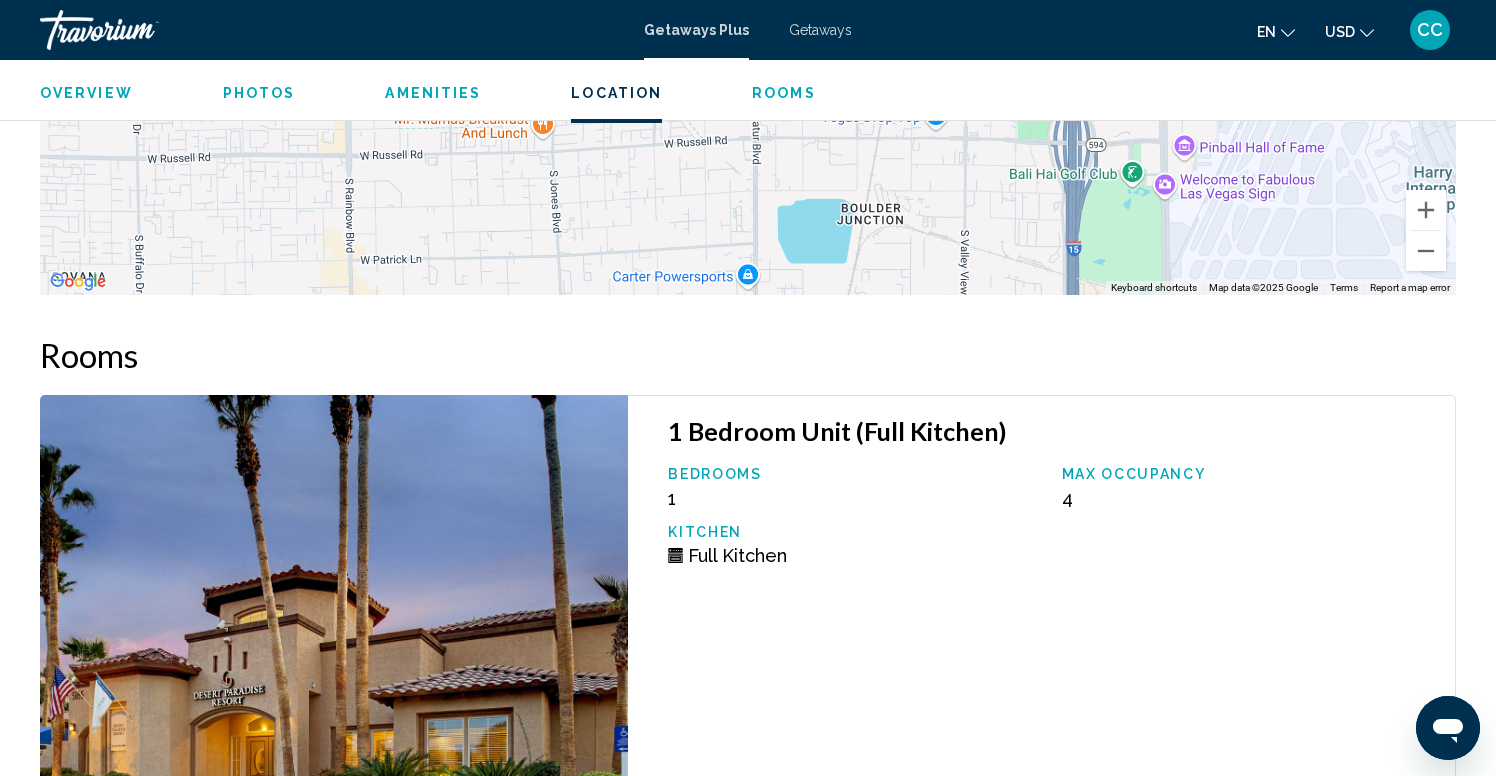 scroll, scrollTop: 2101, scrollLeft: 0, axis: vertical 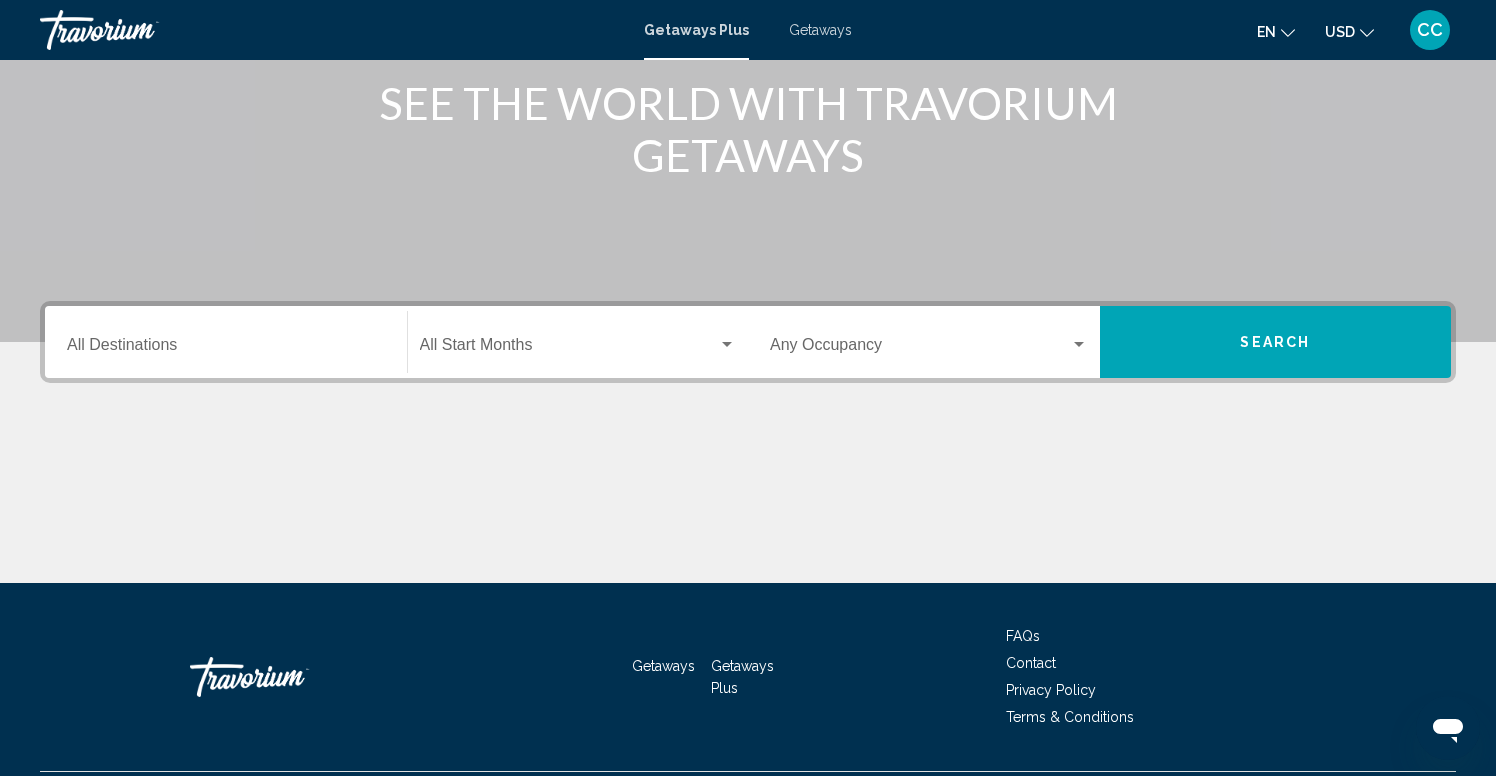 click on "Destination All Destinations" at bounding box center [226, 349] 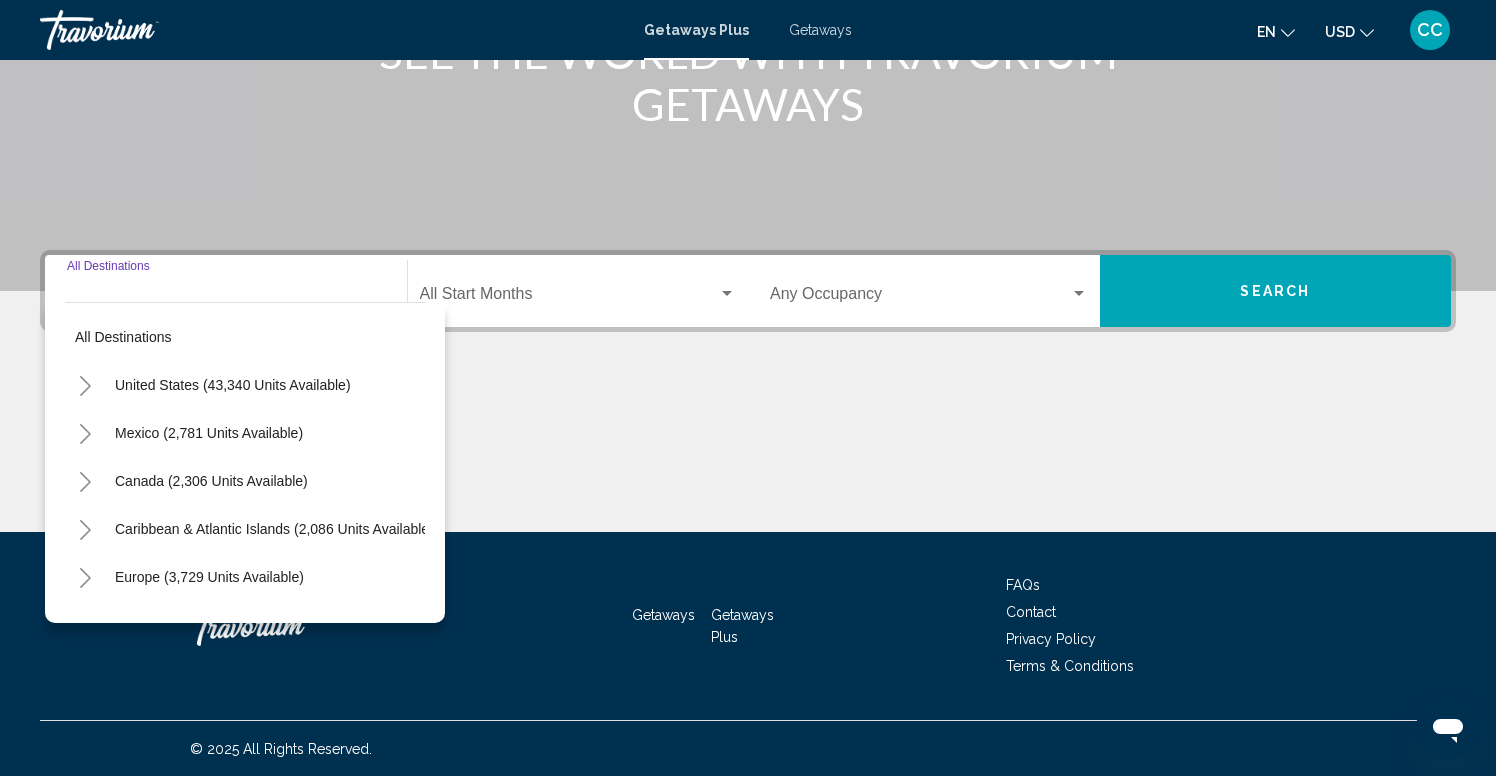 scroll, scrollTop: 310, scrollLeft: 0, axis: vertical 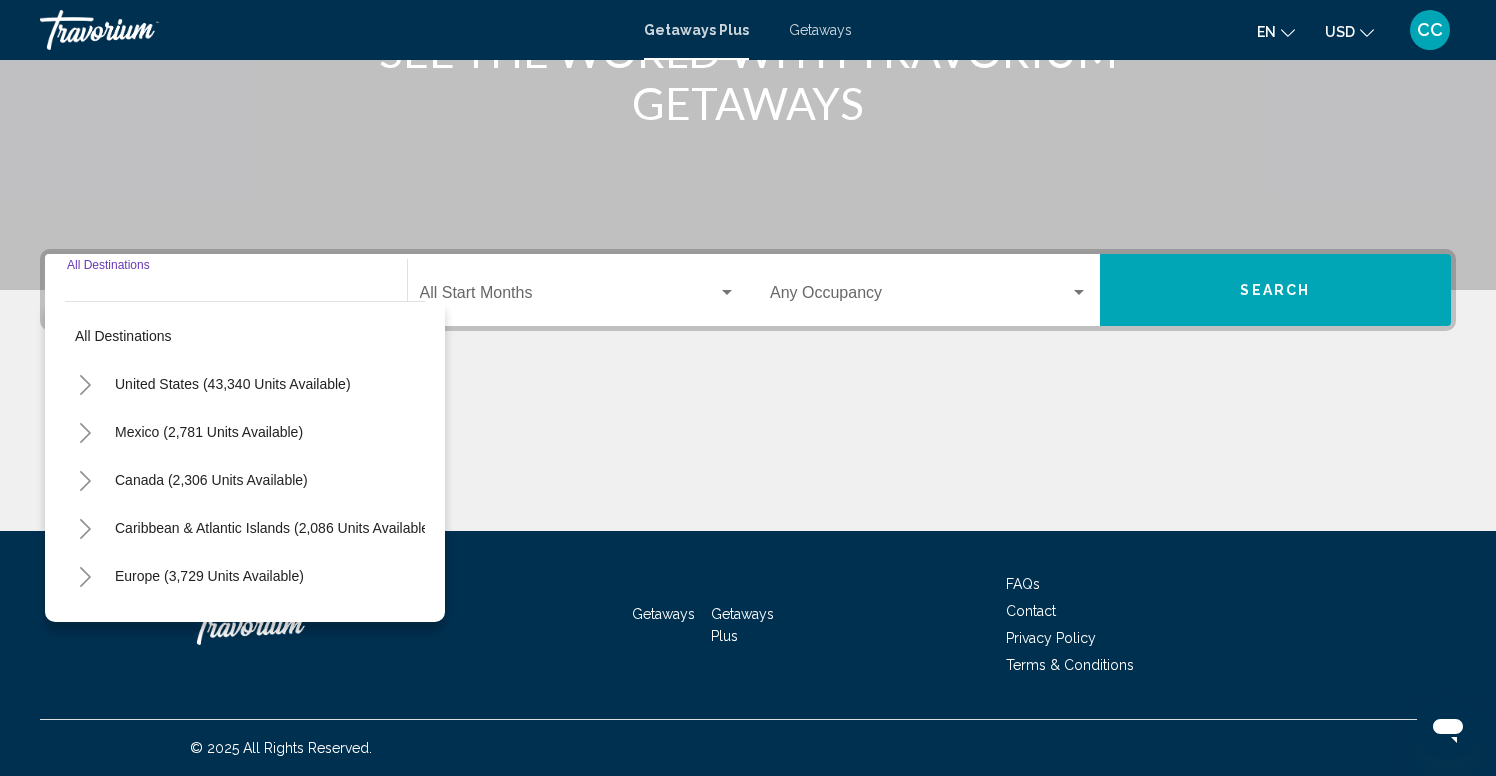click 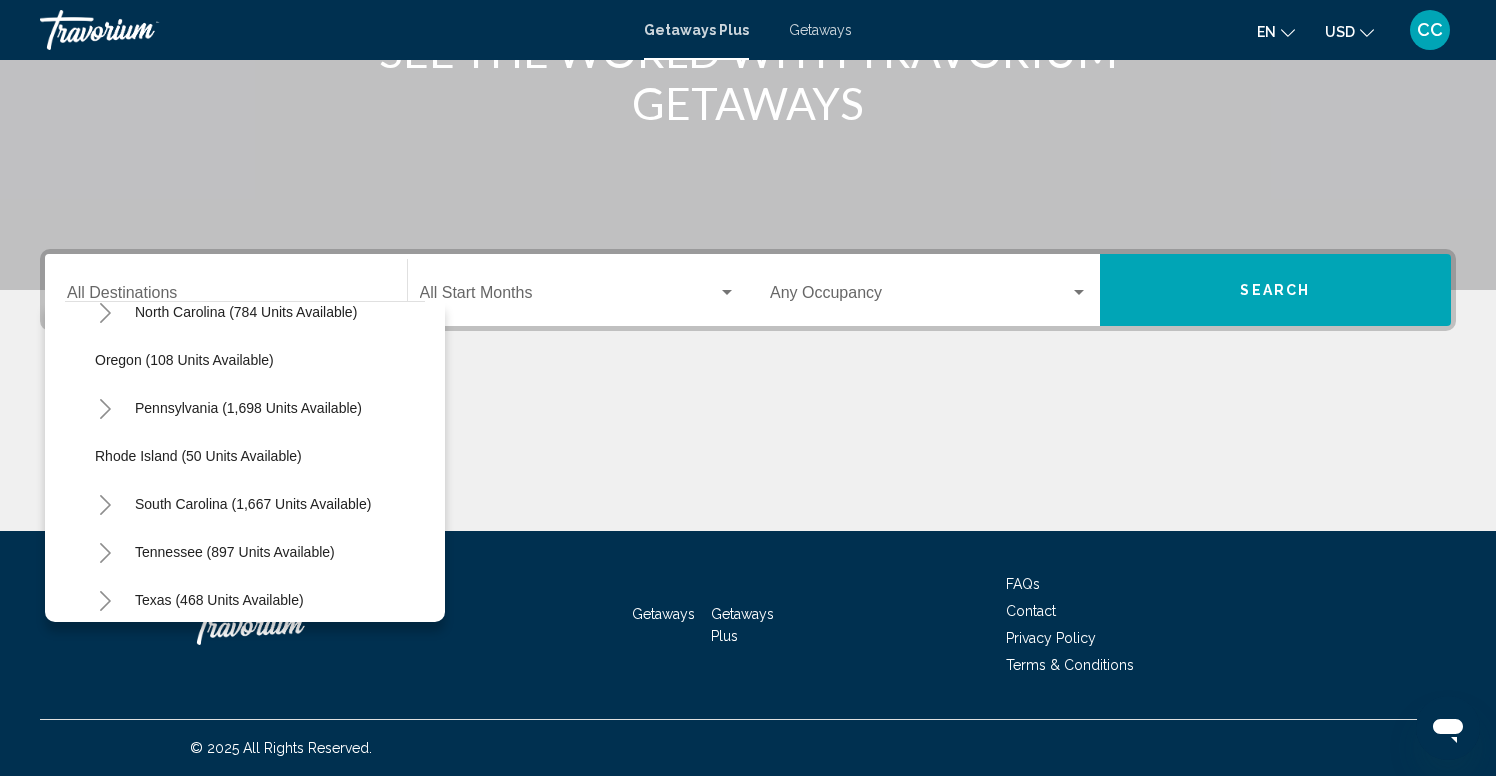scroll, scrollTop: 1378, scrollLeft: 0, axis: vertical 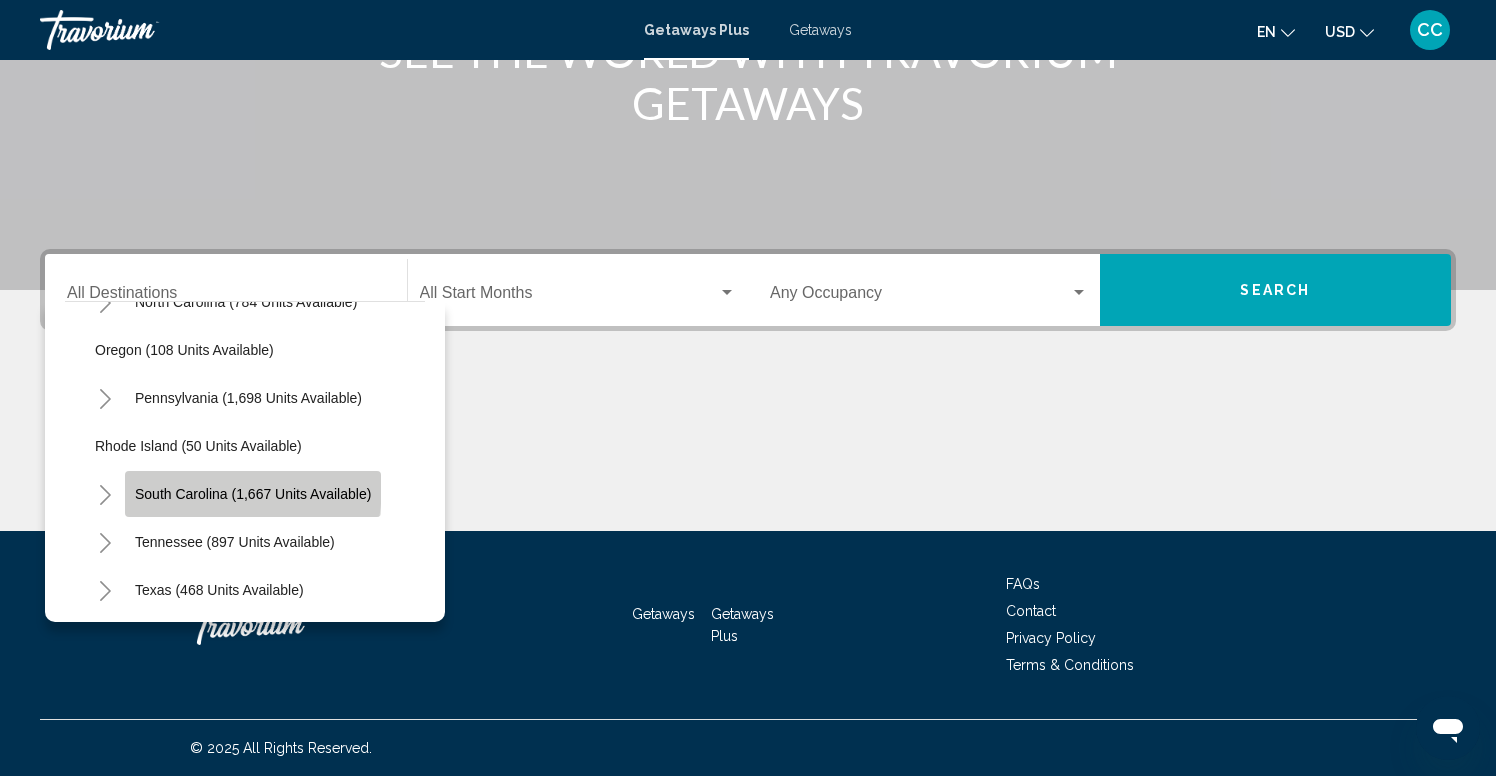 click on "South Carolina (1,667 units available)" 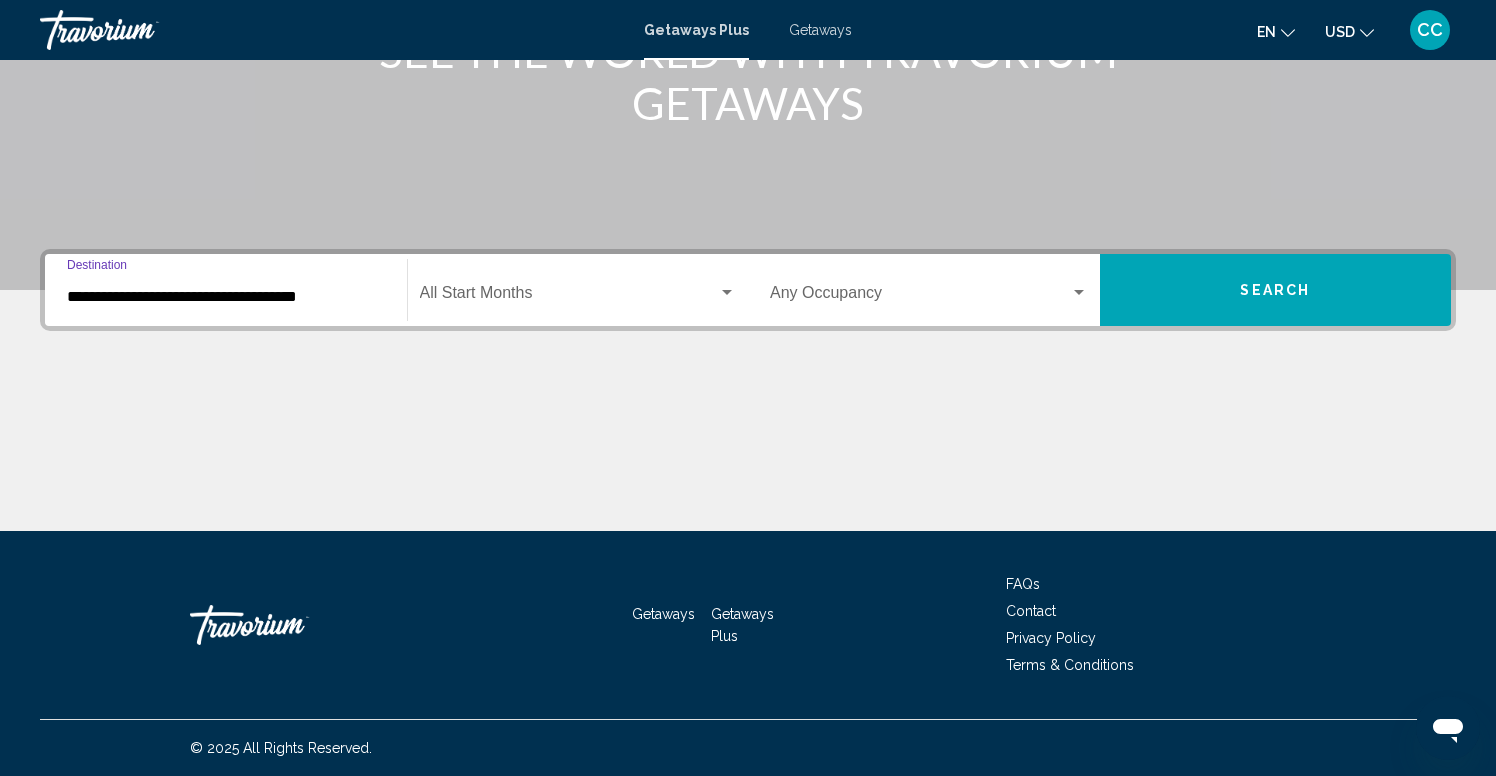 click on "Start Month All Start Months" 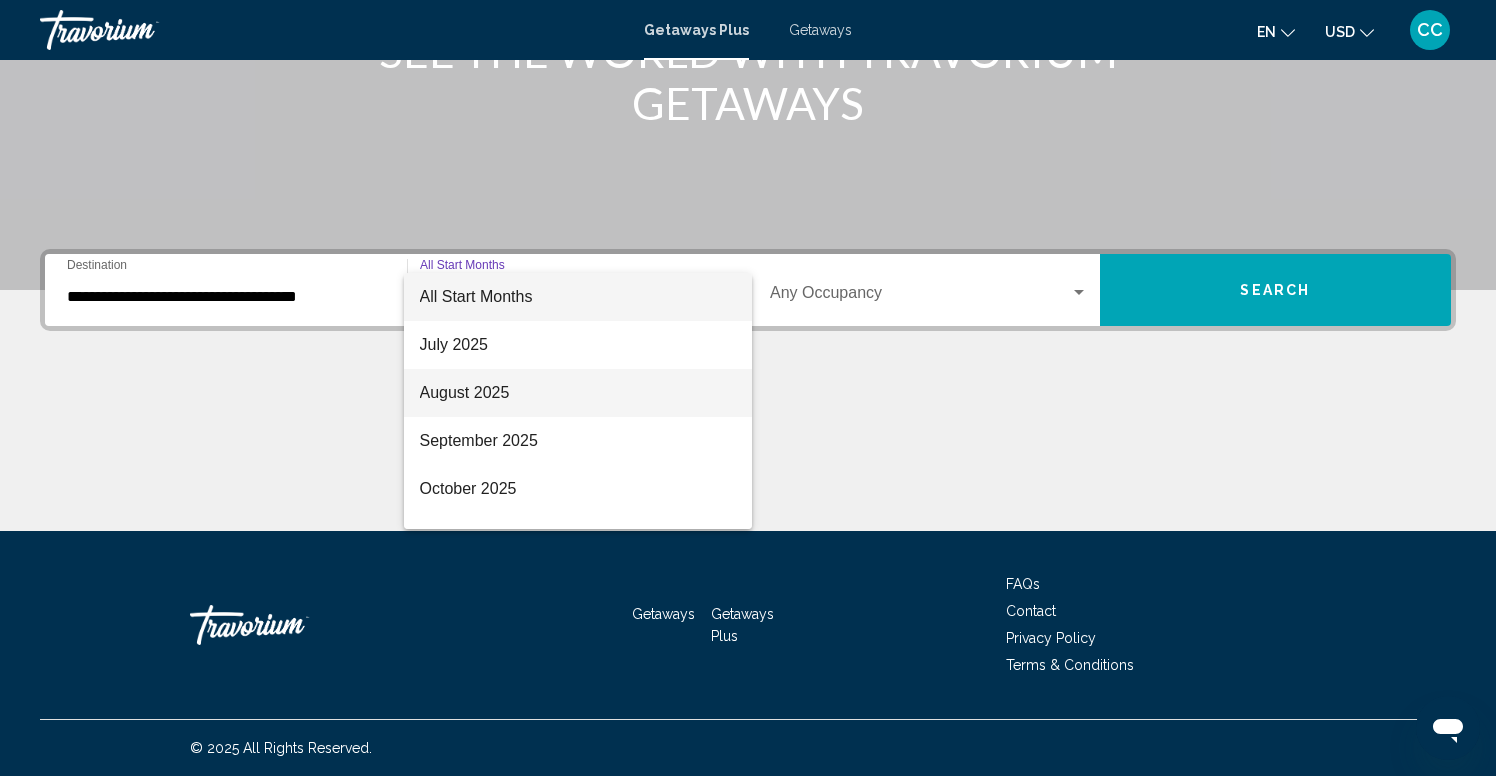 click on "August 2025" at bounding box center [578, 393] 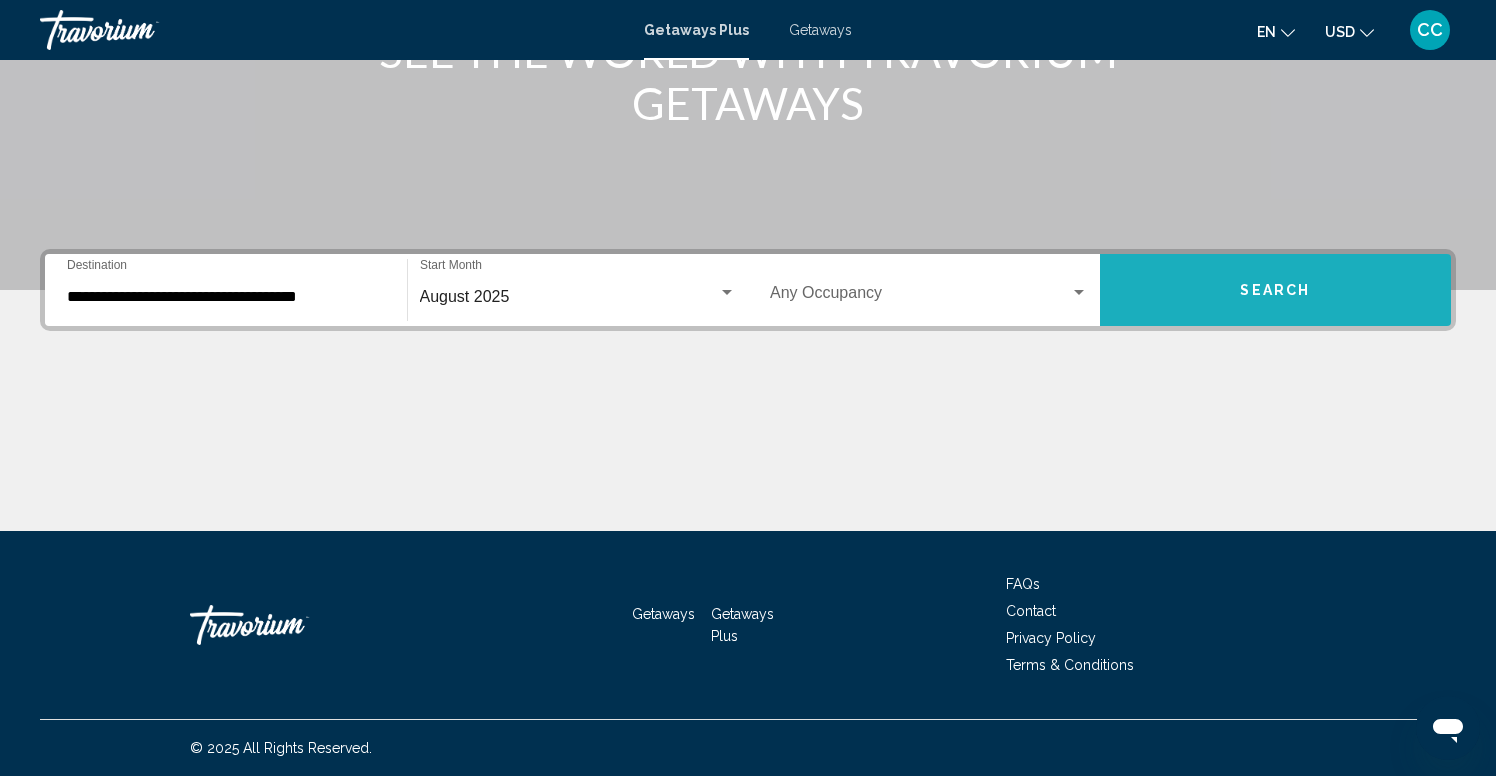 click on "Search" at bounding box center (1276, 290) 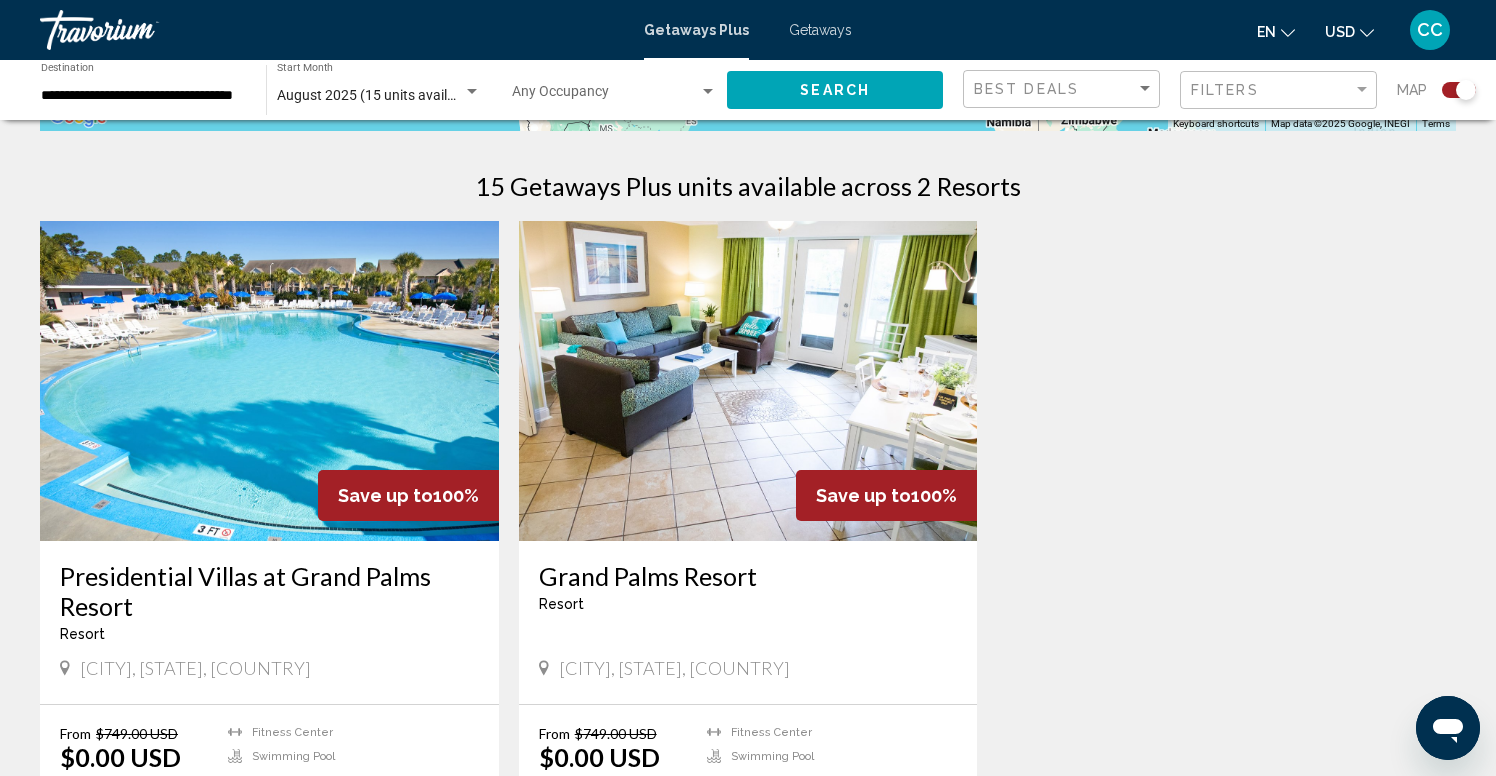 scroll, scrollTop: 603, scrollLeft: 0, axis: vertical 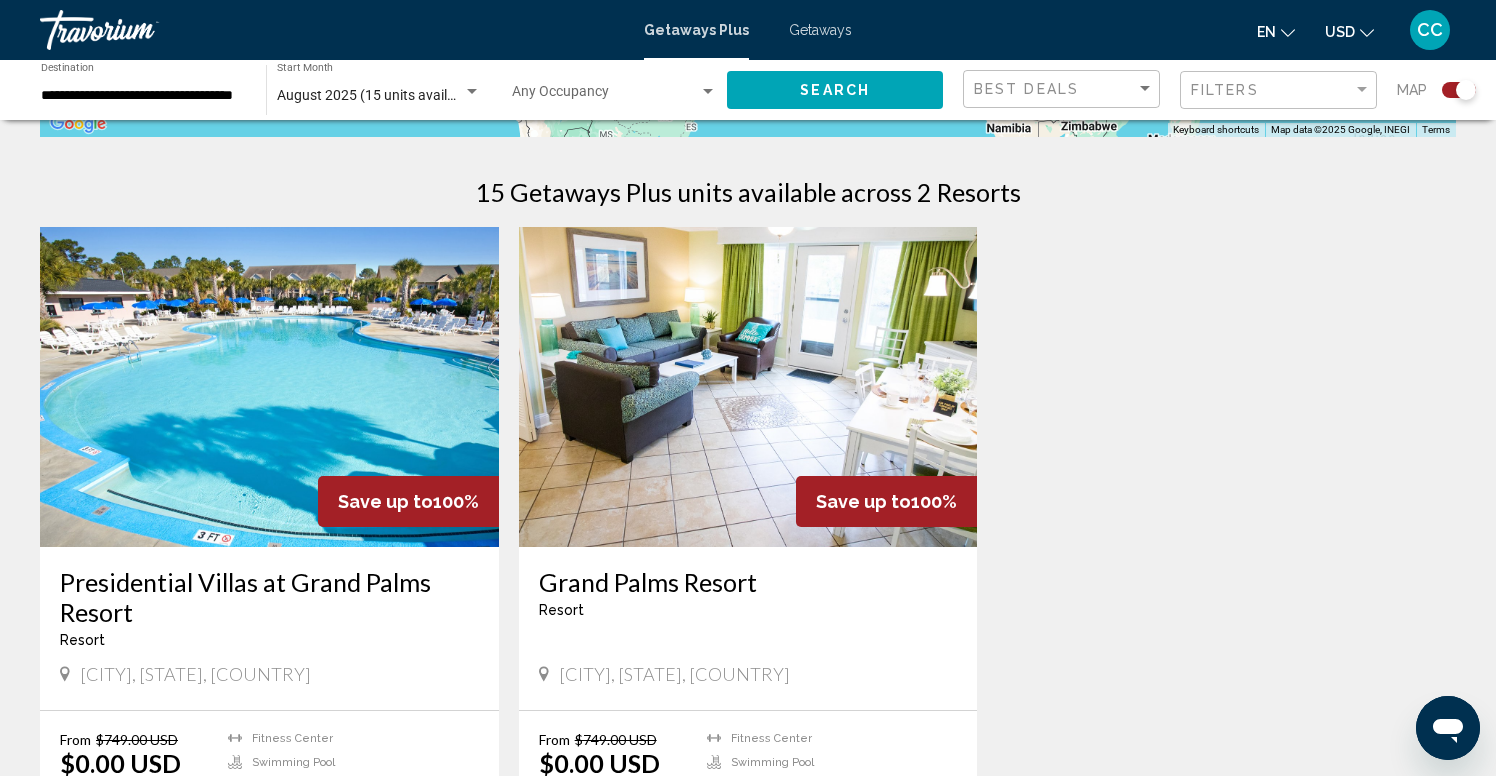 click at bounding box center [269, 387] 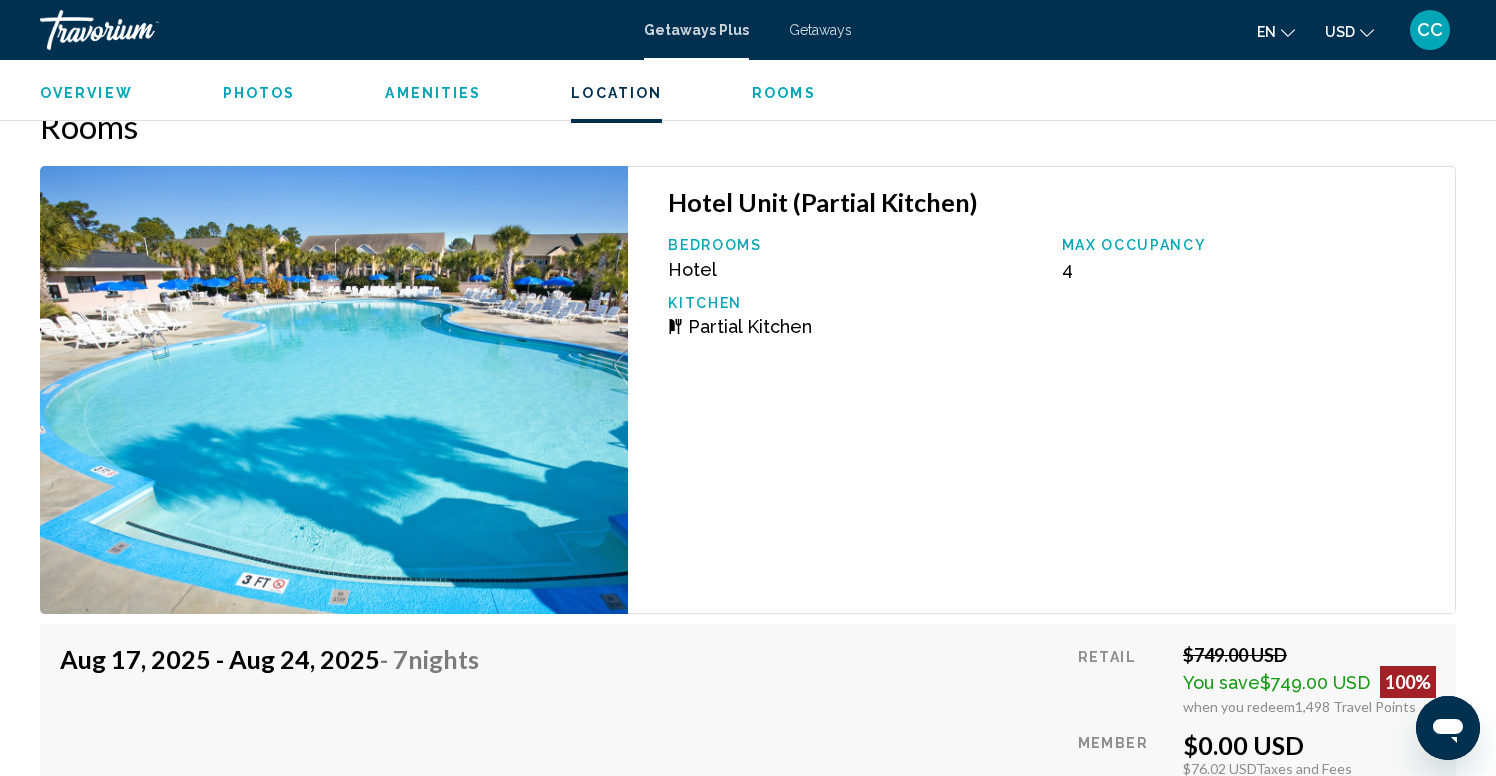 scroll, scrollTop: 3602, scrollLeft: 0, axis: vertical 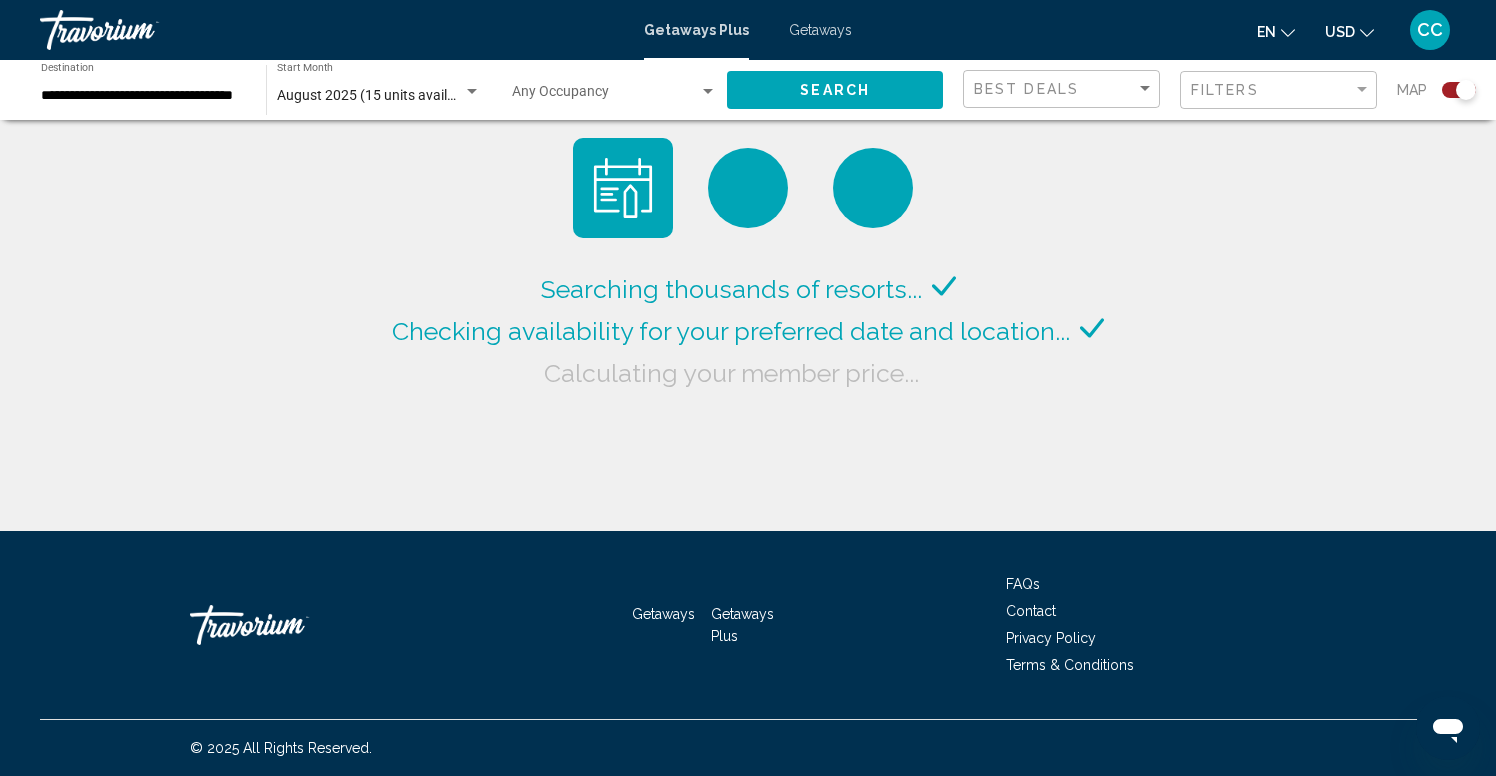 click on "August 2025 (15 units available)" at bounding box center (377, 95) 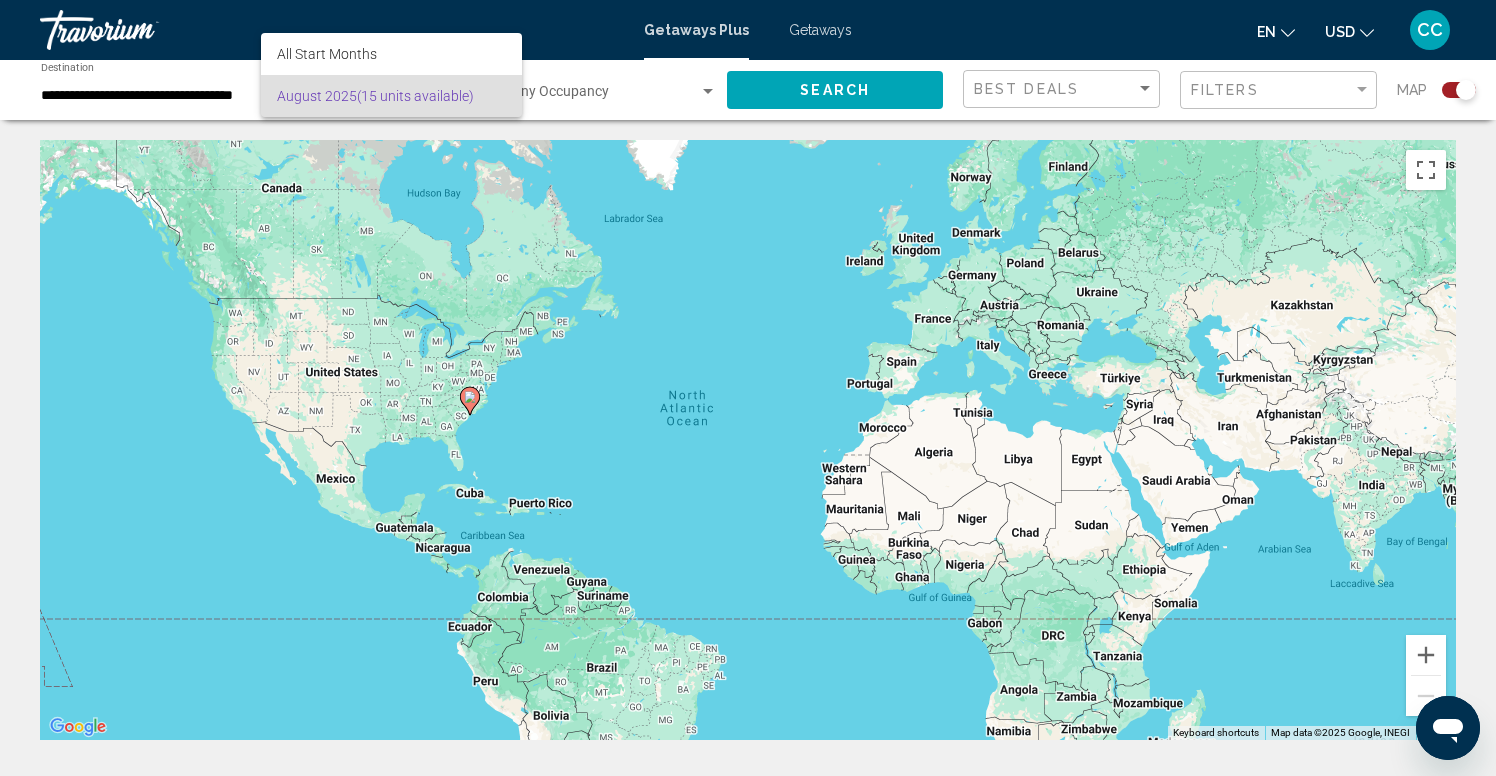 click at bounding box center (748, 388) 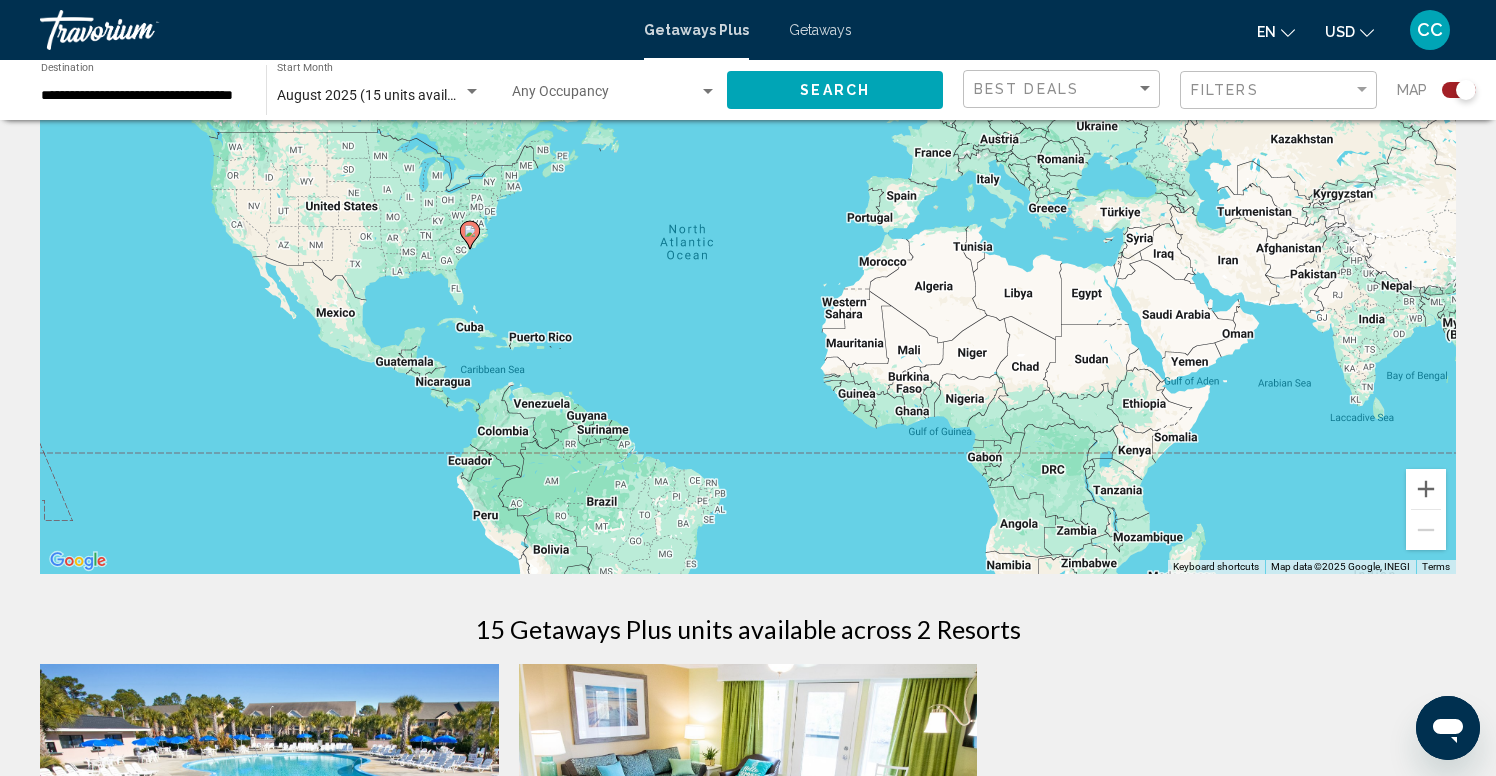 scroll, scrollTop: 0, scrollLeft: 0, axis: both 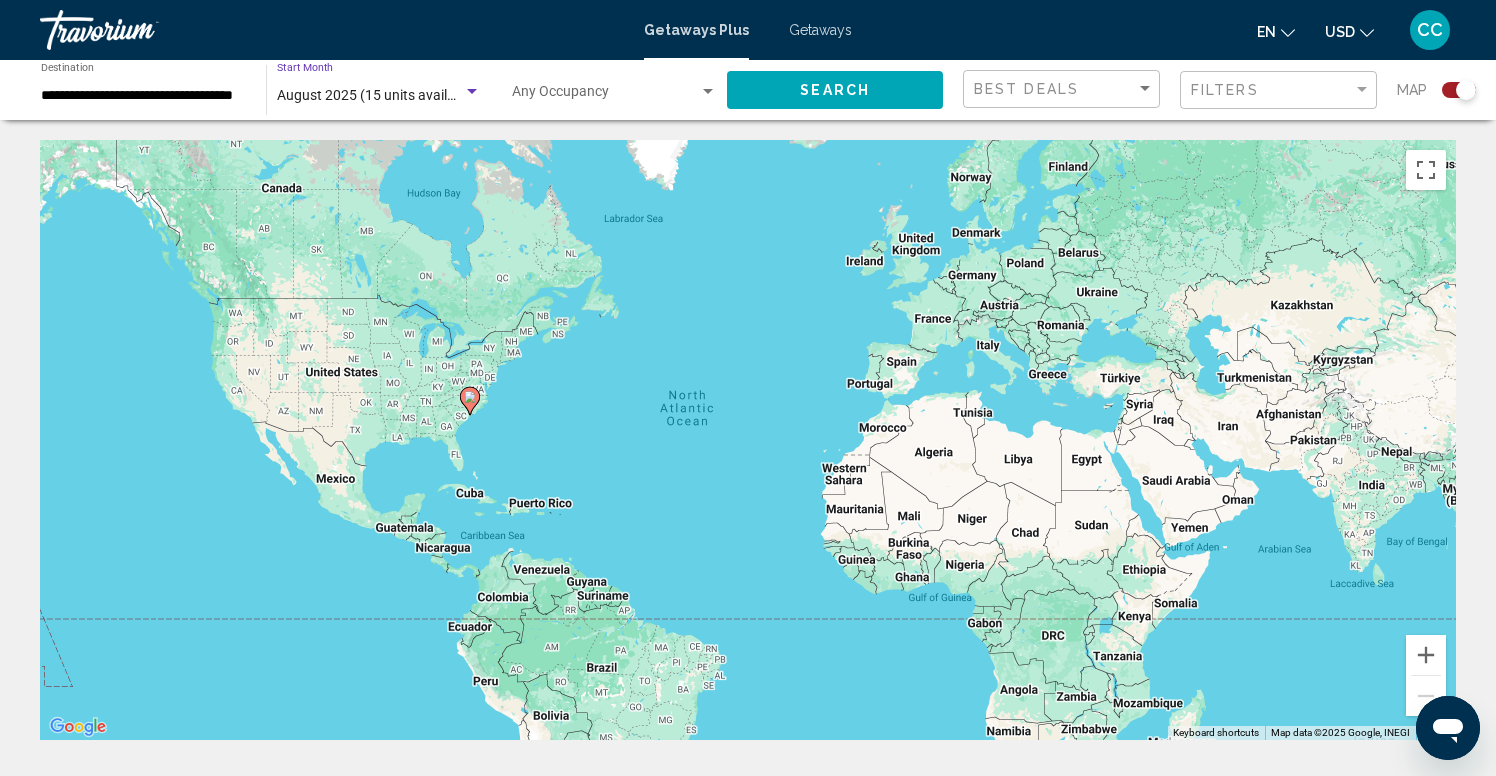 click on "August 2025 (15 units available)" at bounding box center [377, 95] 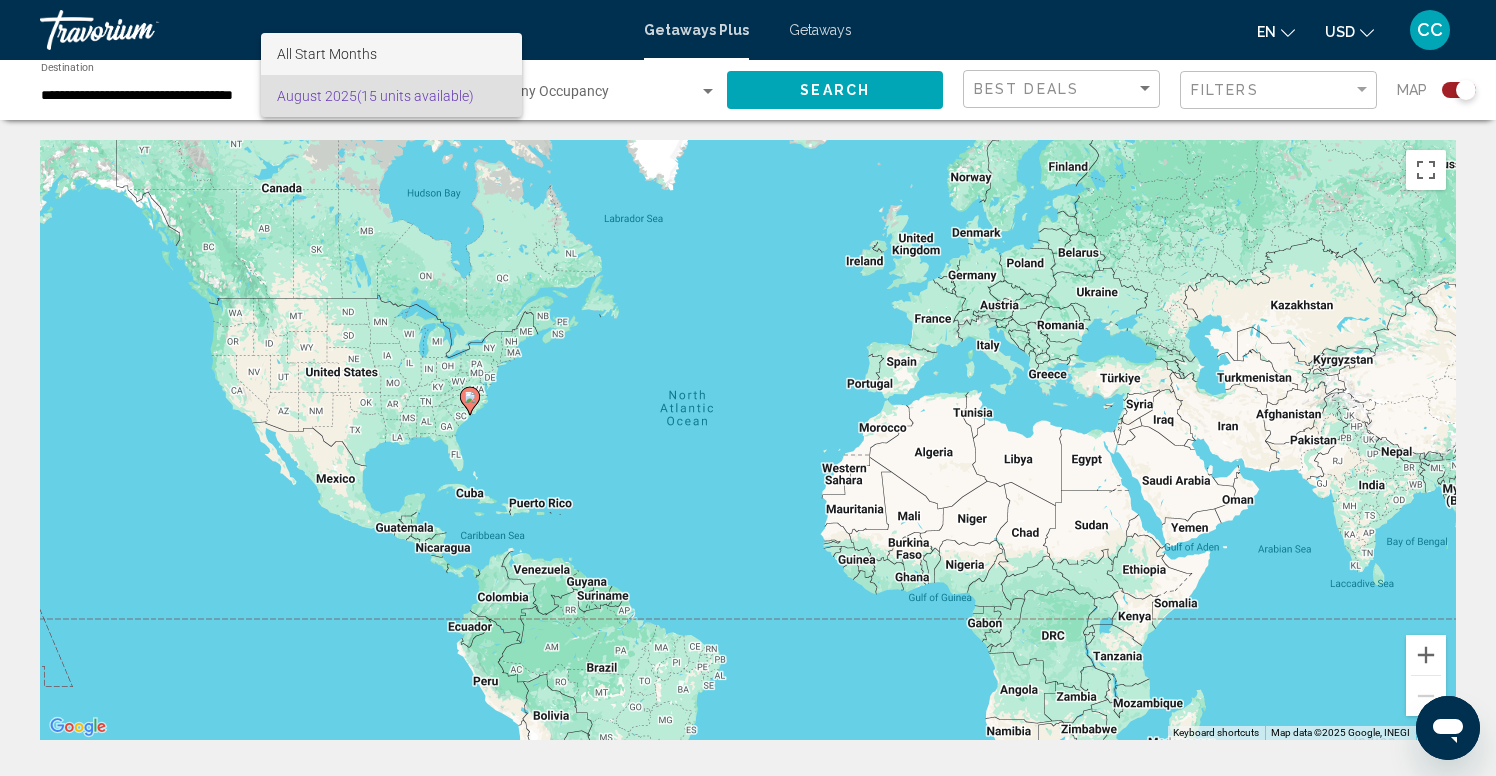 click on "All Start Months" at bounding box center [391, 54] 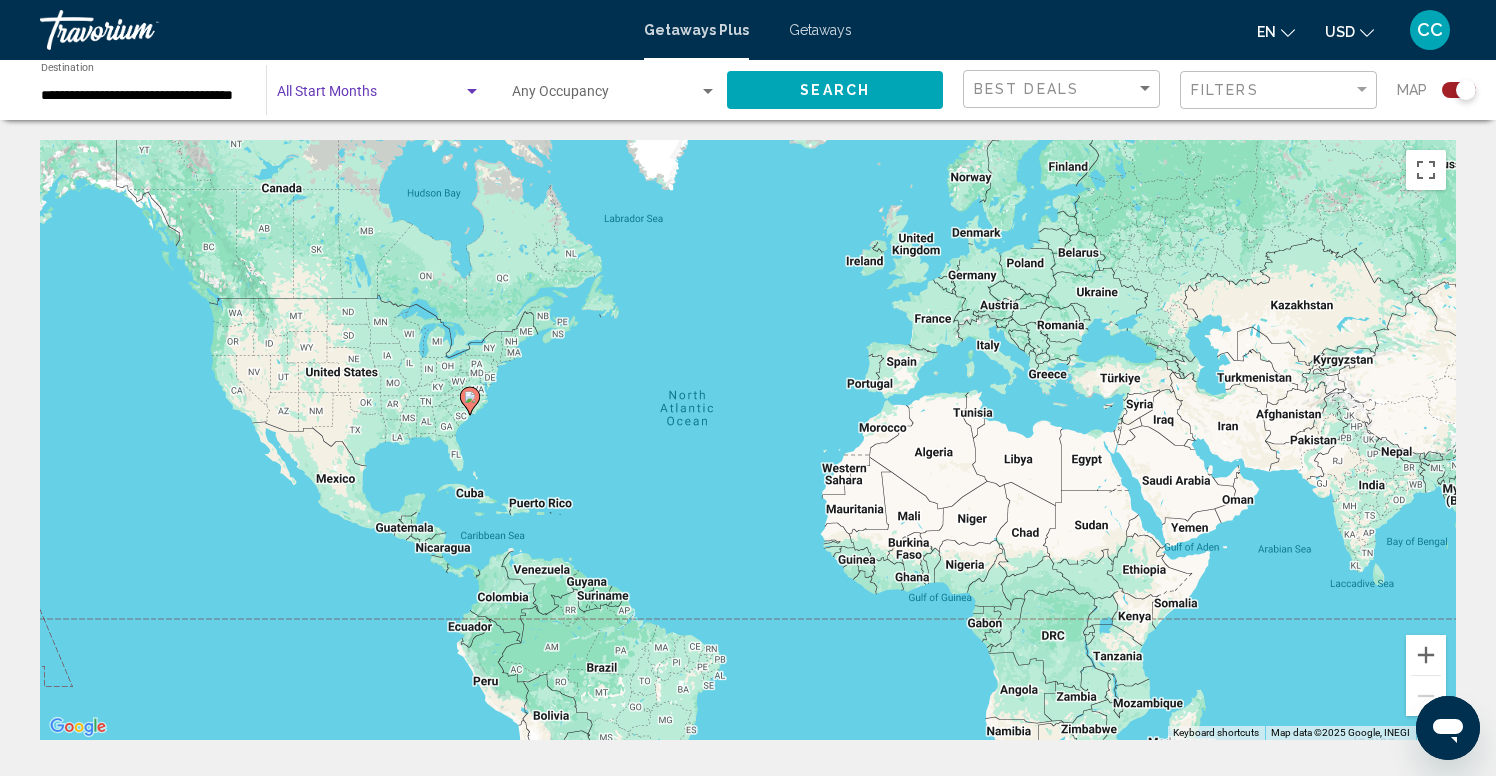 click on "Search" 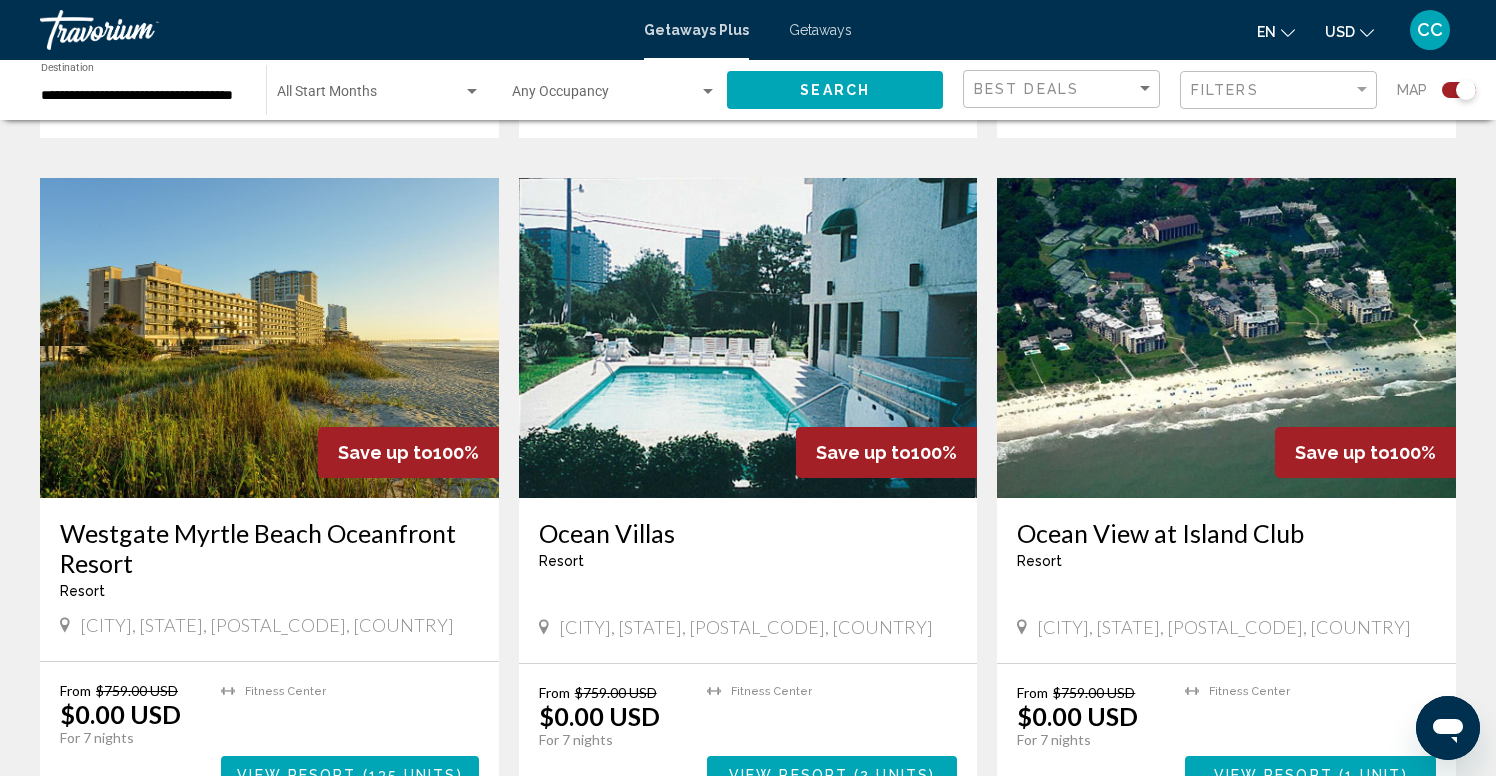 scroll, scrollTop: 2694, scrollLeft: 0, axis: vertical 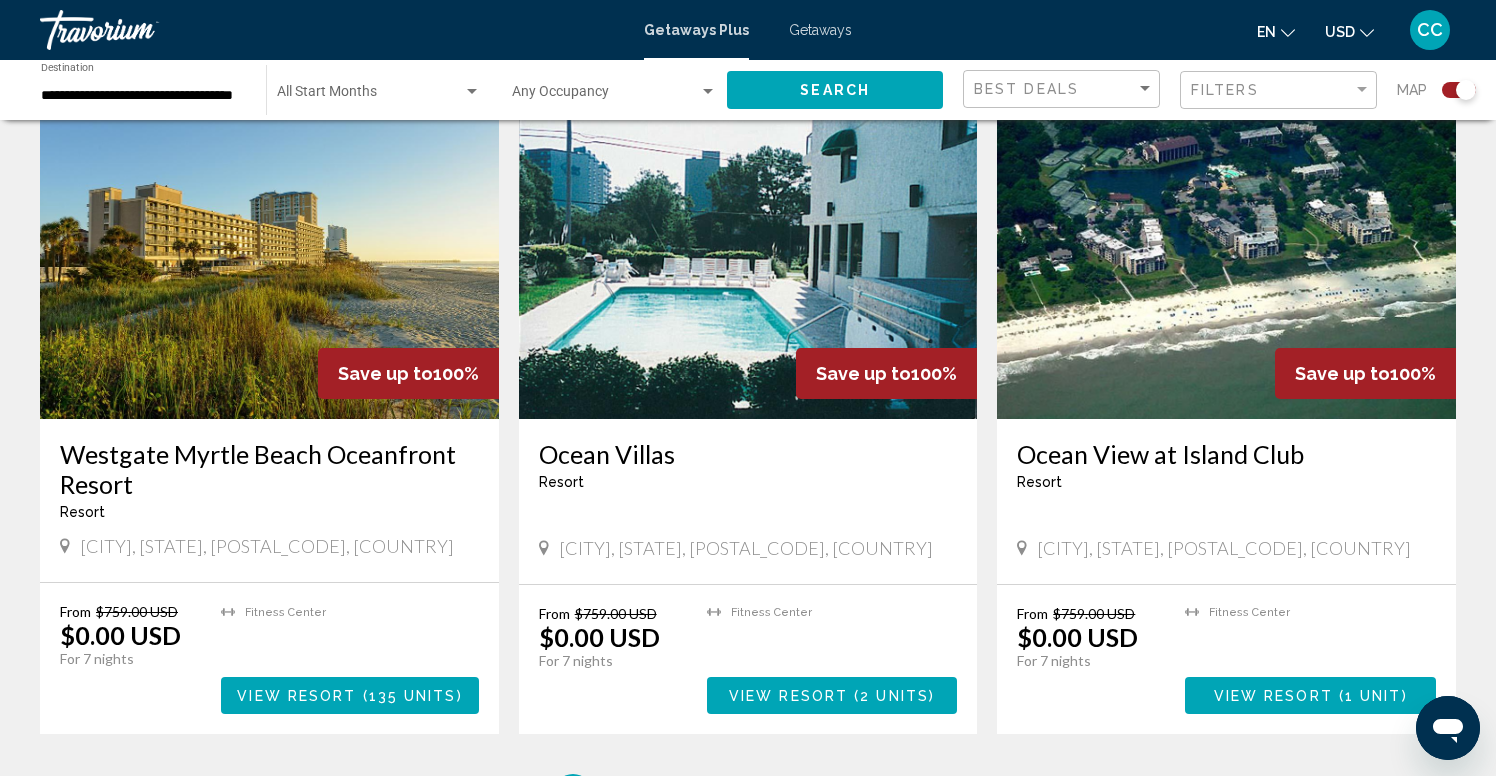 click at bounding box center [269, 259] 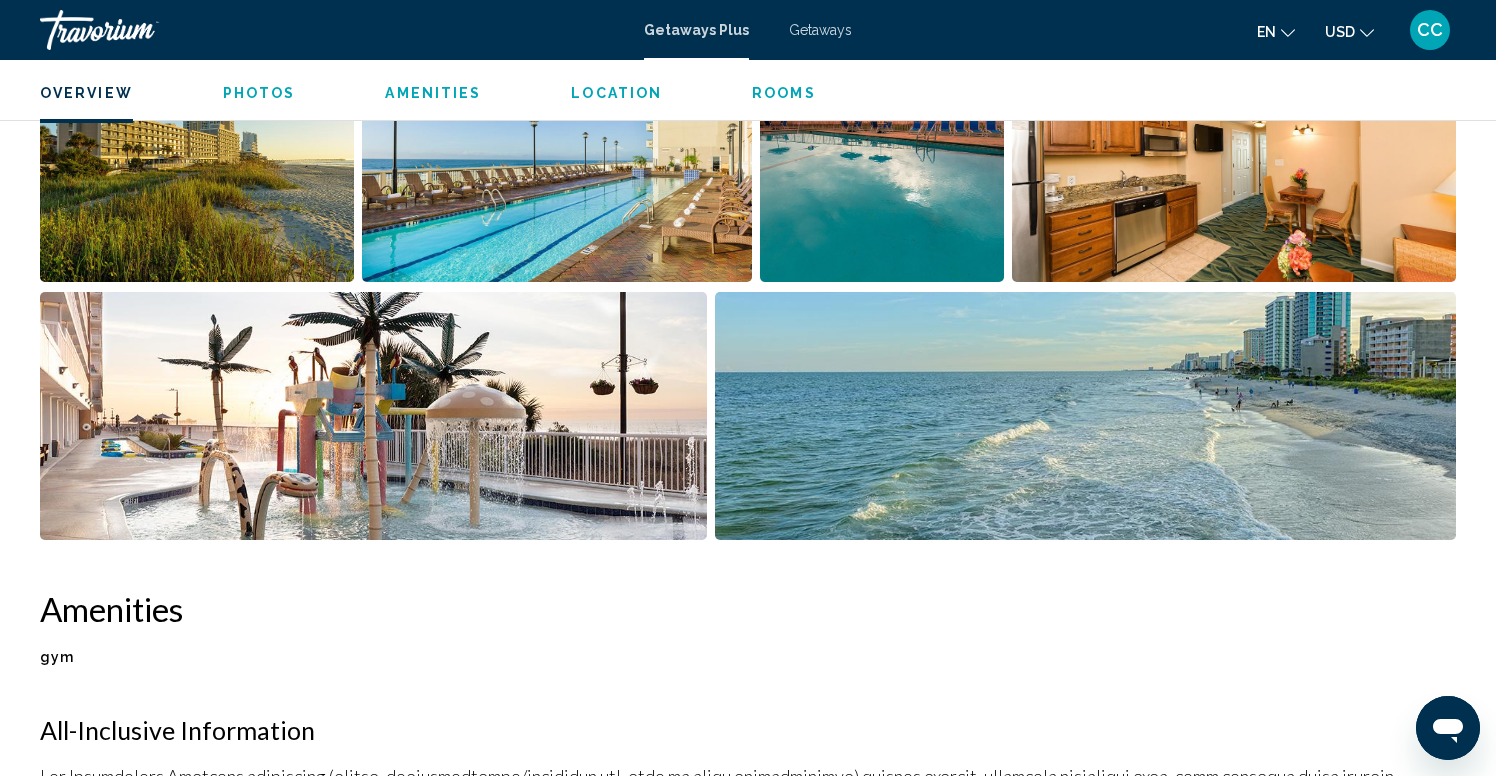 scroll, scrollTop: 0, scrollLeft: 0, axis: both 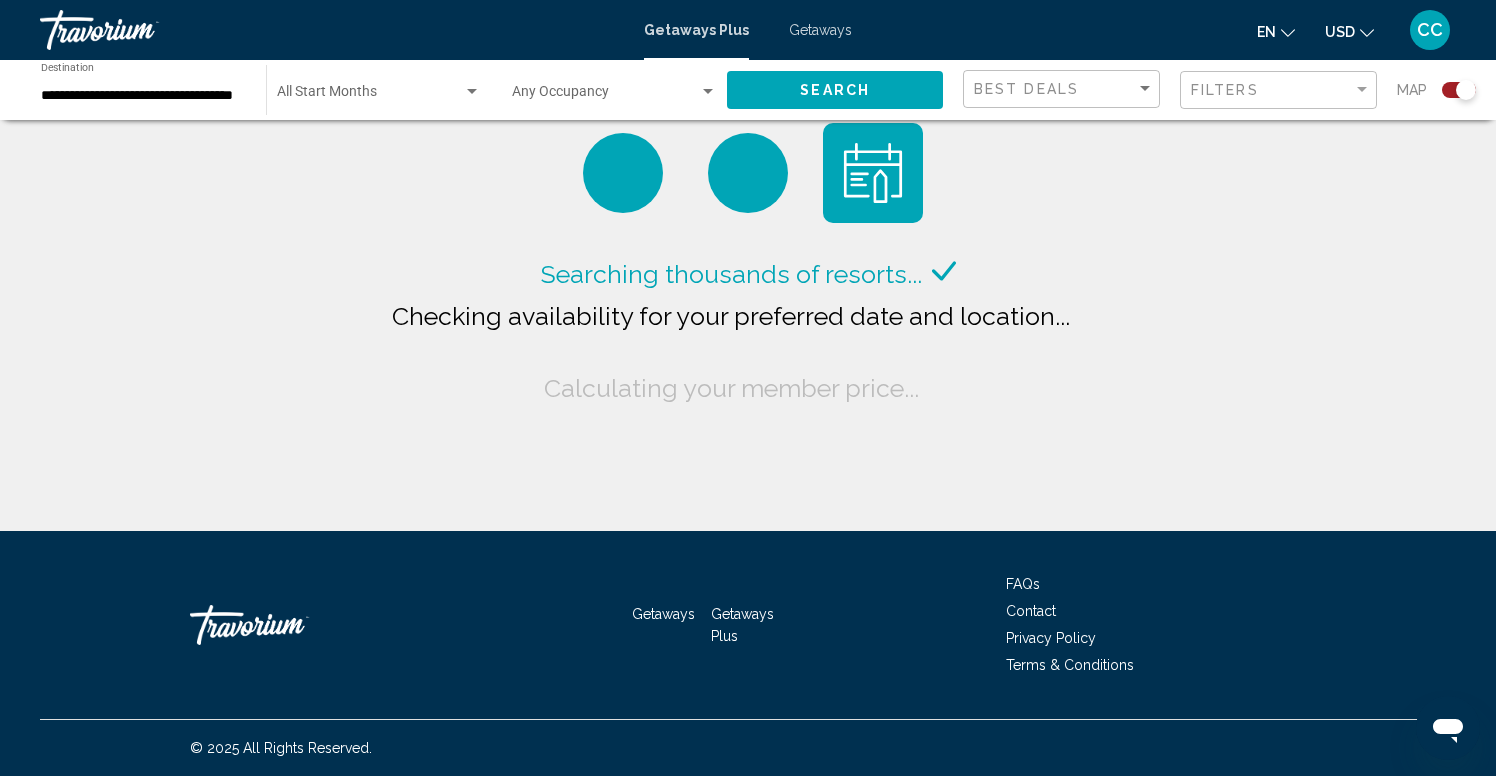 click at bounding box center [605, 96] 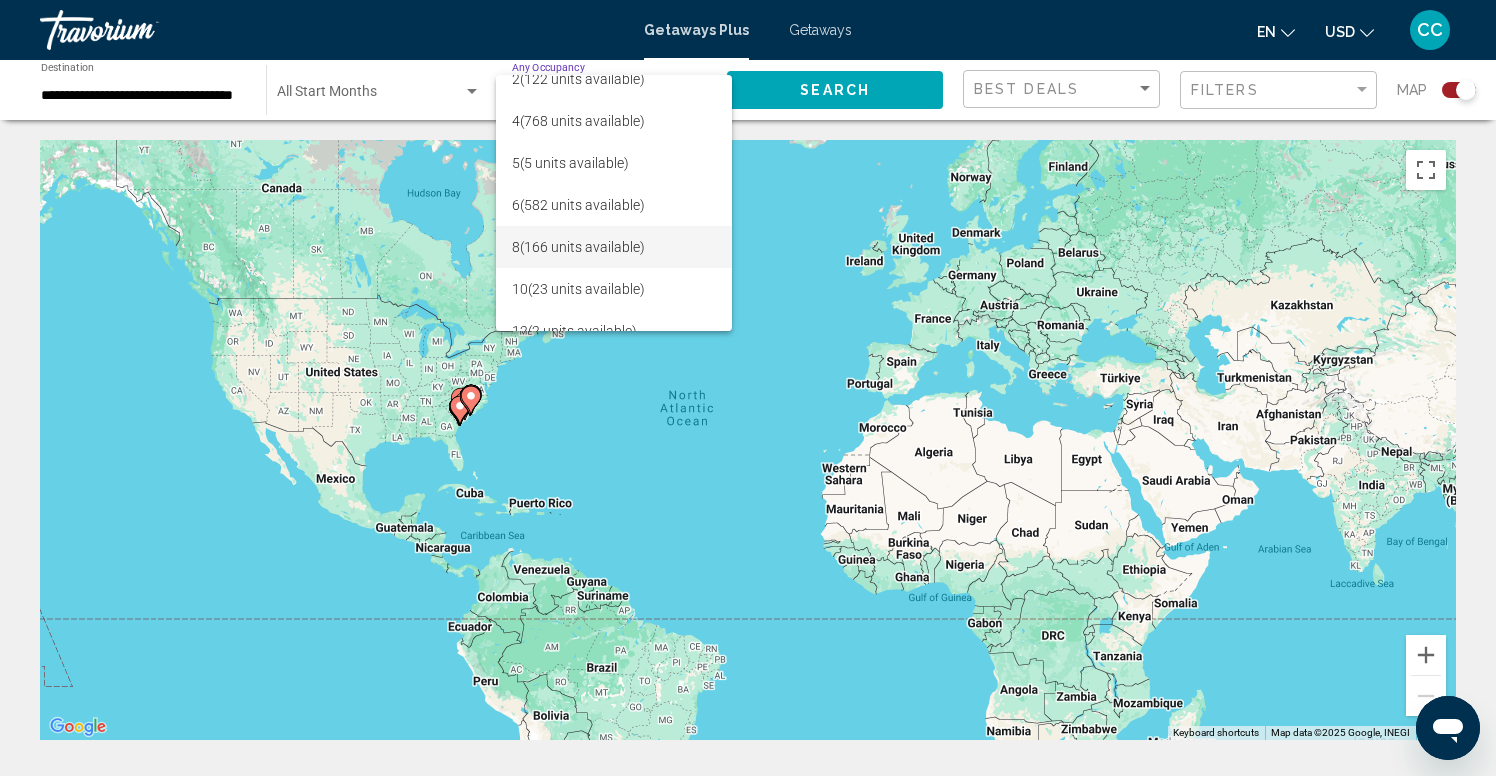 scroll, scrollTop: 80, scrollLeft: 0, axis: vertical 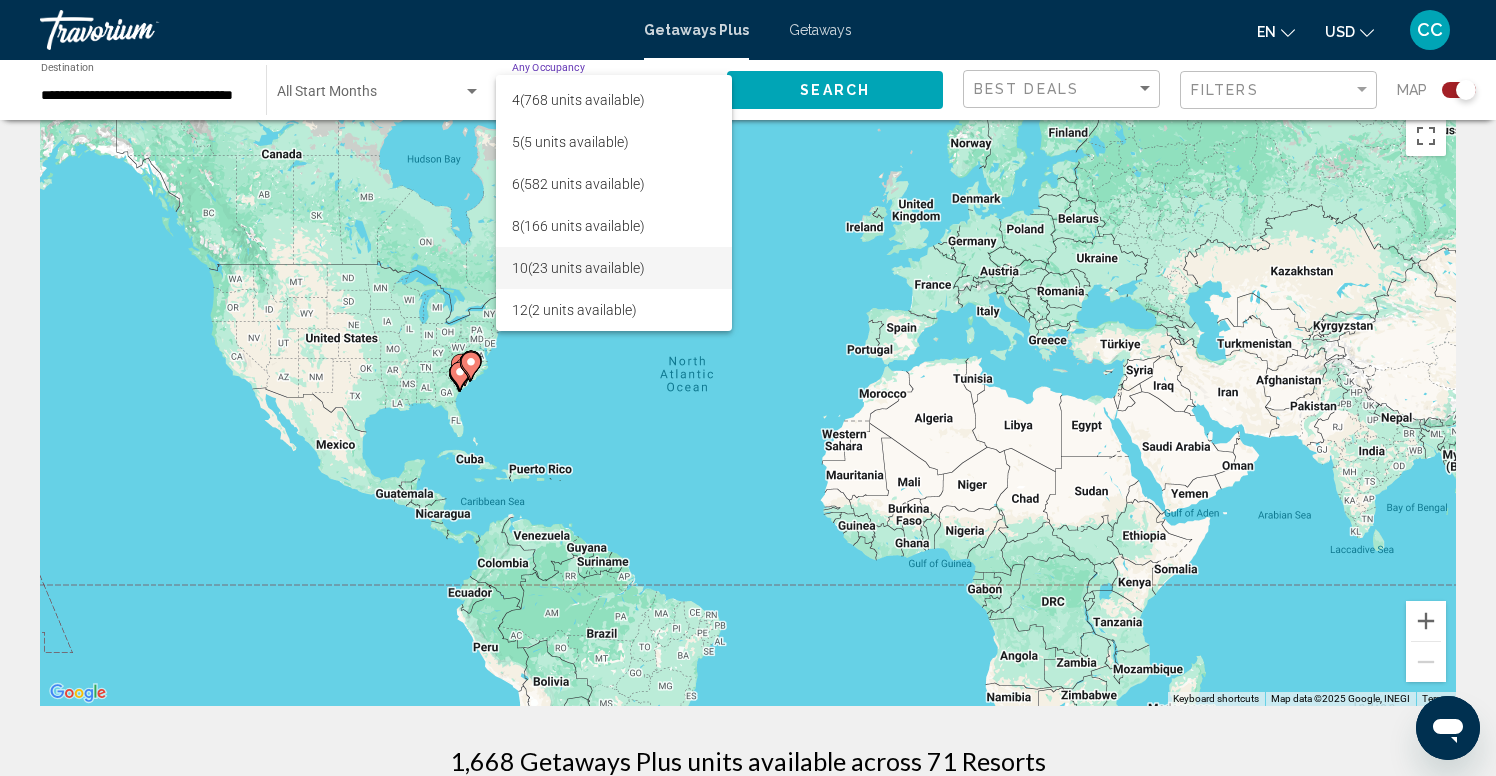 click on "10  (23 units available)" at bounding box center [614, 268] 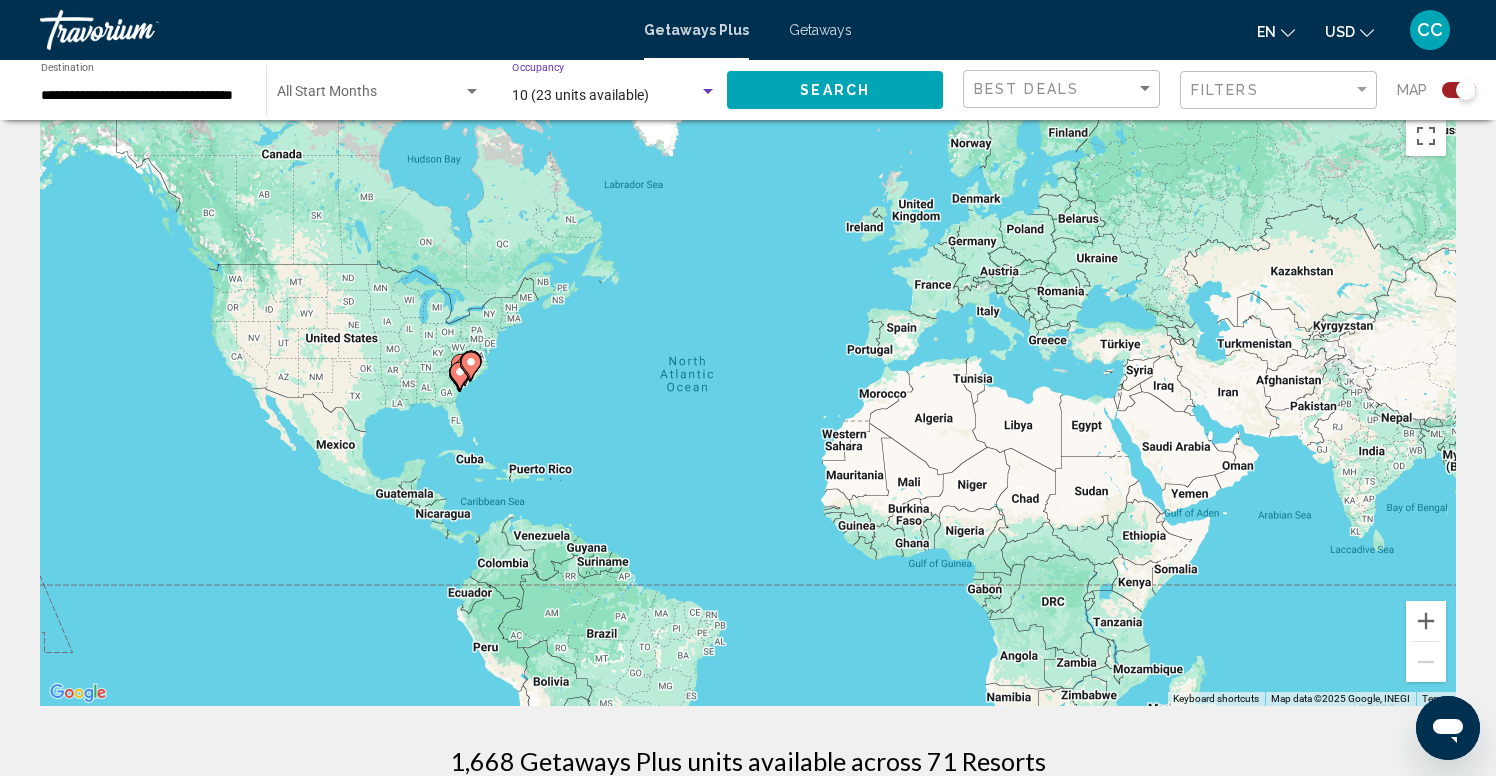 click on "Search" 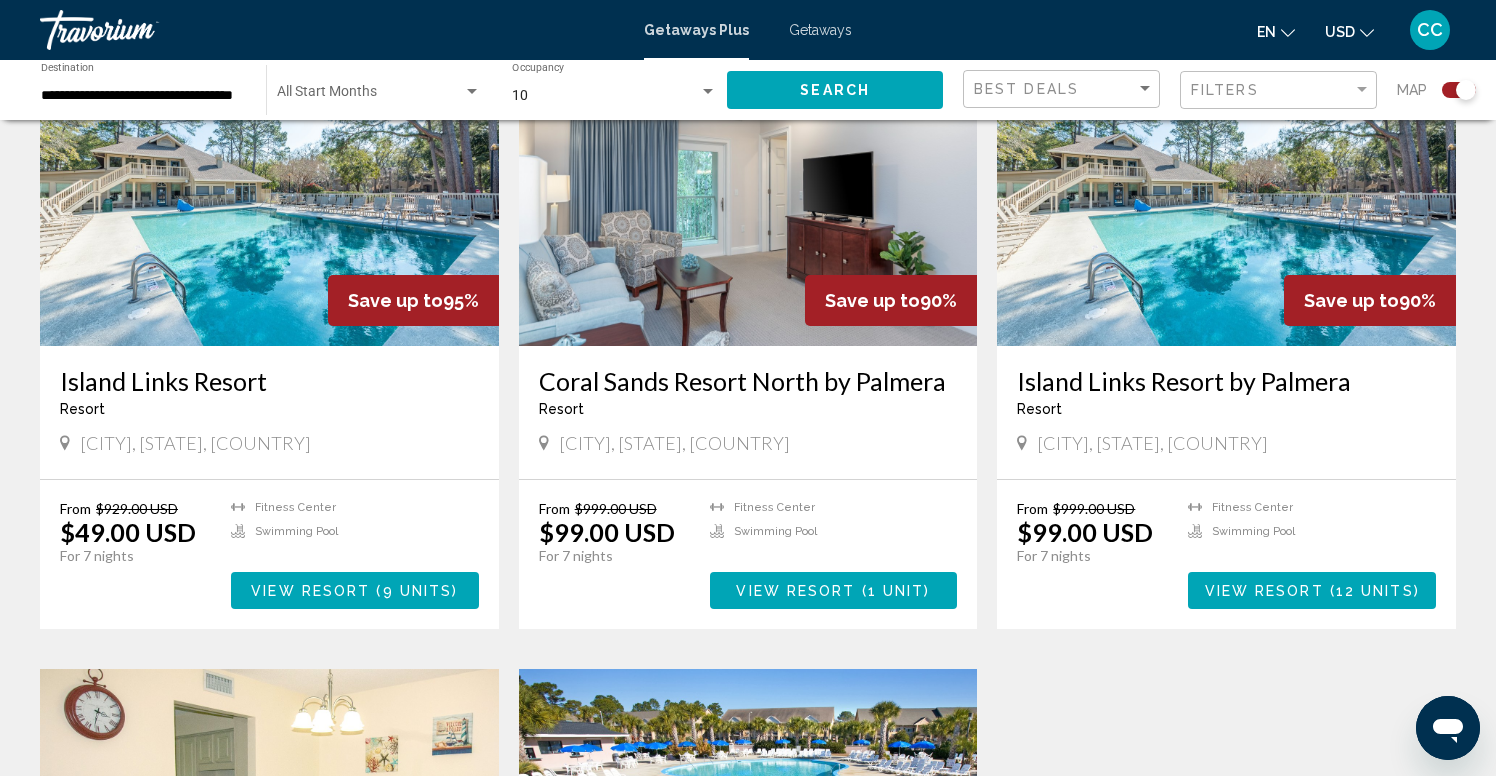 scroll, scrollTop: 760, scrollLeft: 0, axis: vertical 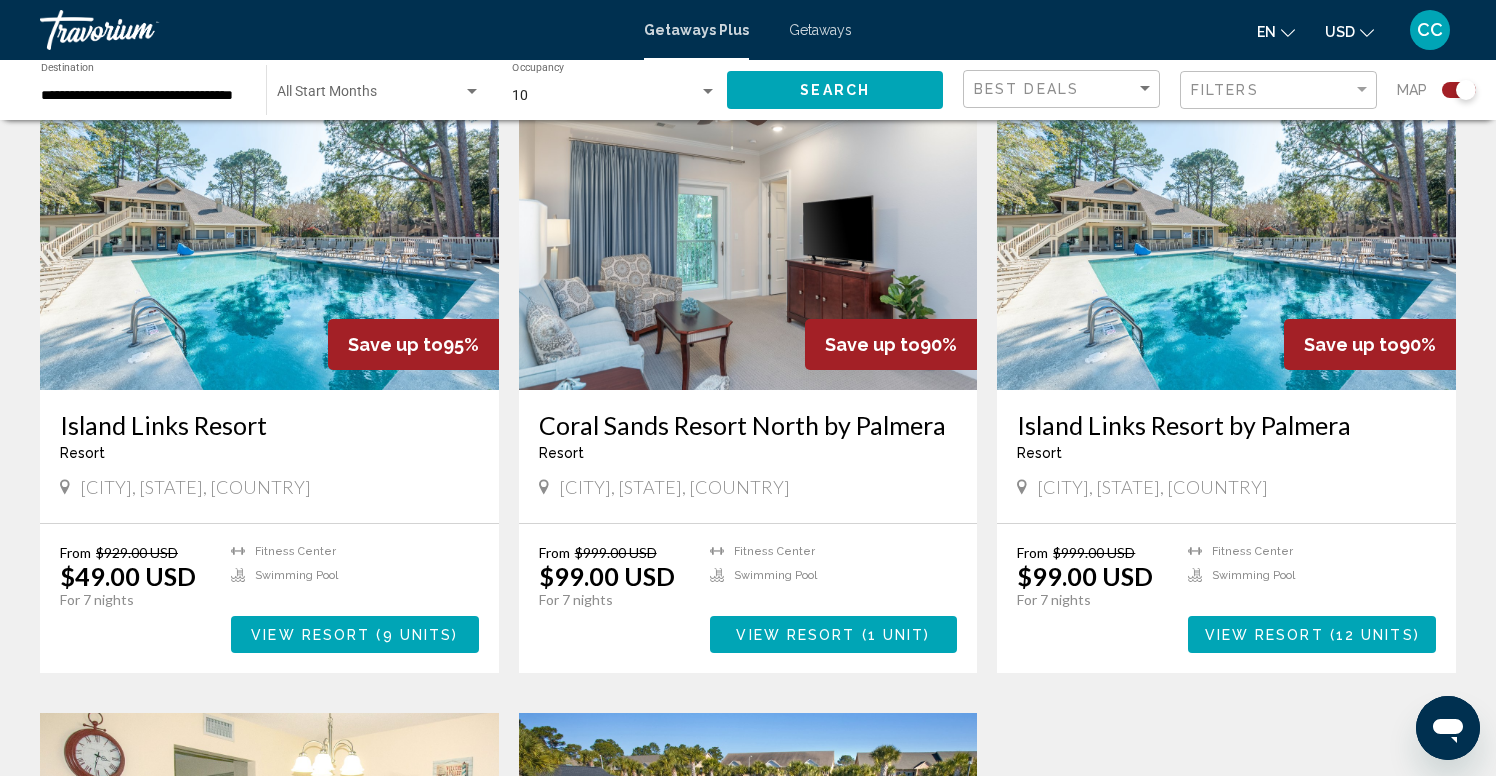 click at bounding box center [269, 230] 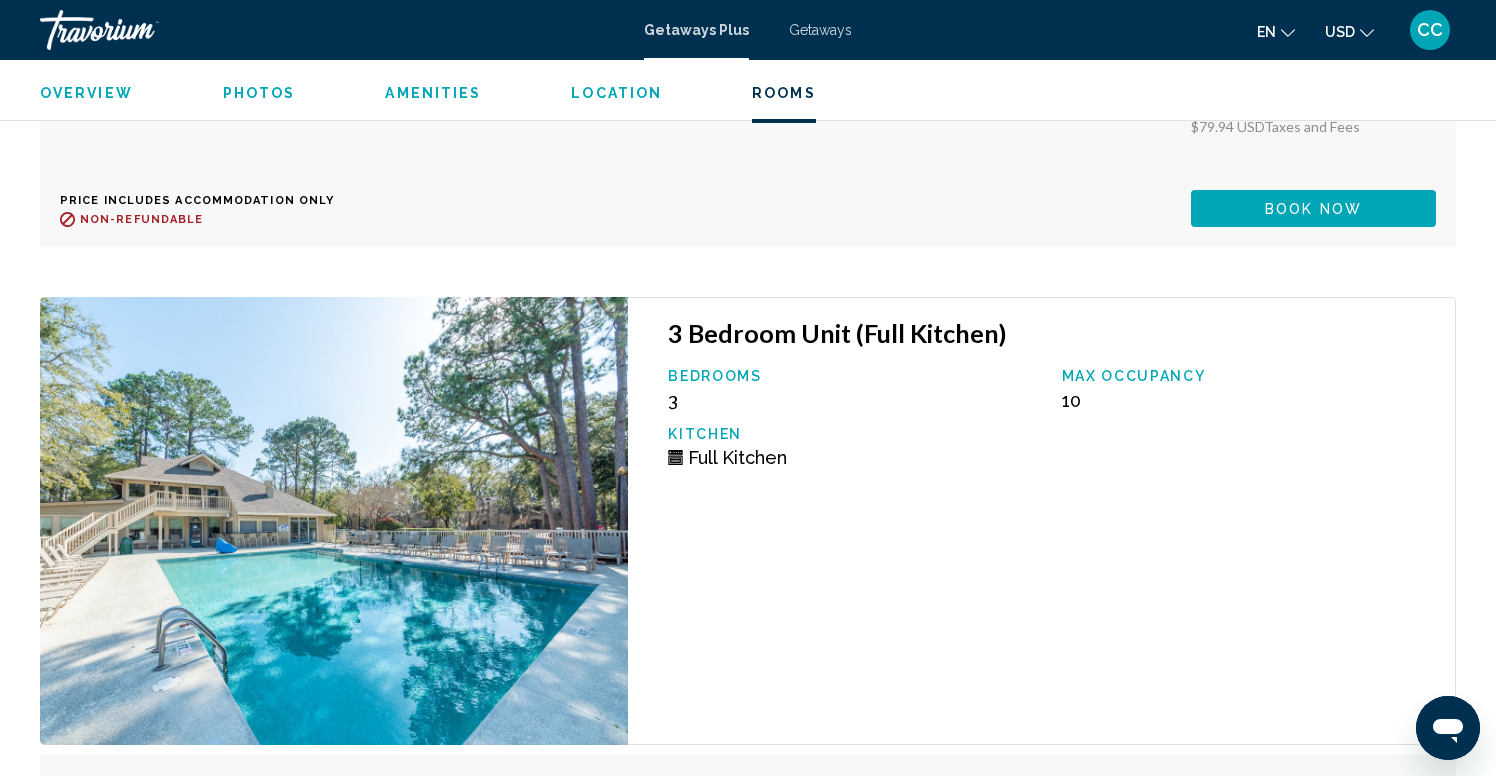 scroll, scrollTop: 4873, scrollLeft: 0, axis: vertical 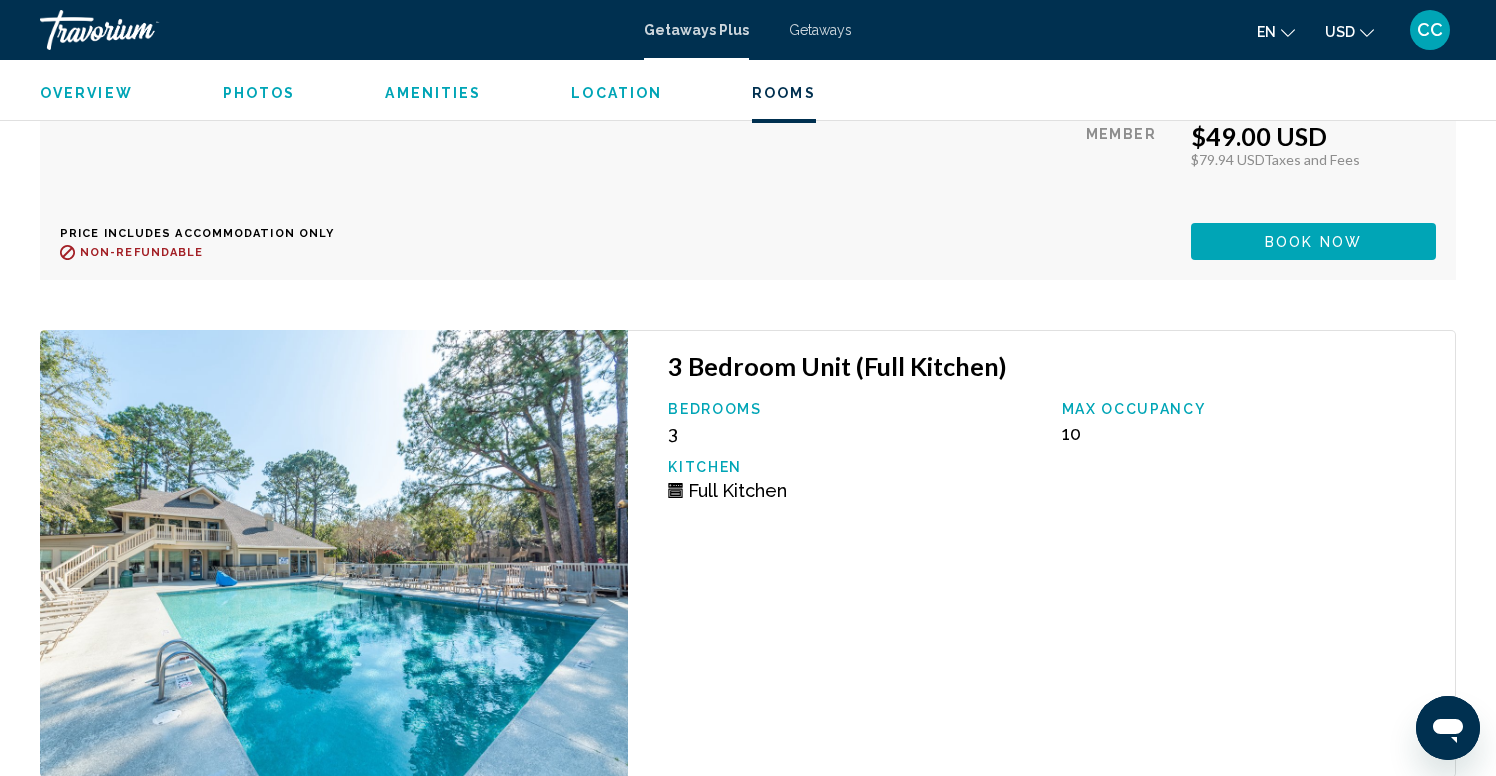 click at bounding box center [334, -770] 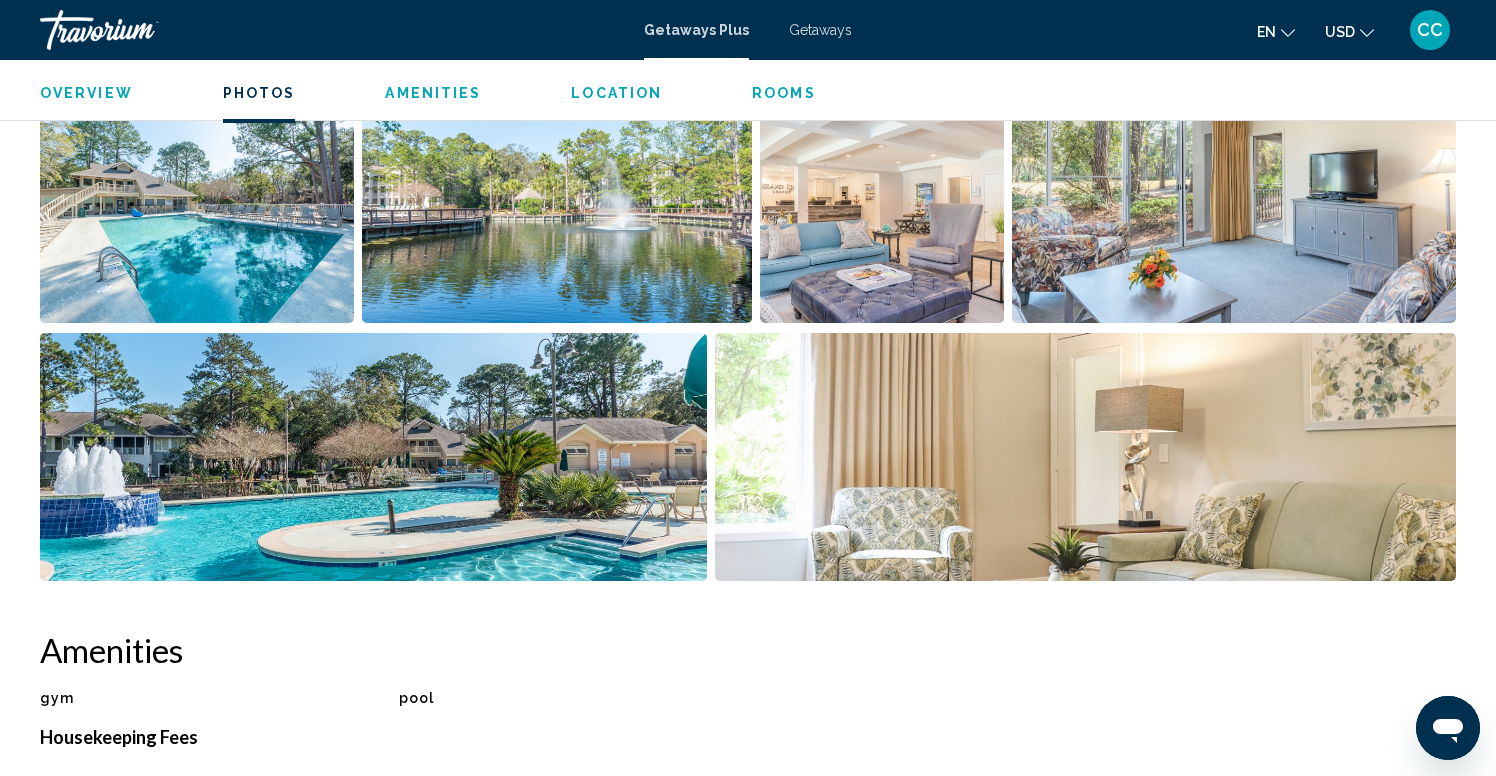 scroll, scrollTop: 975, scrollLeft: 0, axis: vertical 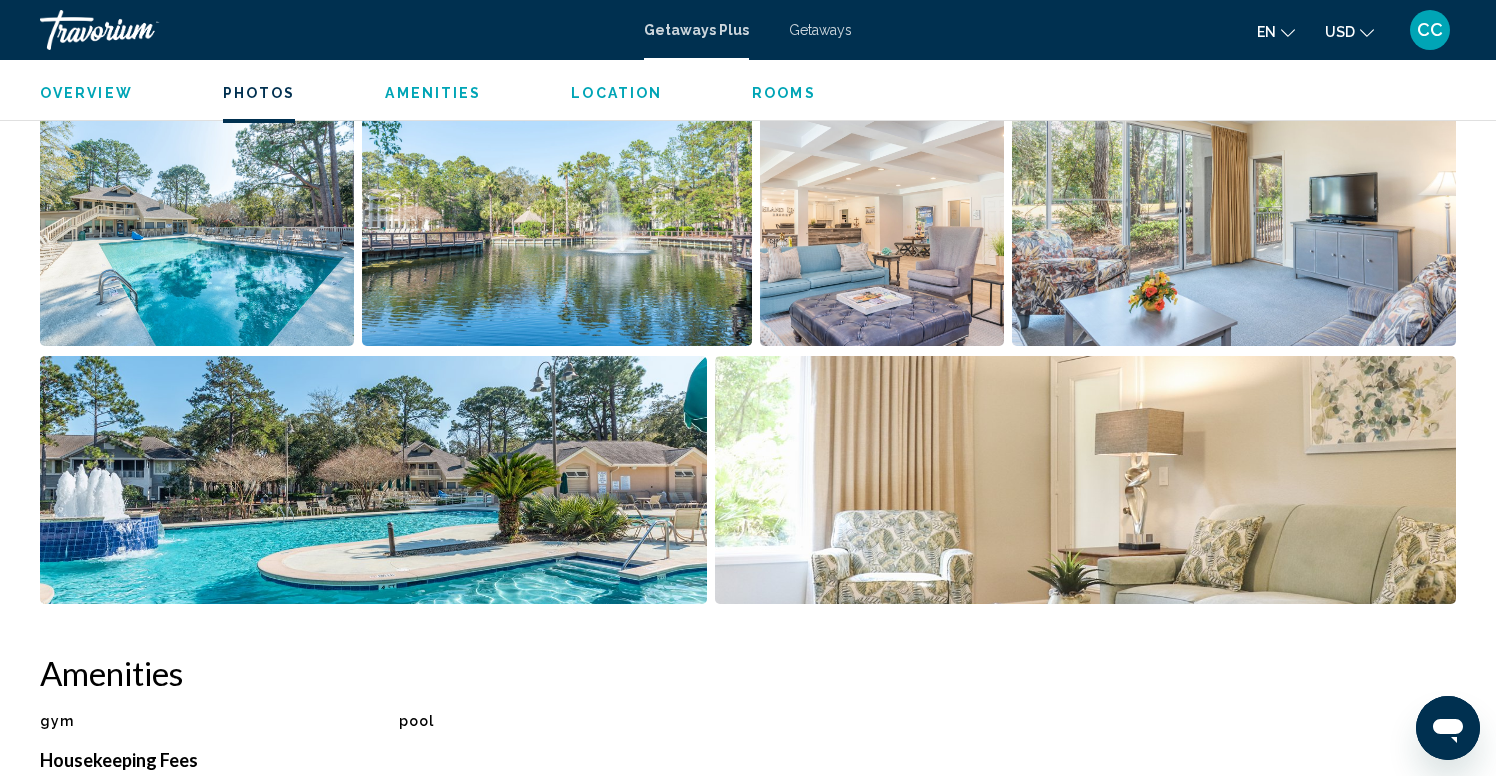 click at bounding box center [556, 222] 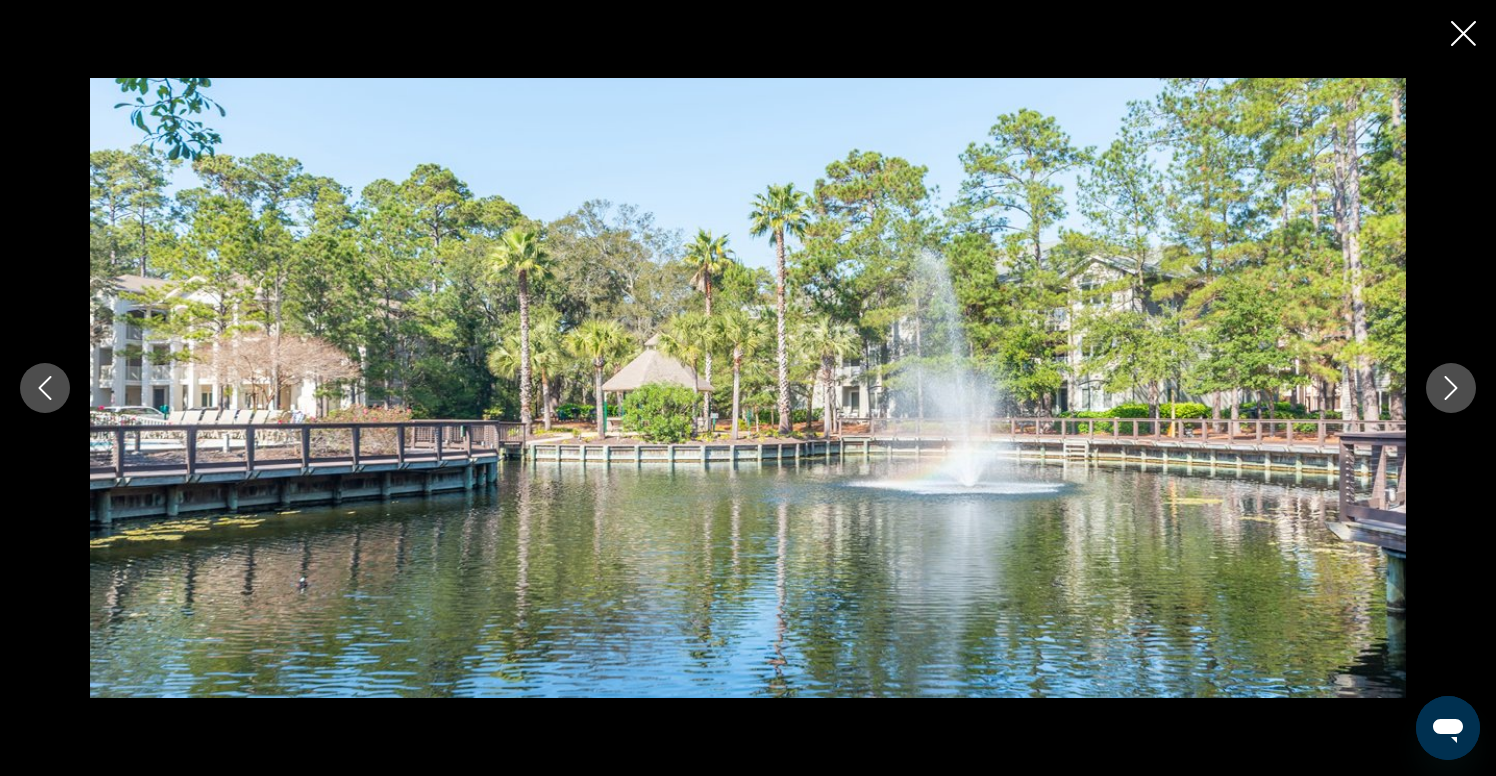 type 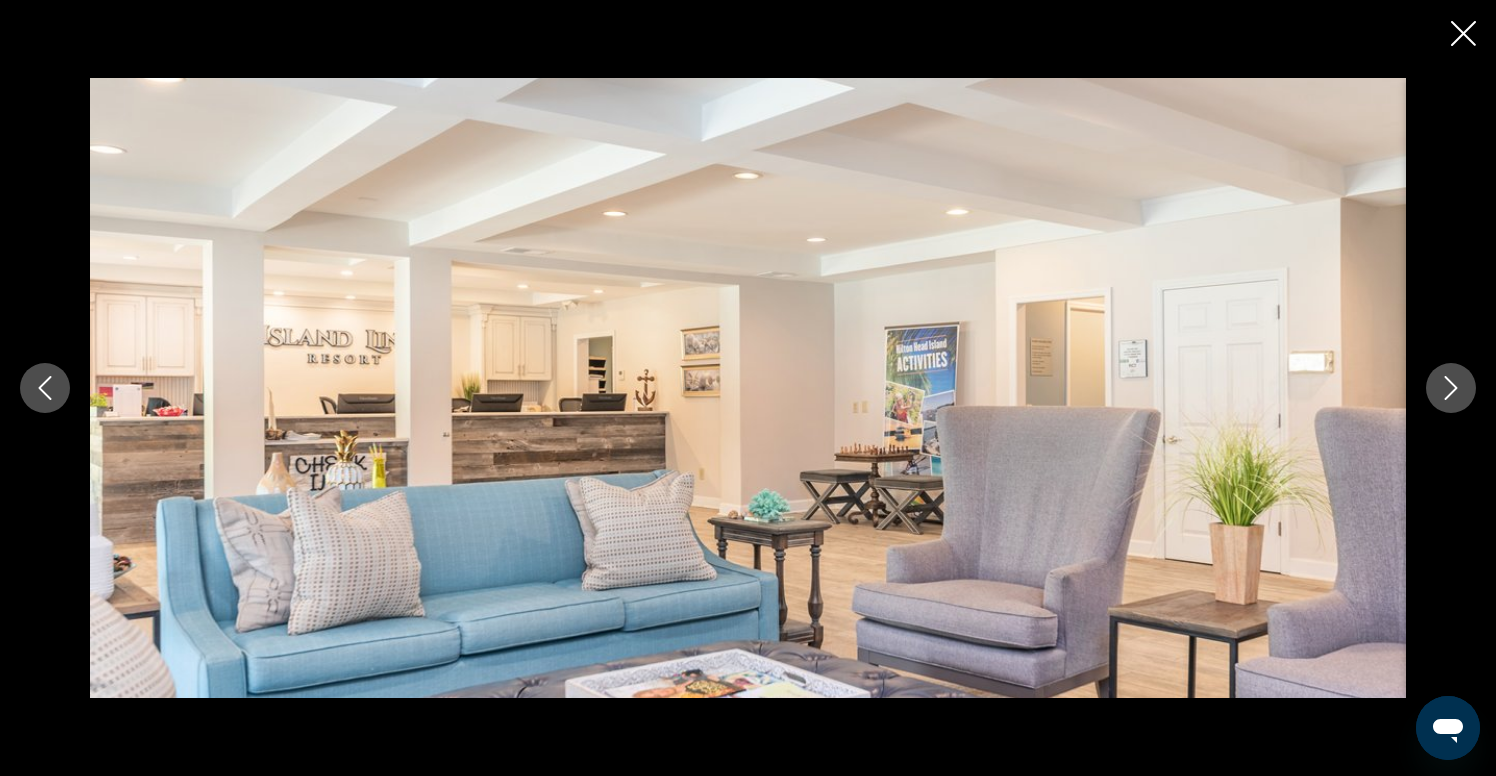 click 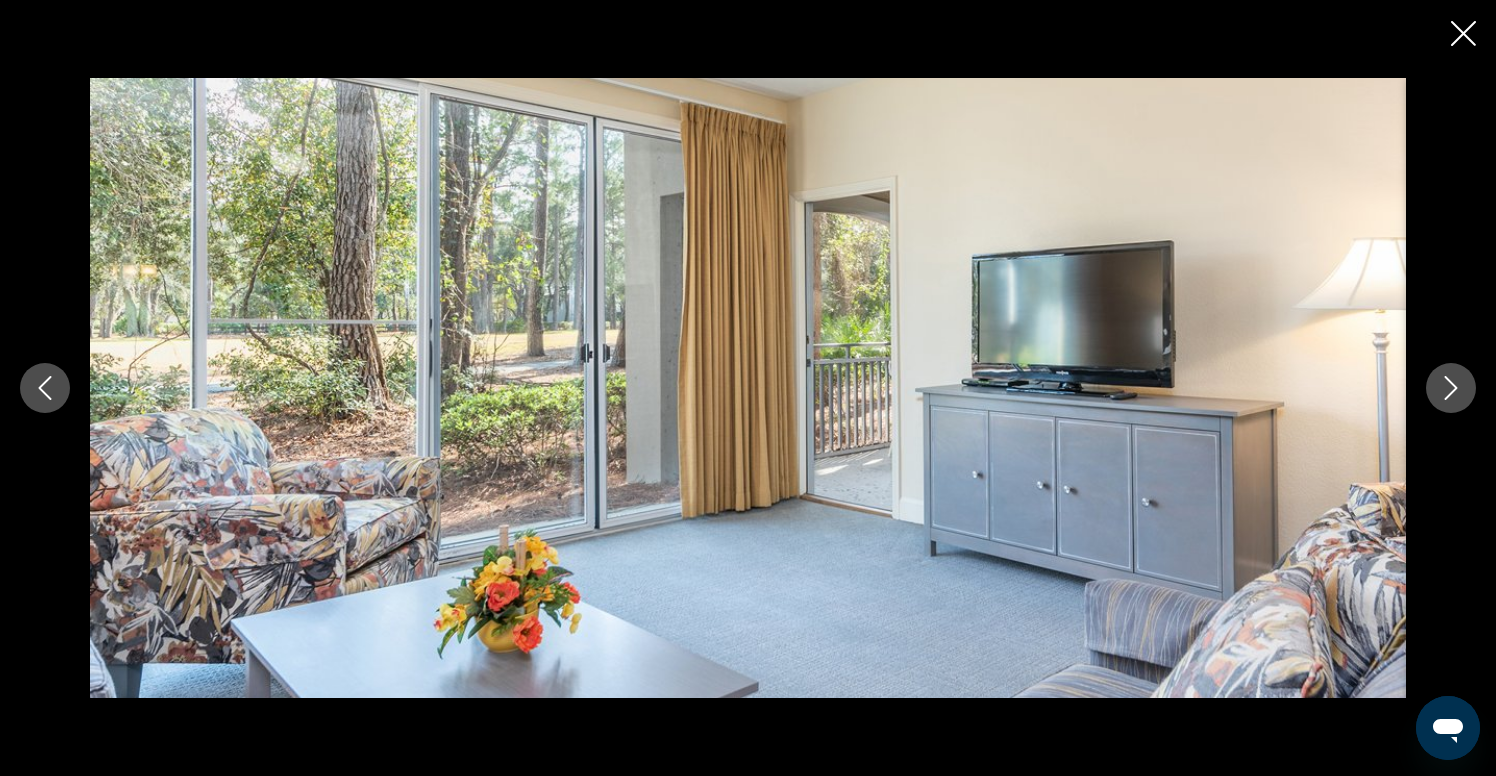 click 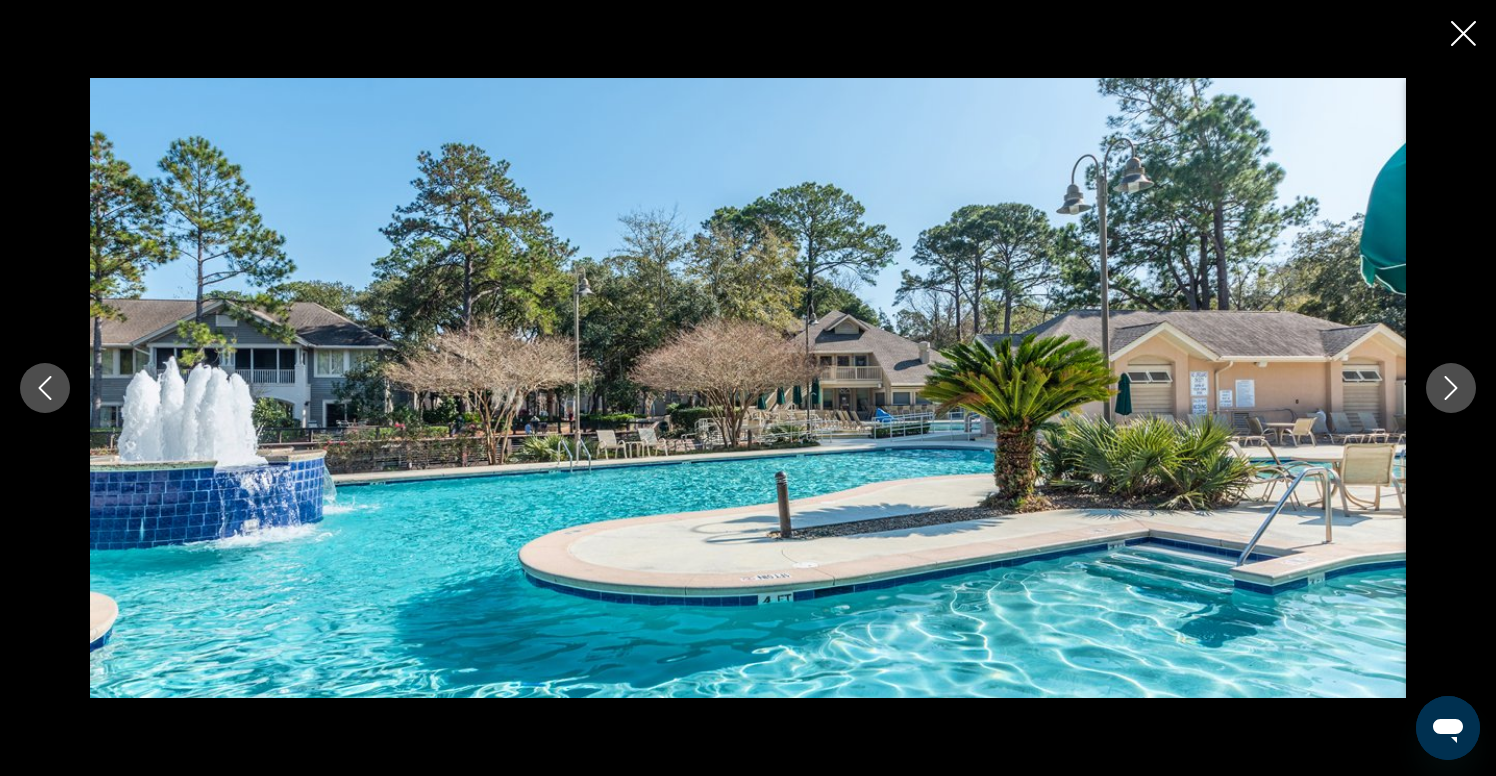 click 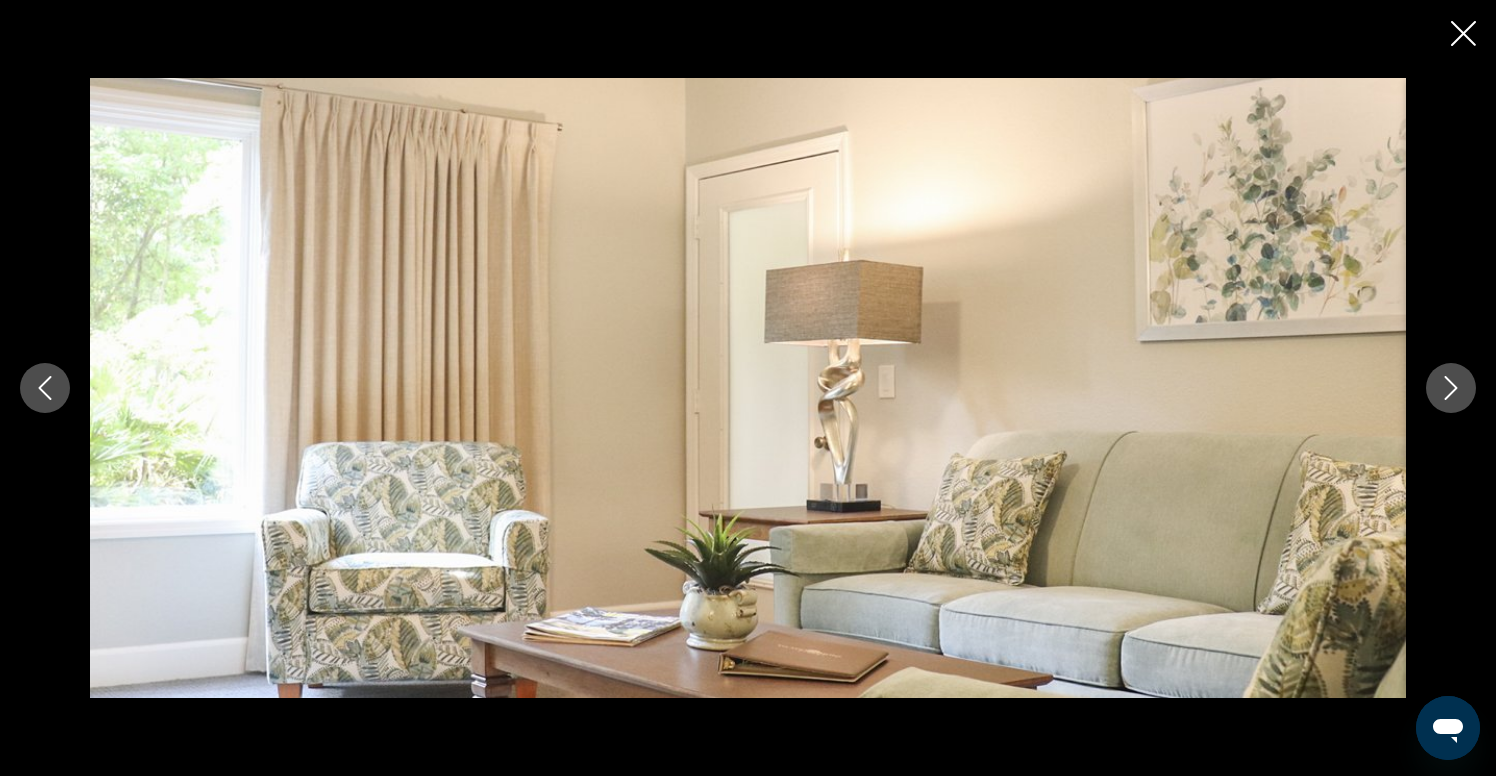 click 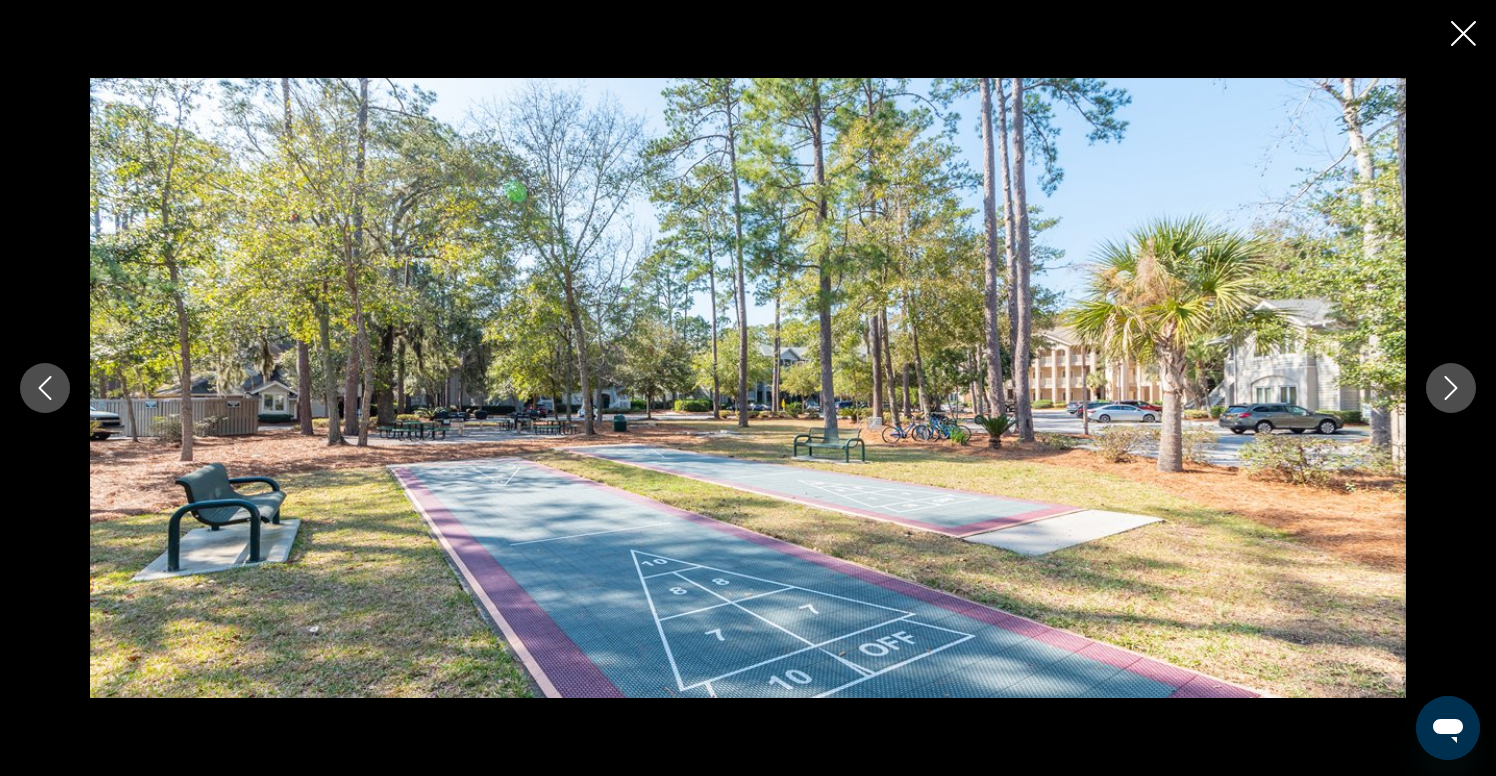 click 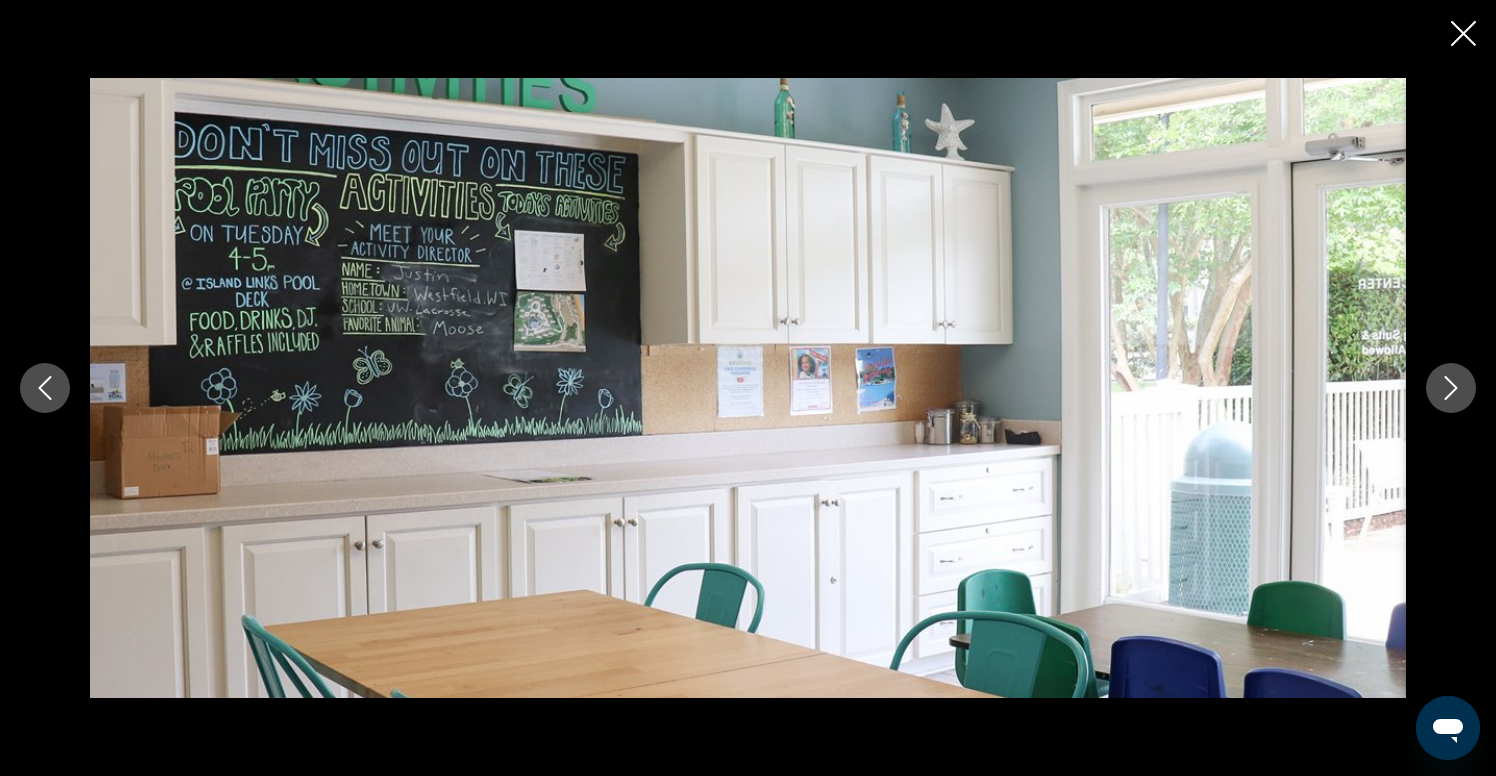 click 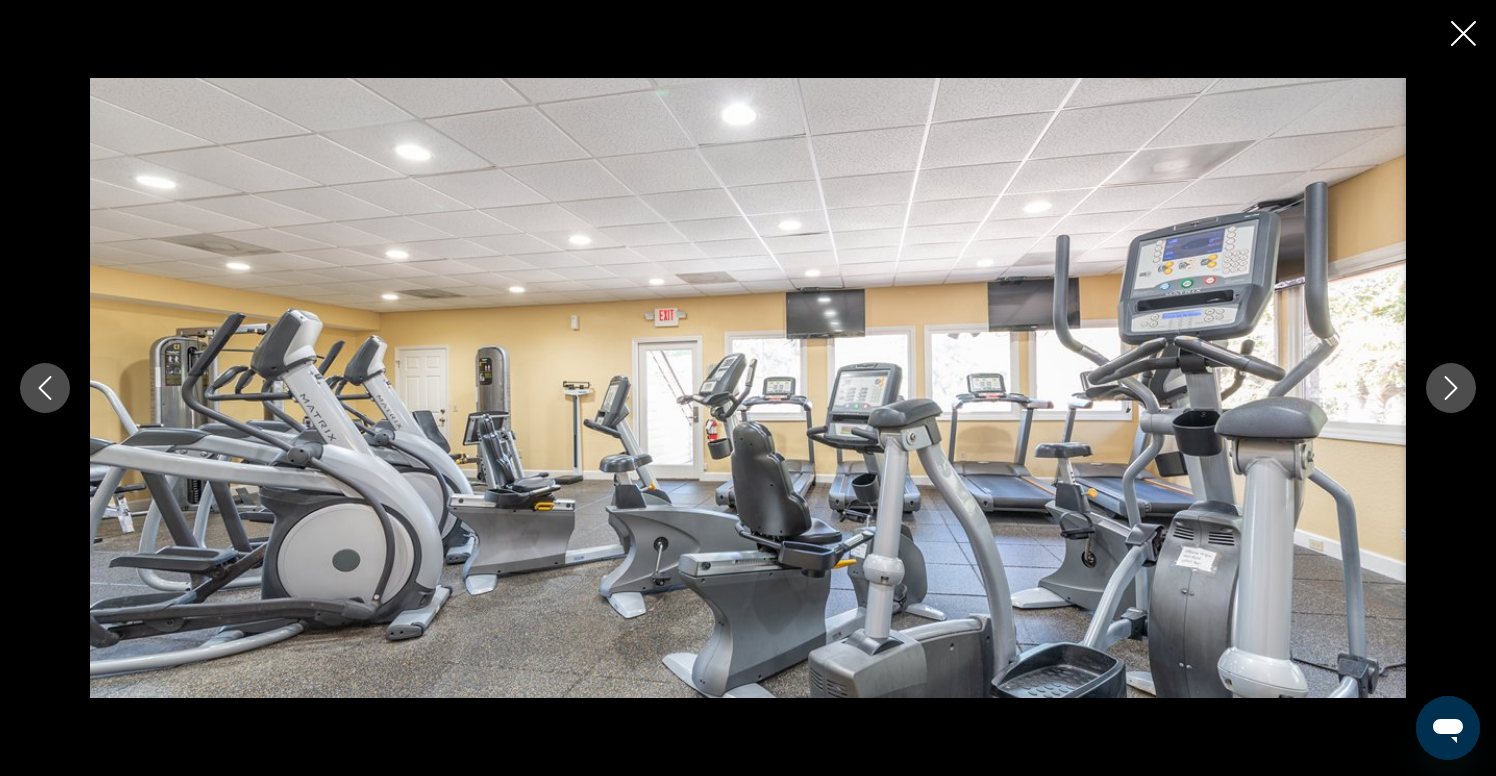 click 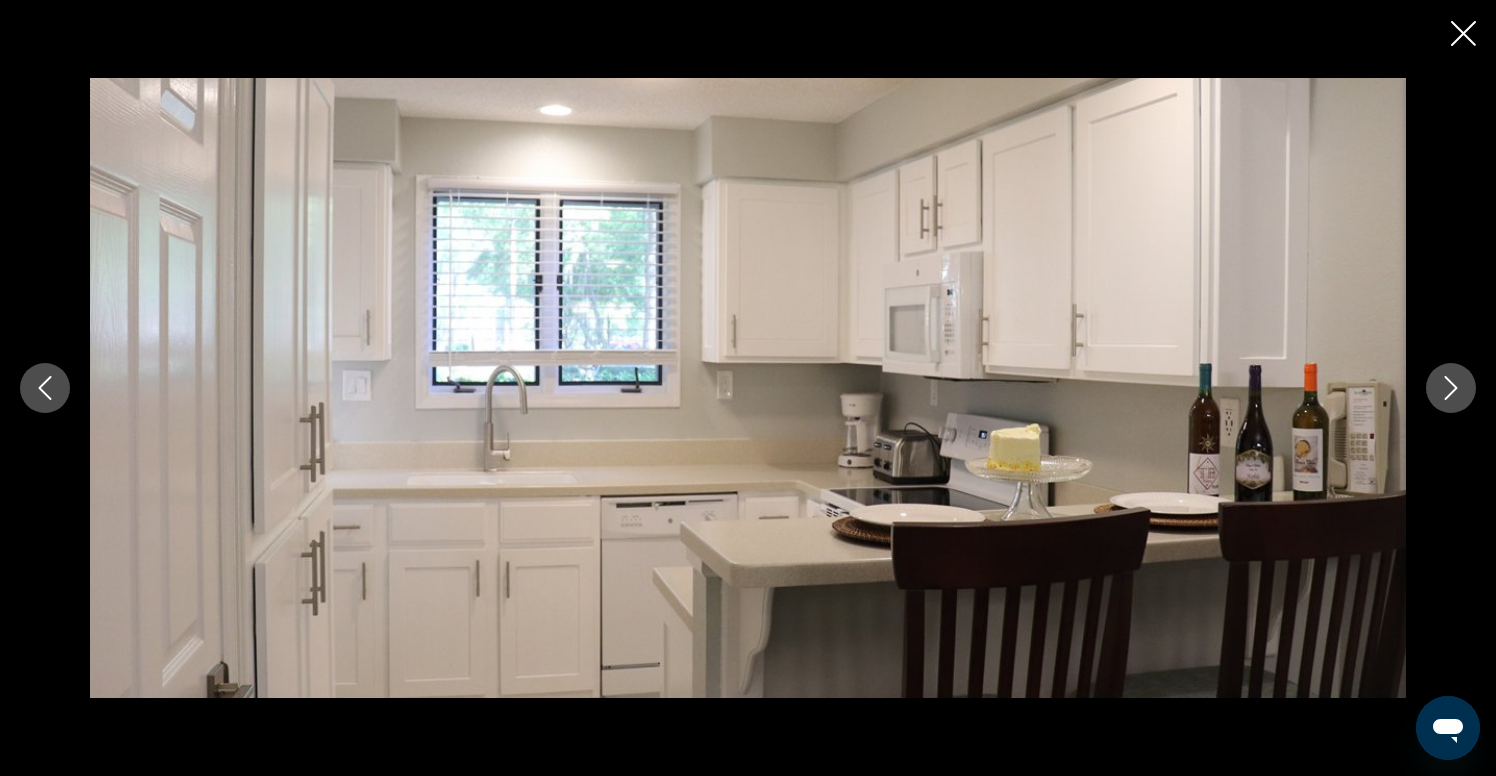 click 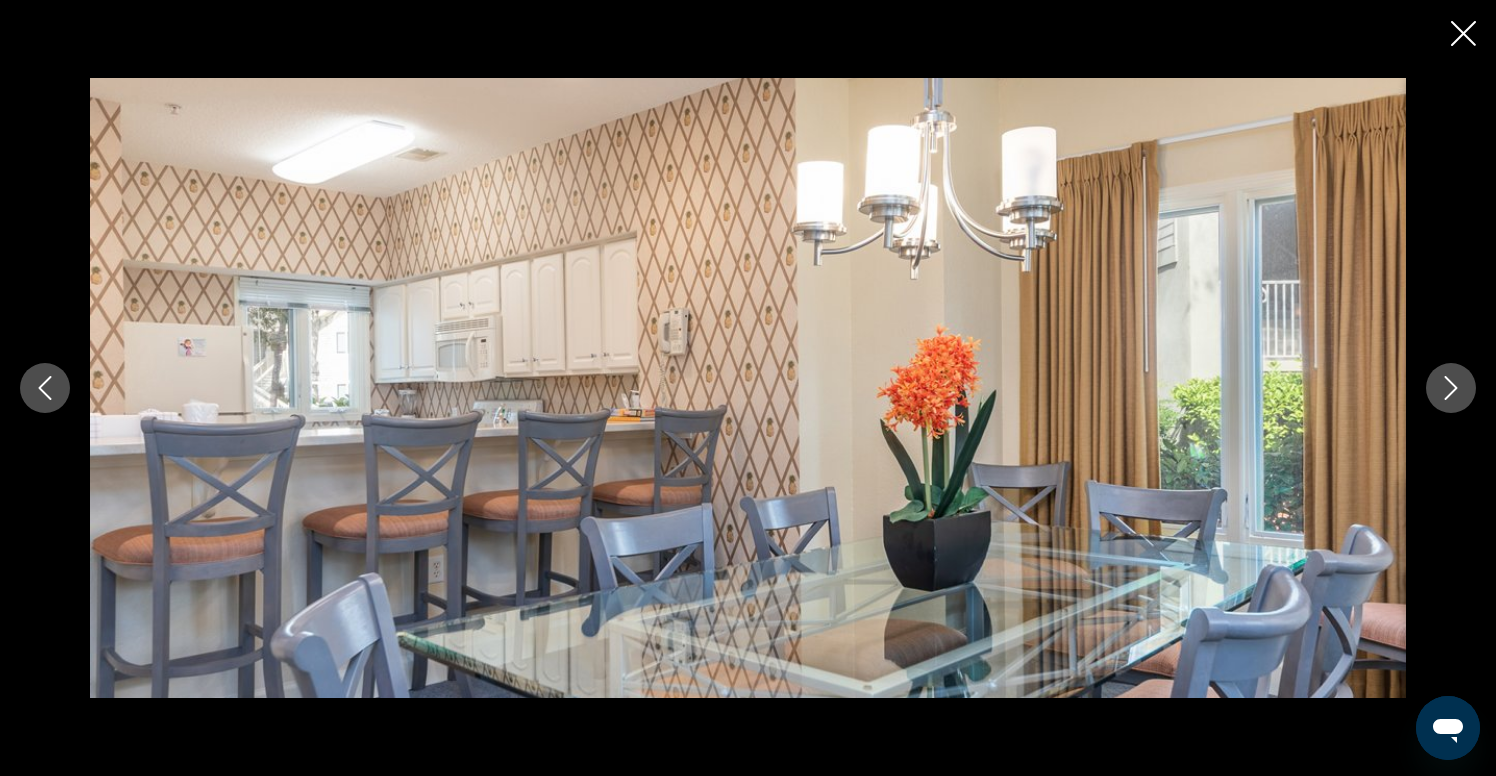 click 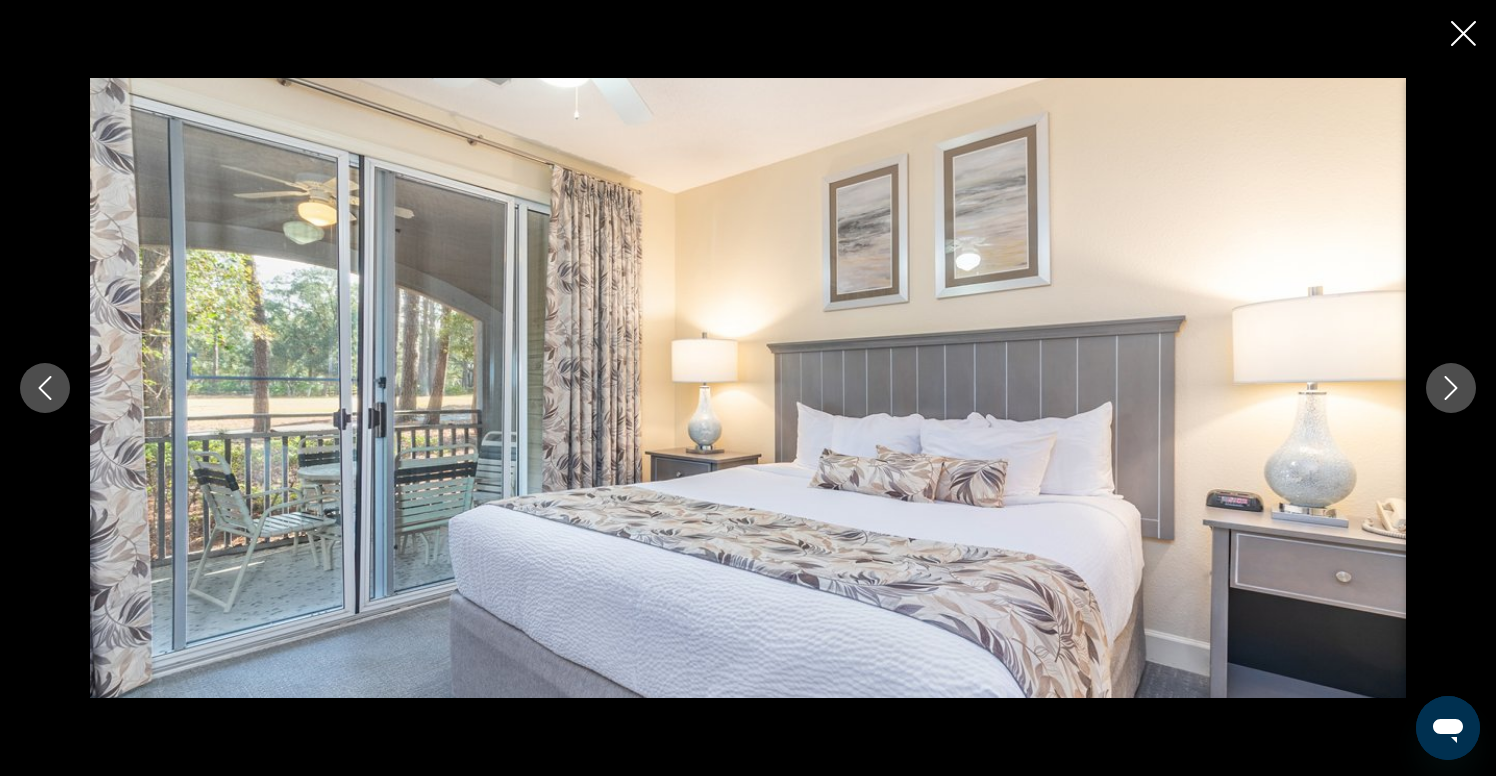 click 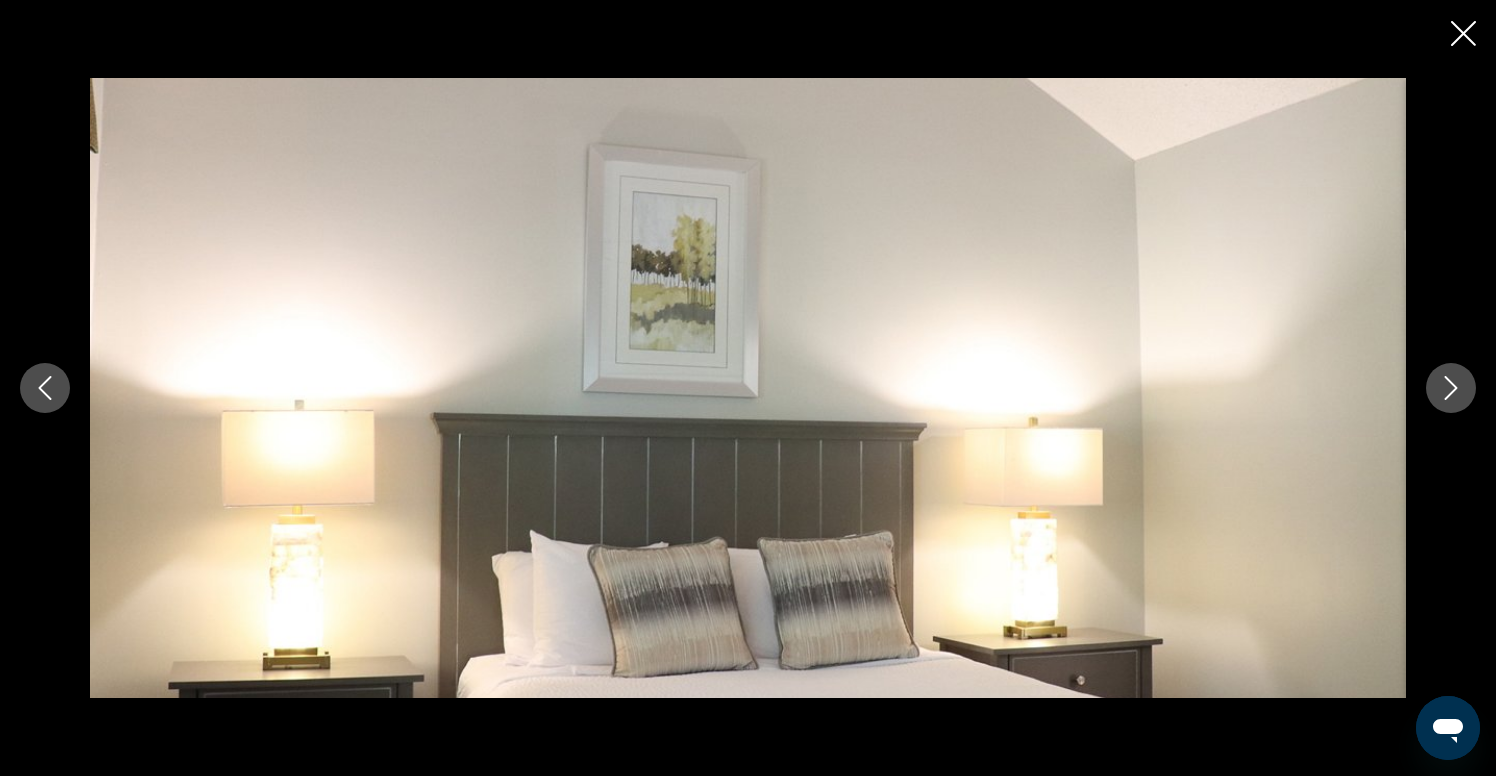 click 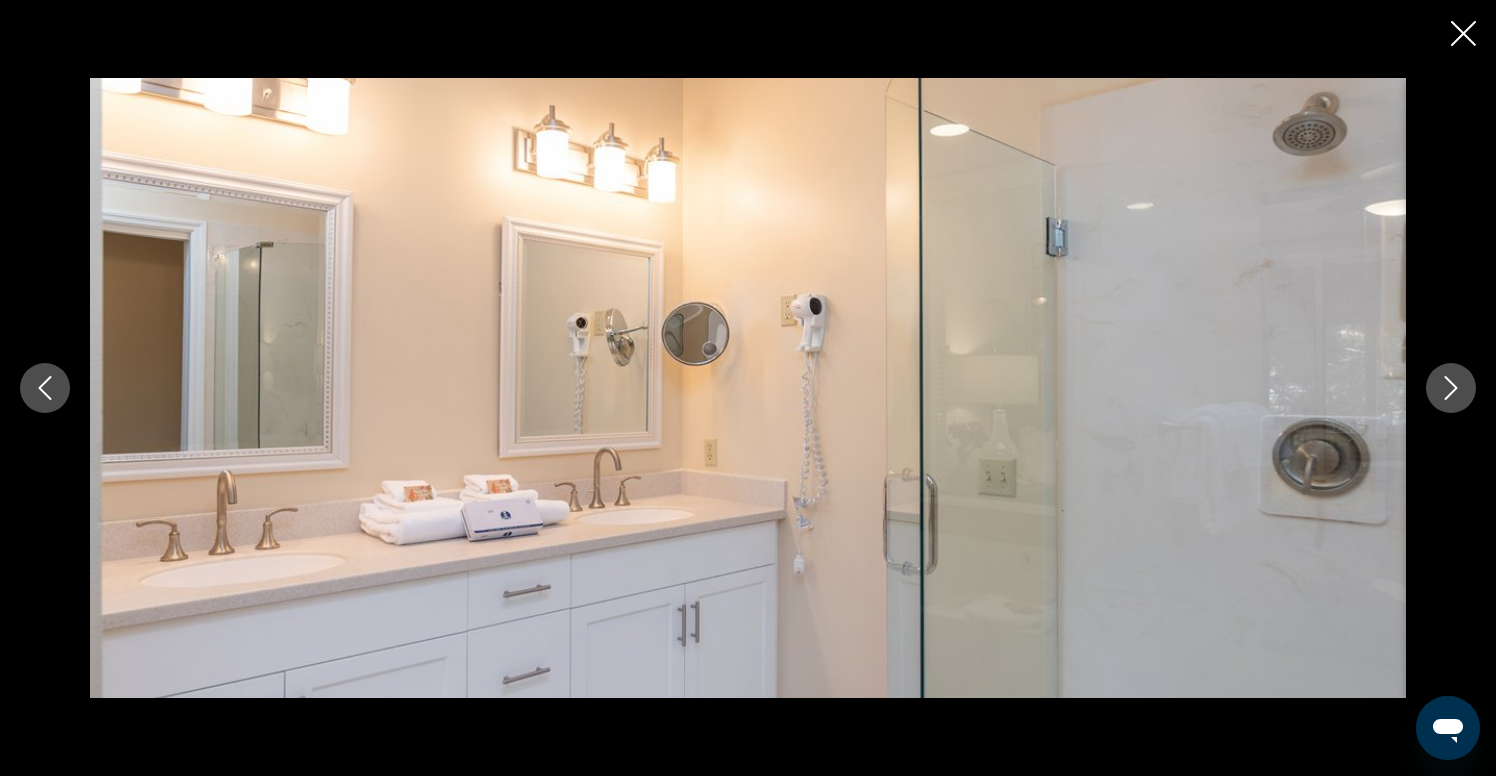 click 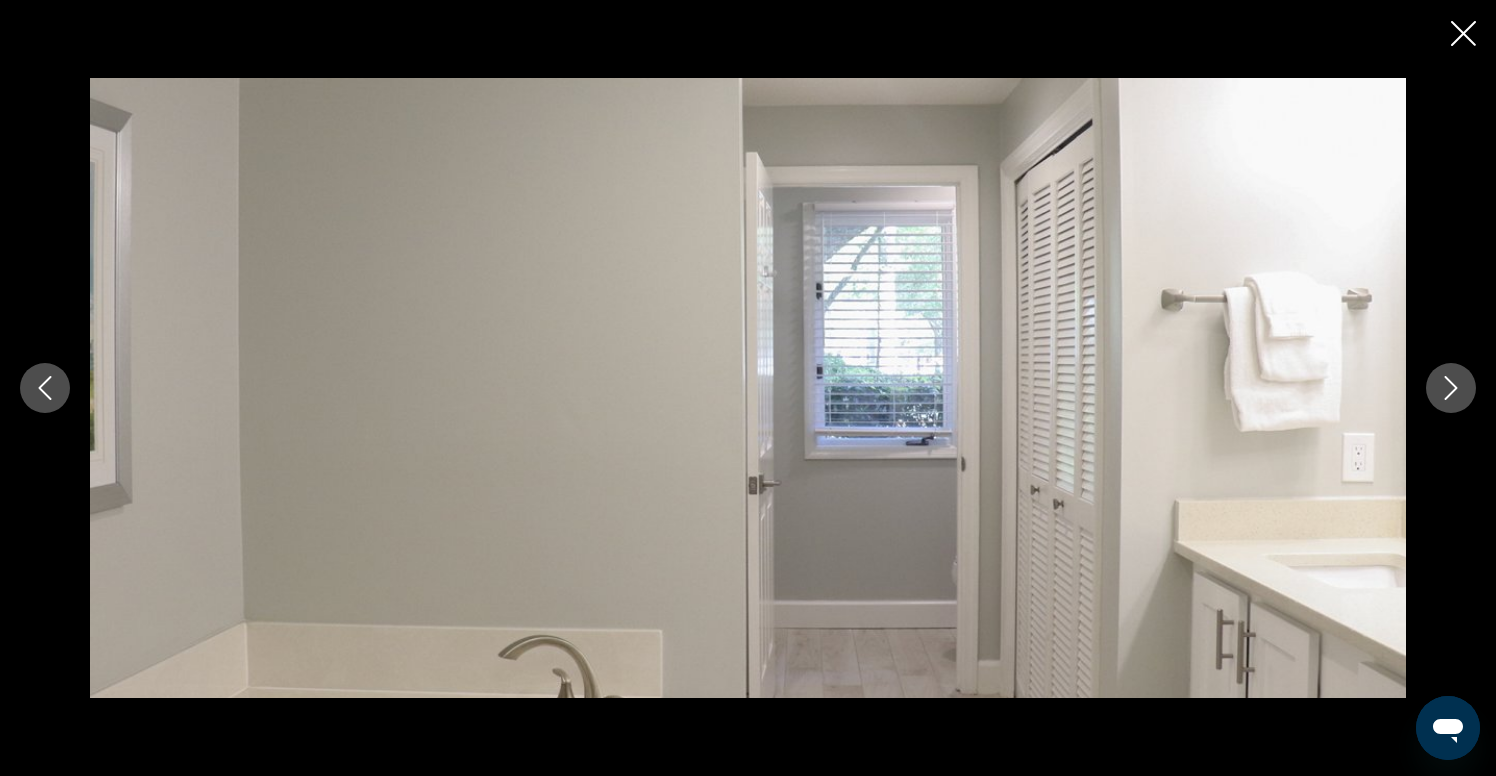 click 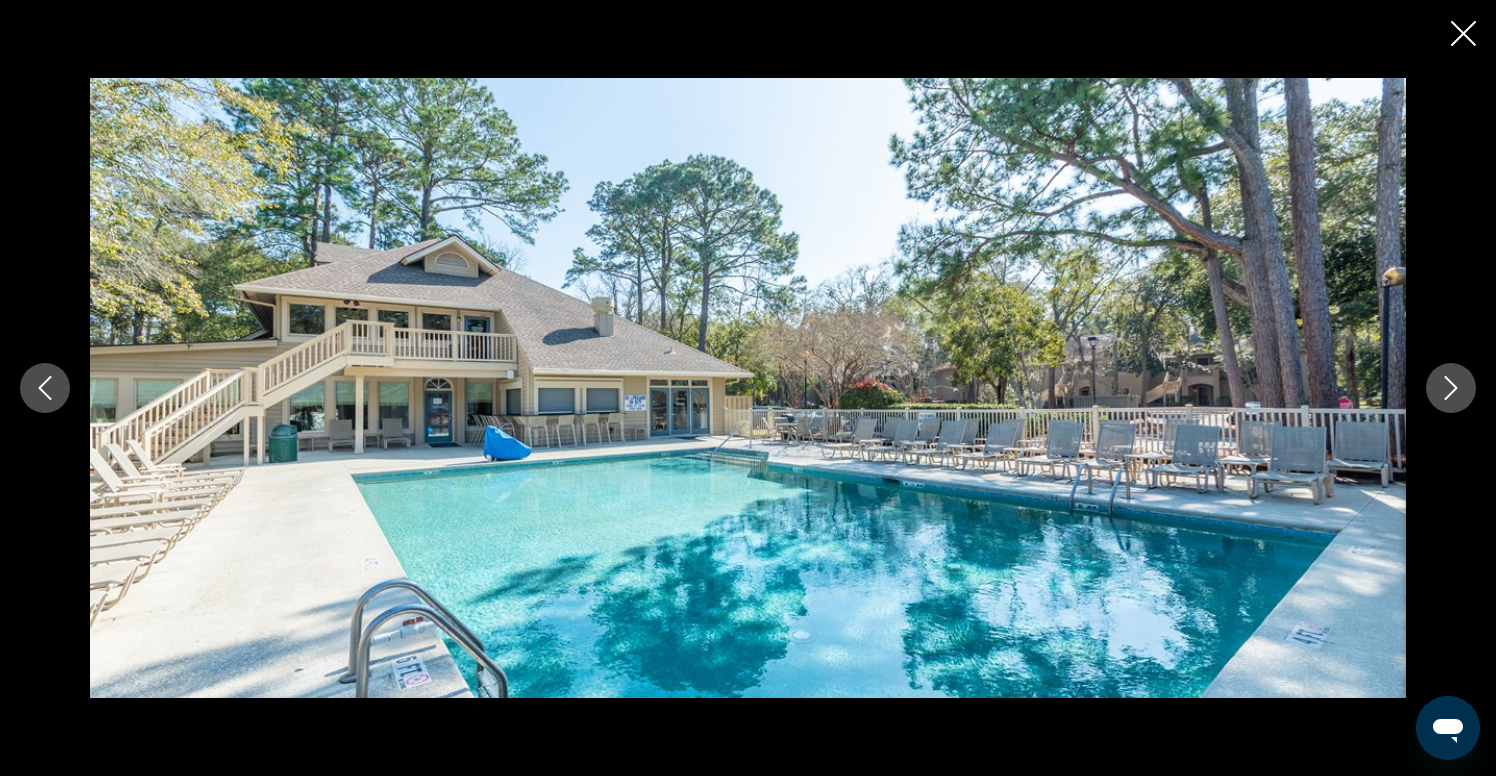 click 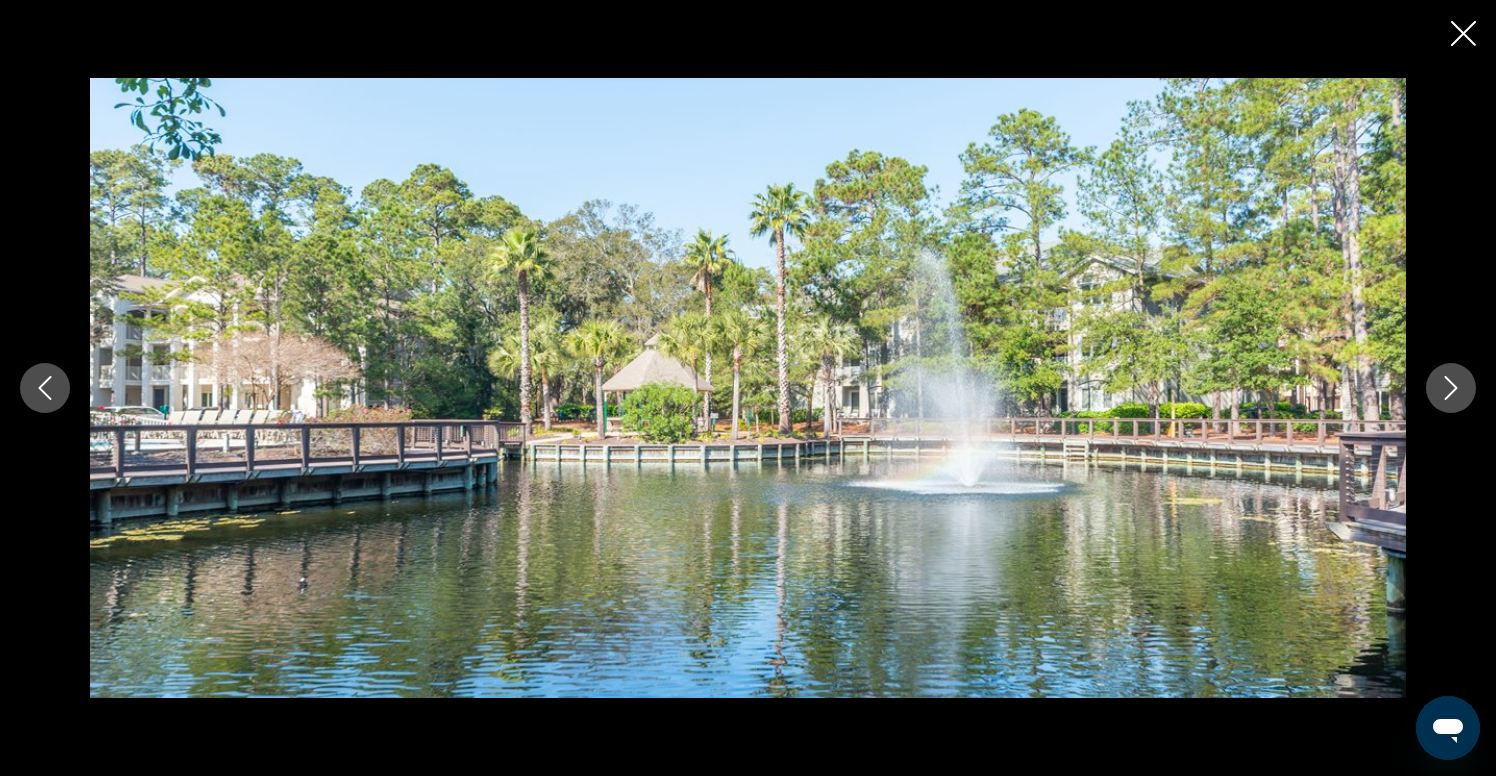 click 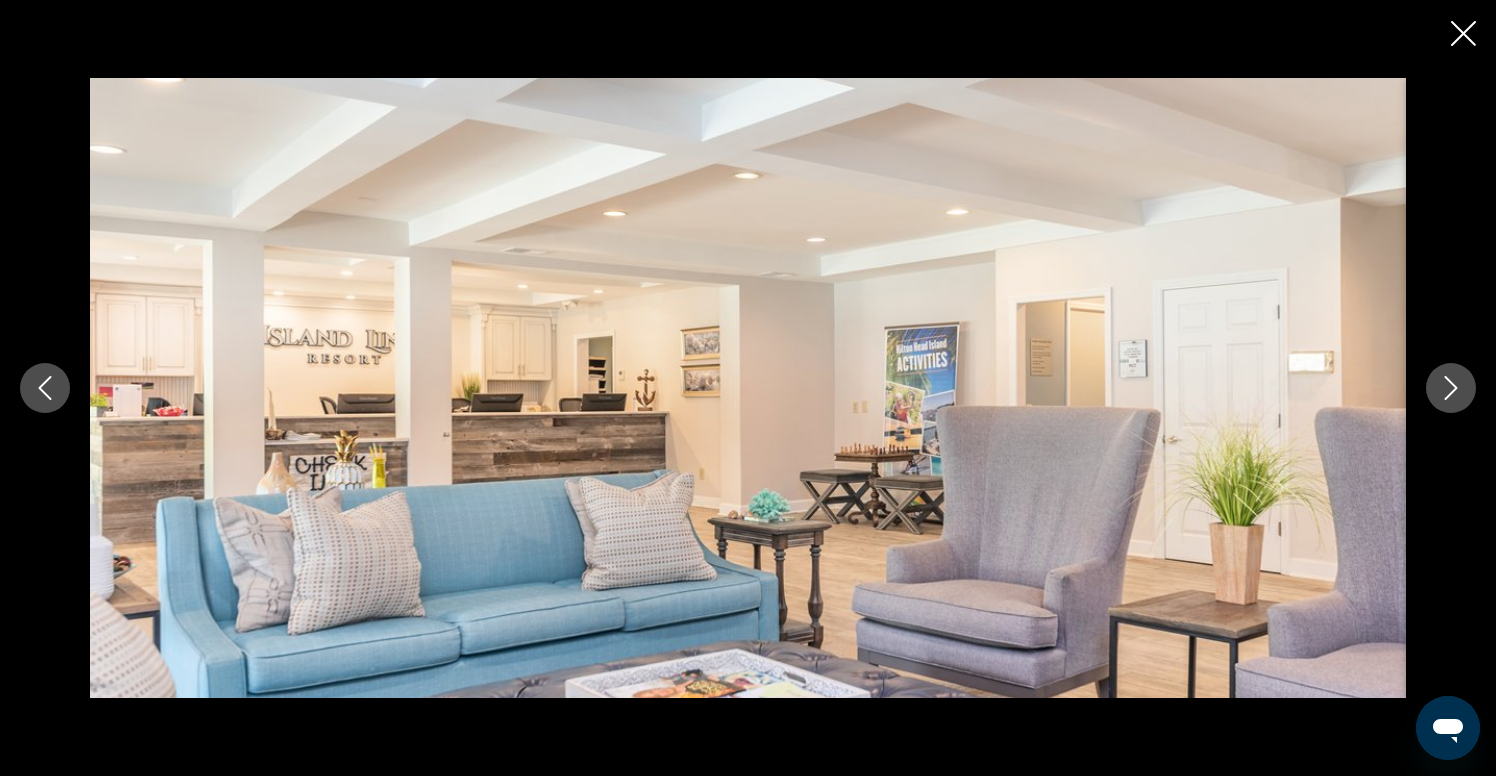 click 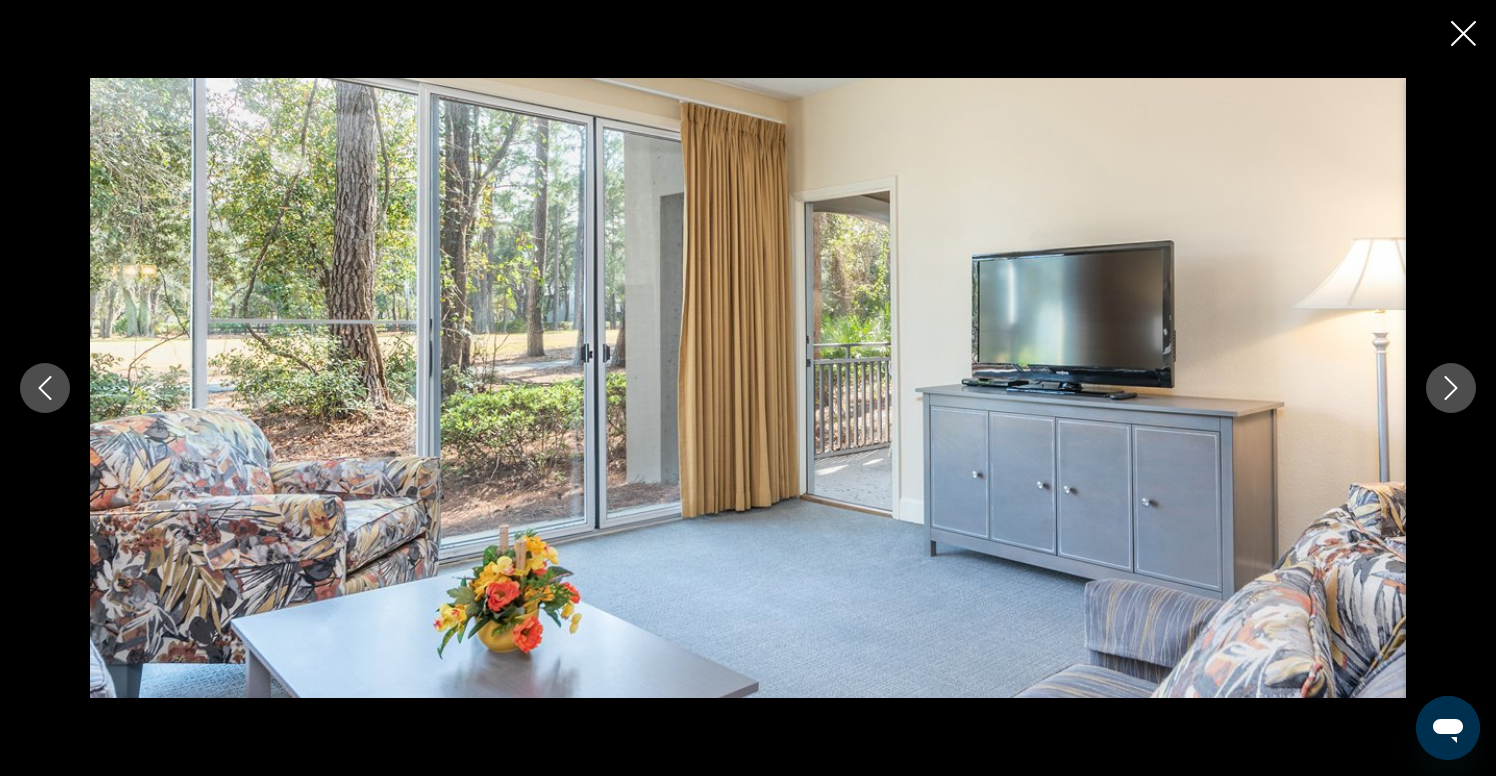 click 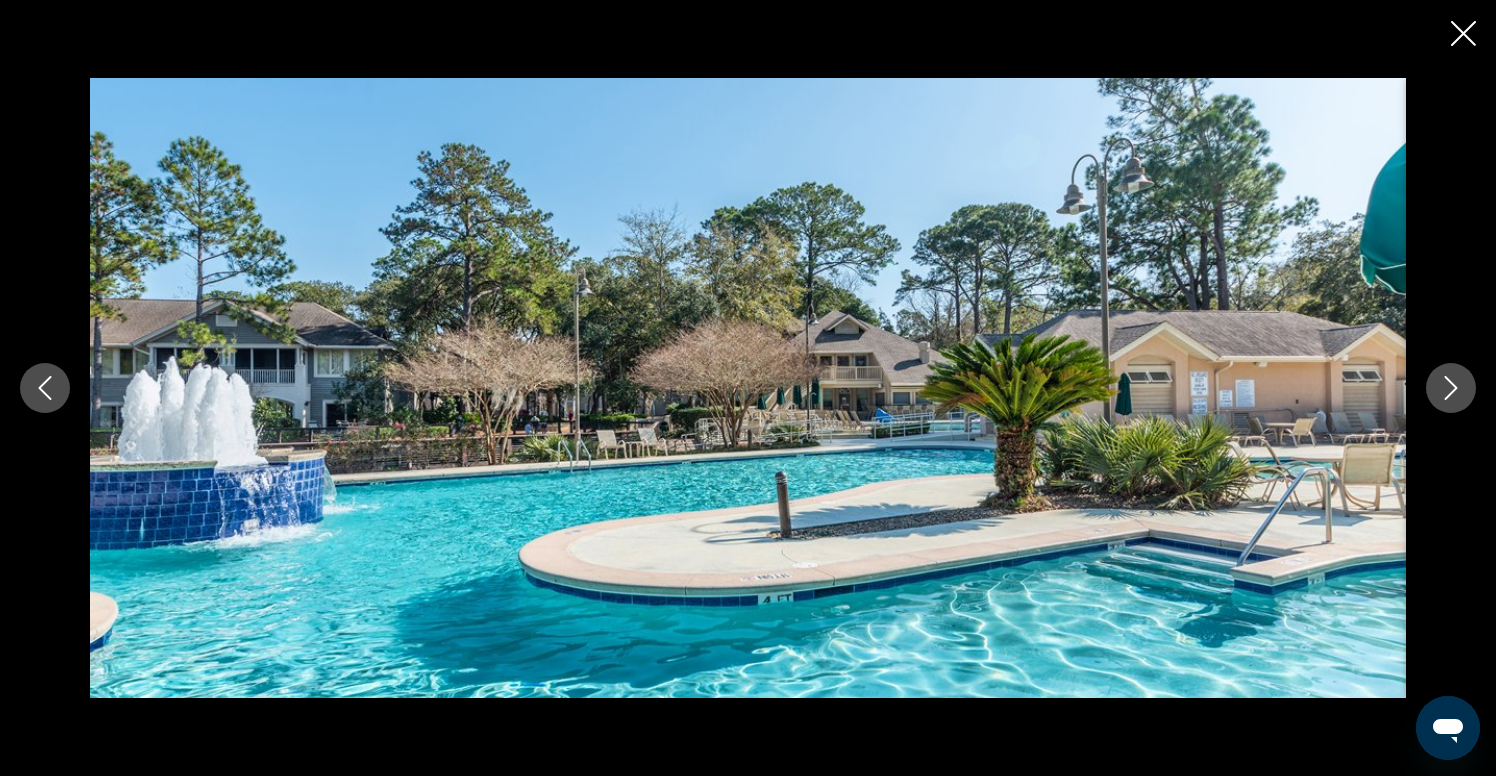 click 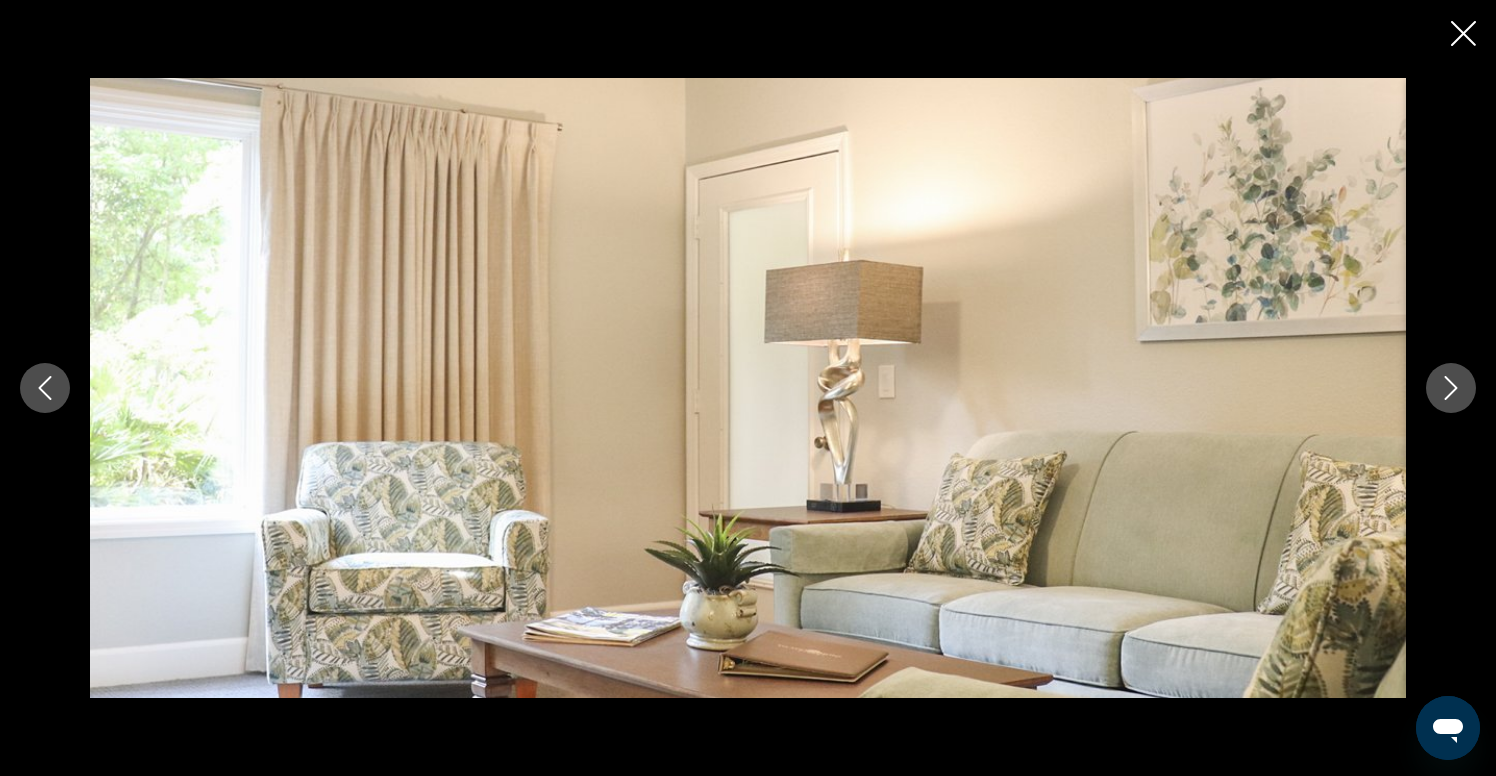 click 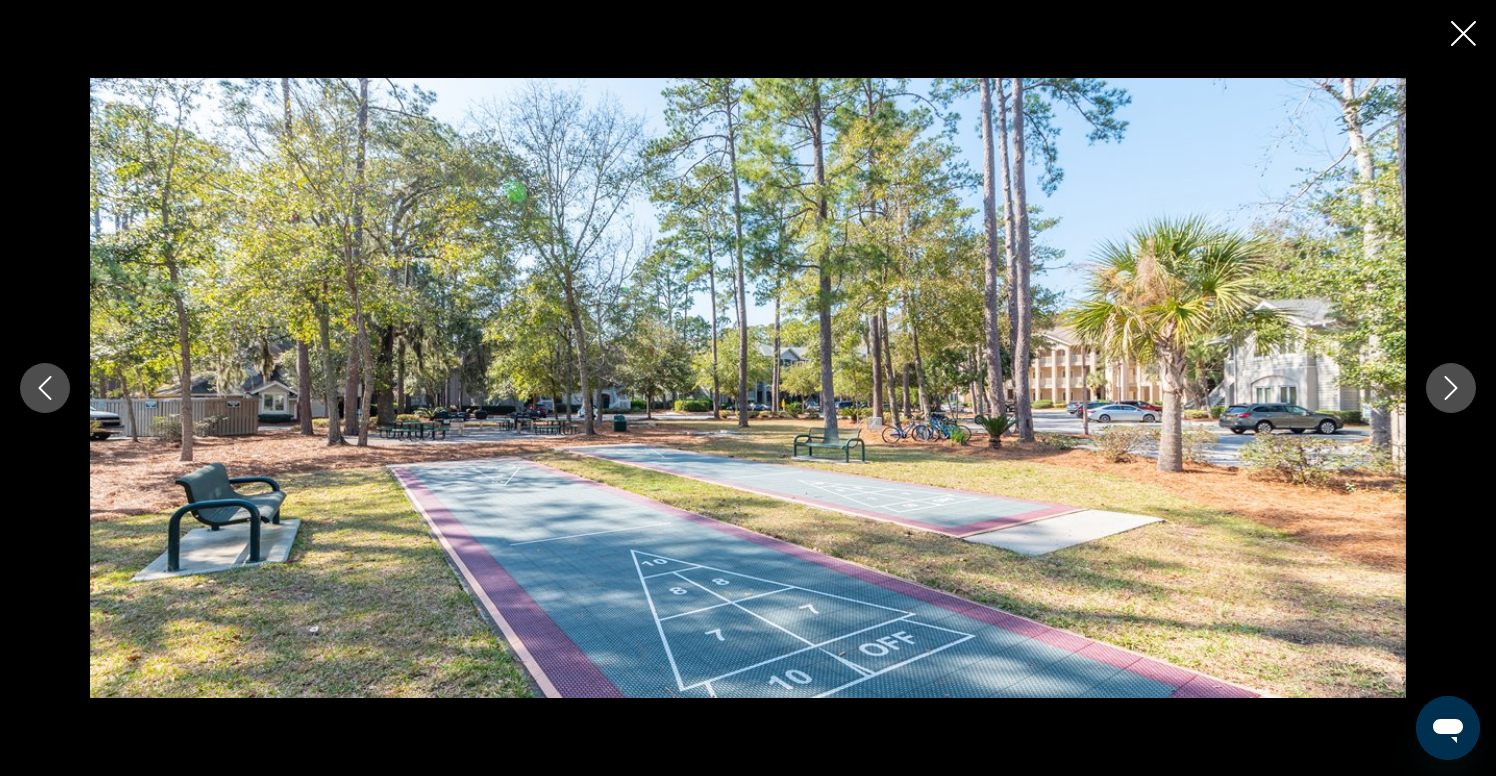 click 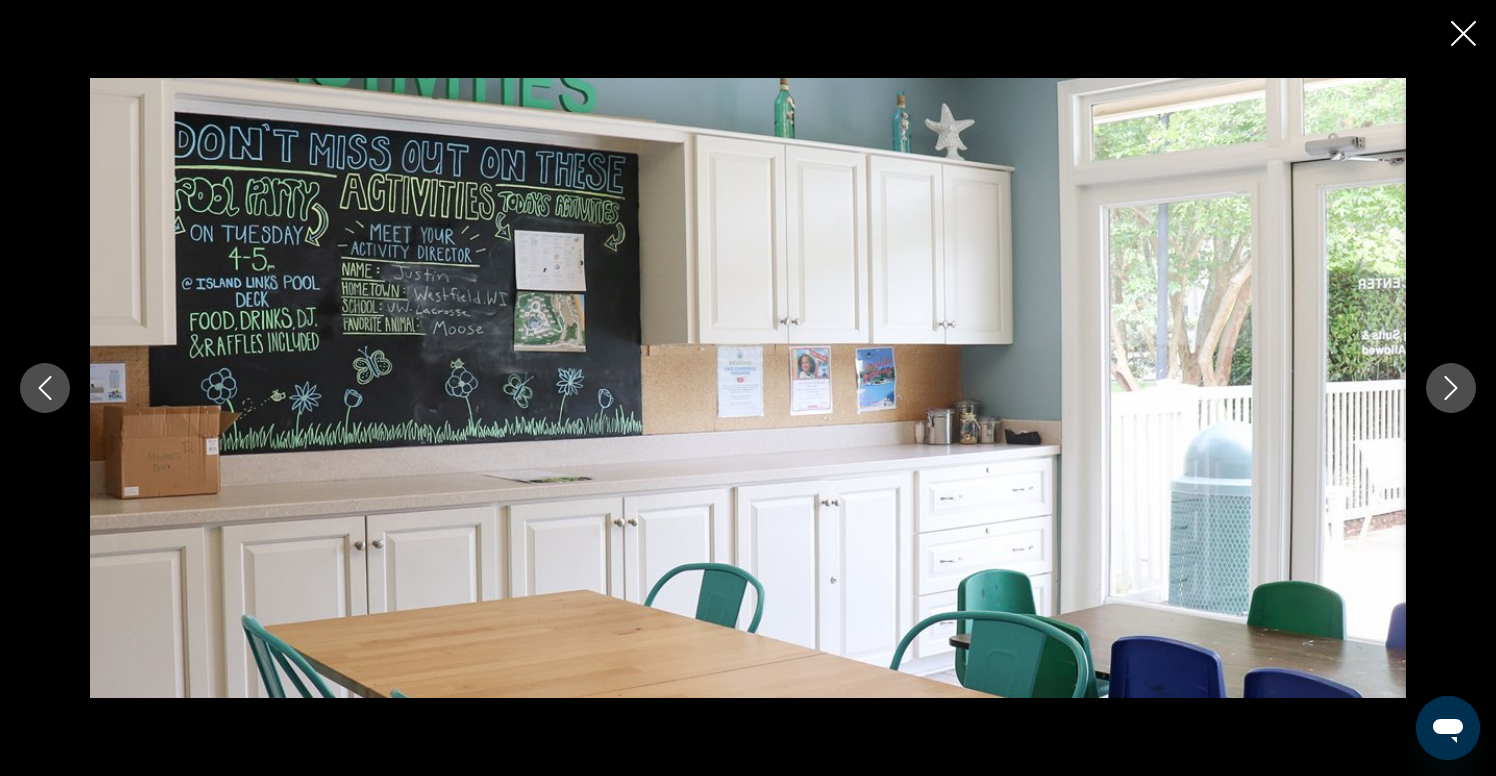 type 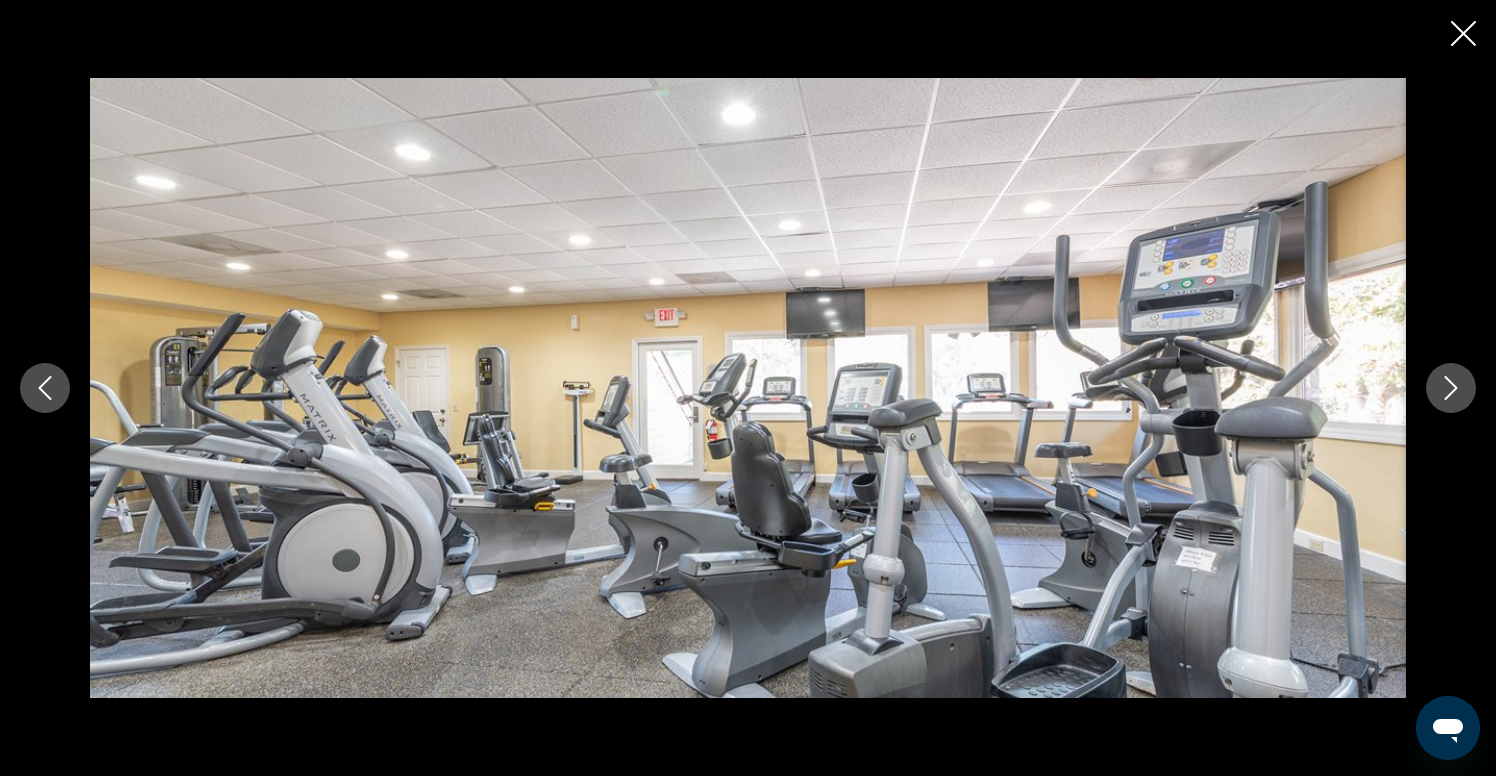 click 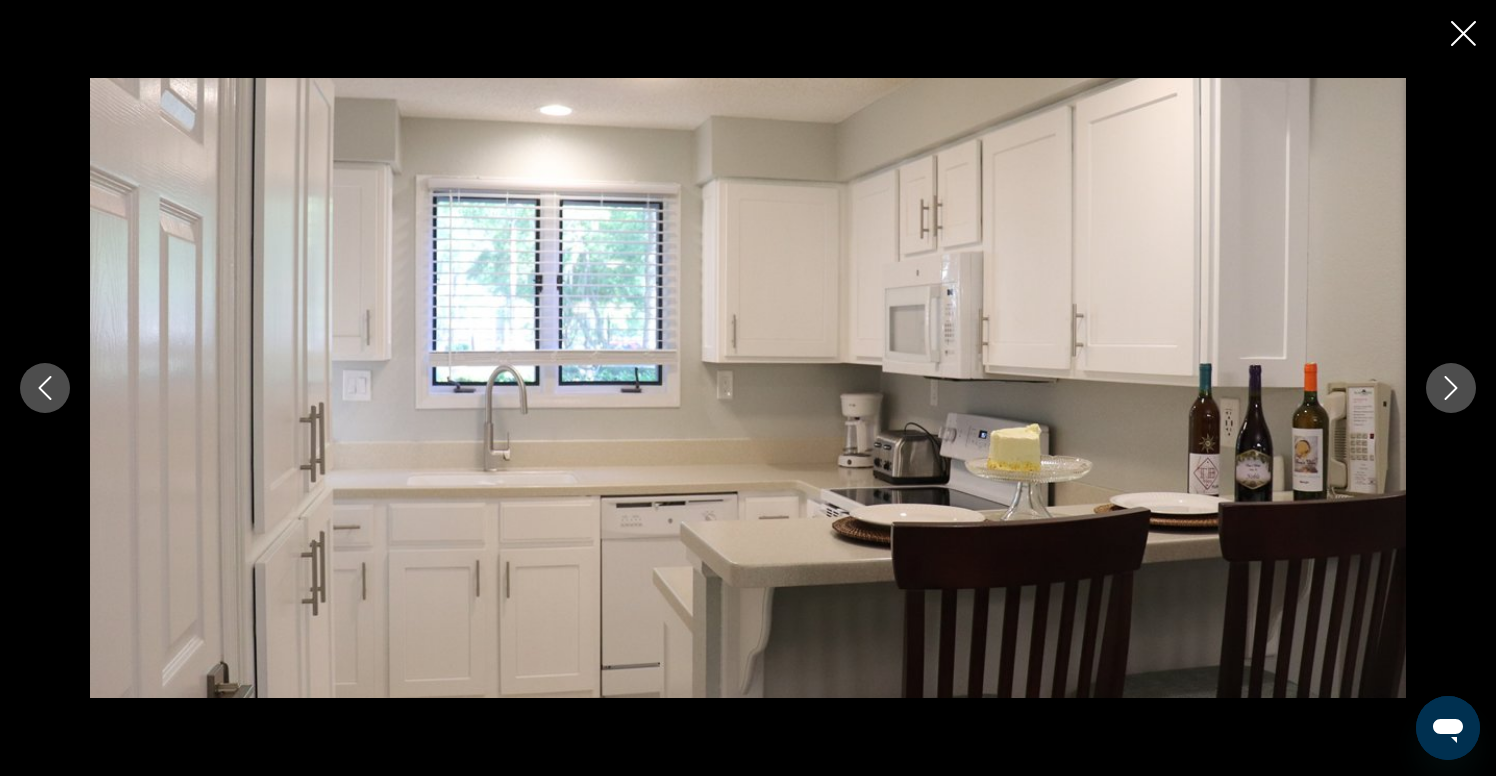 click 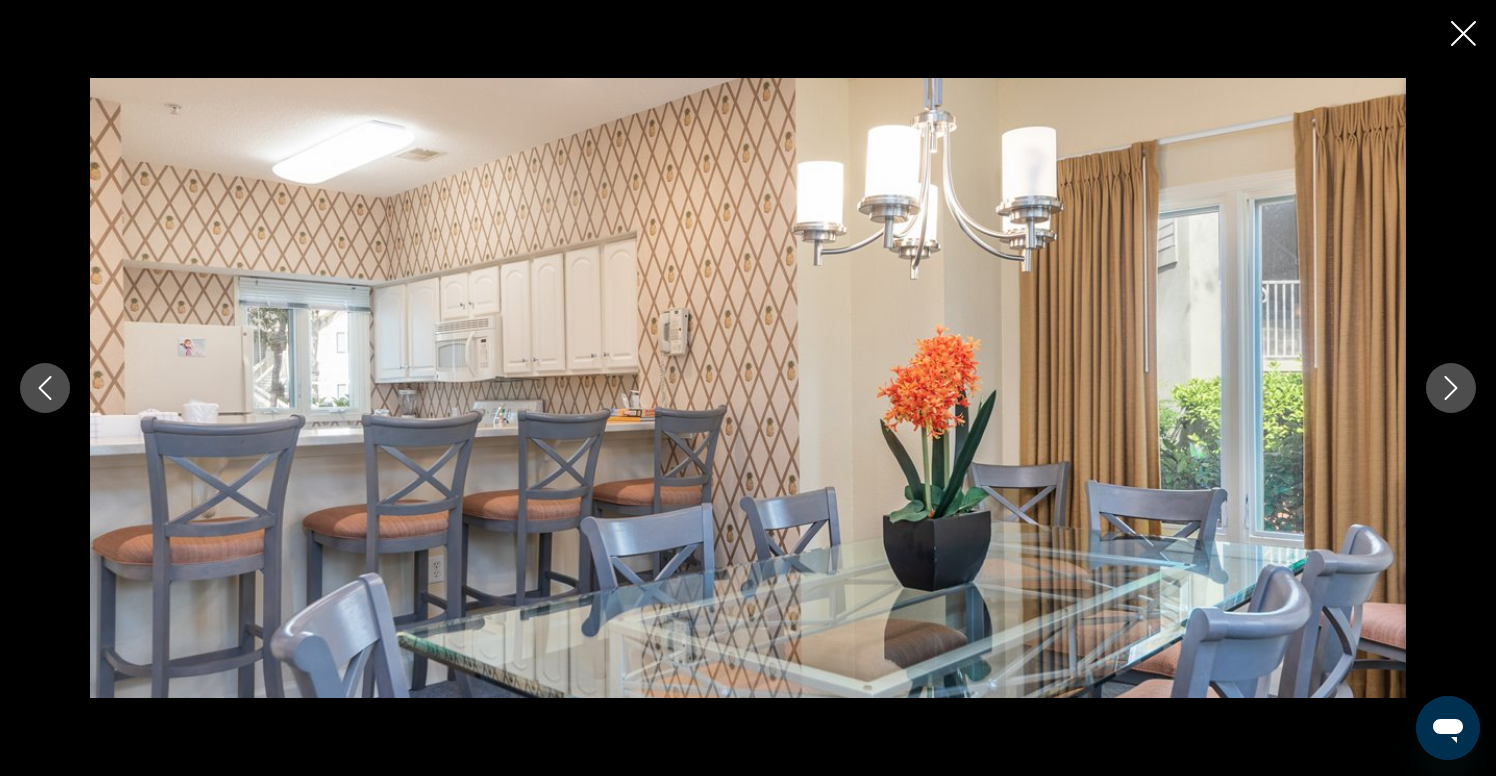 click 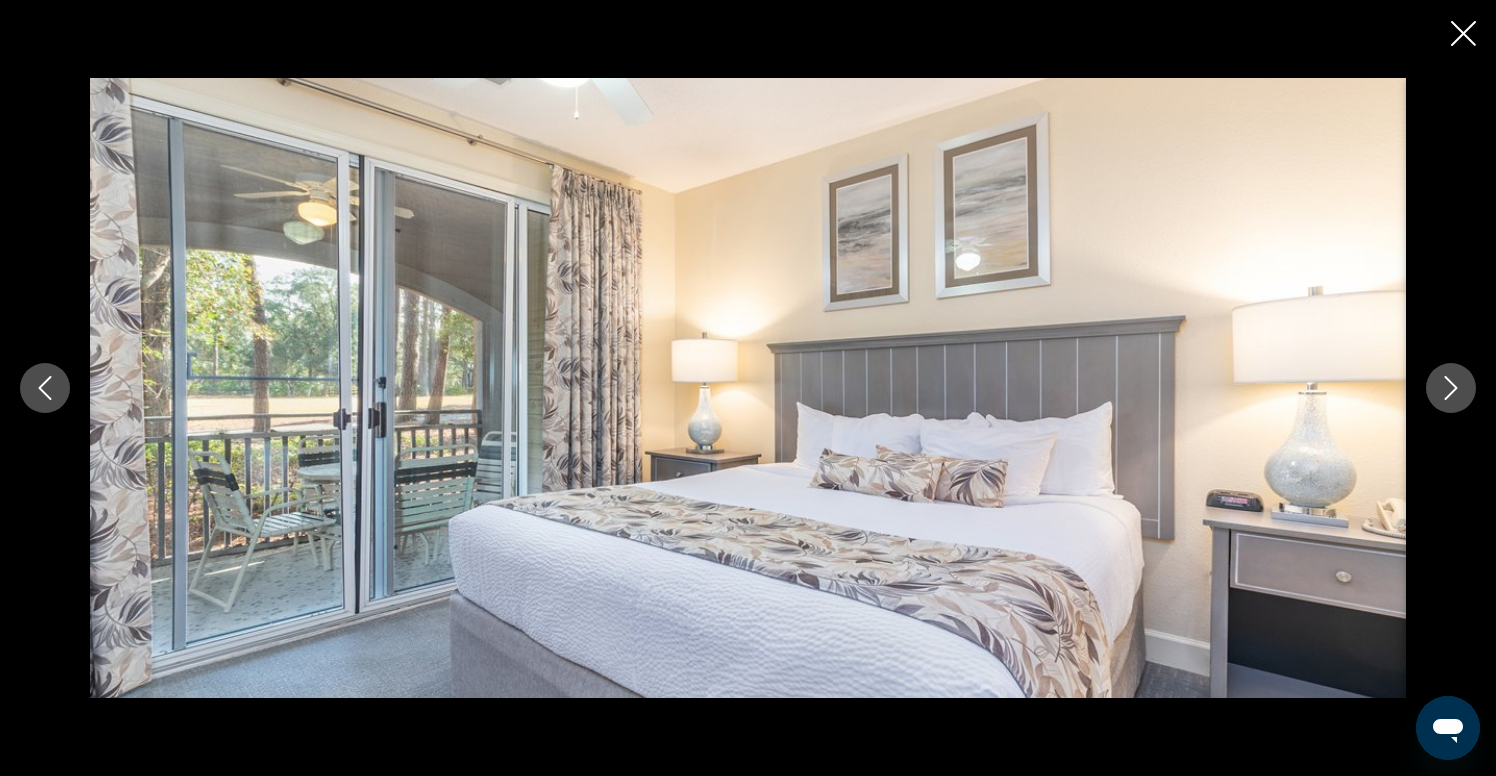 click 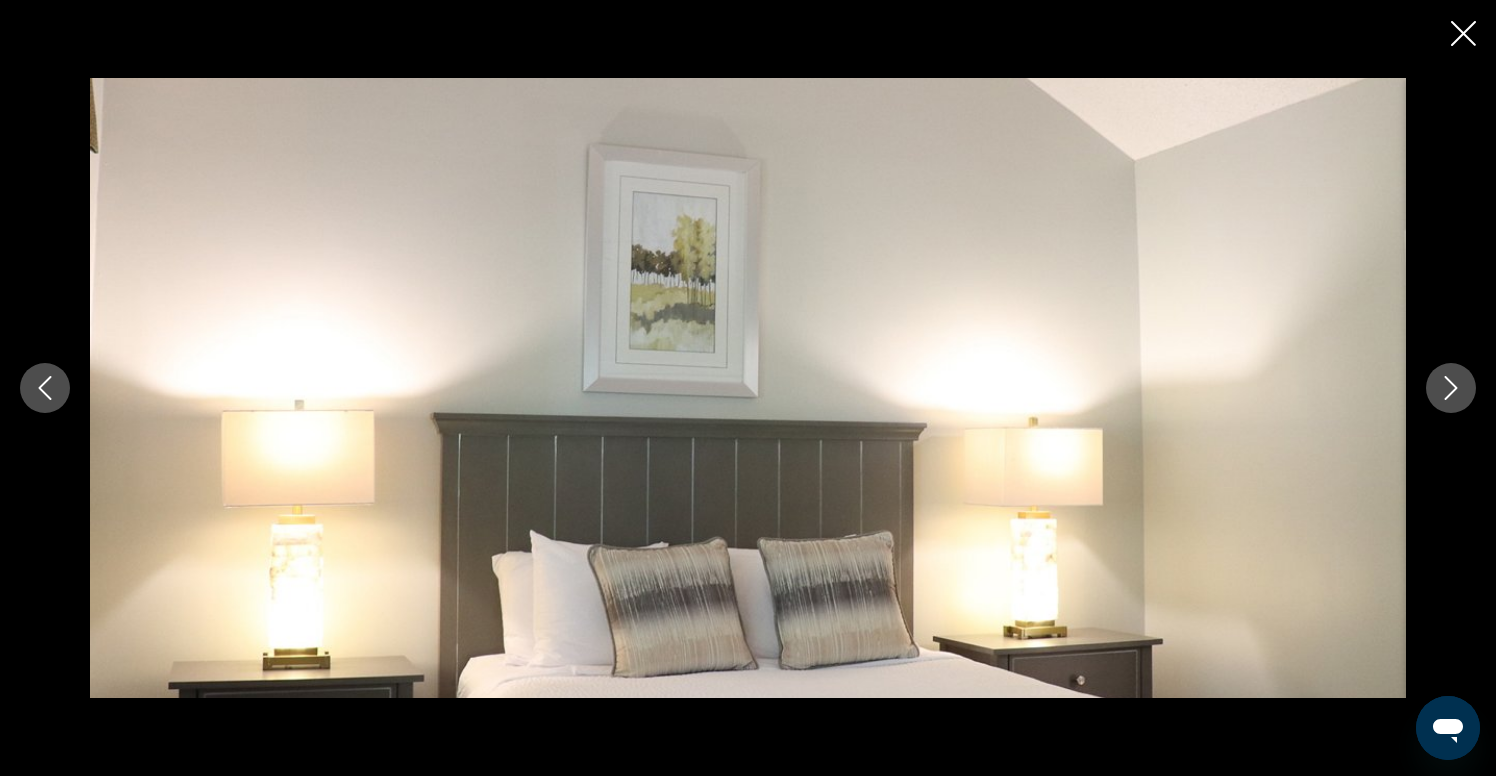 click 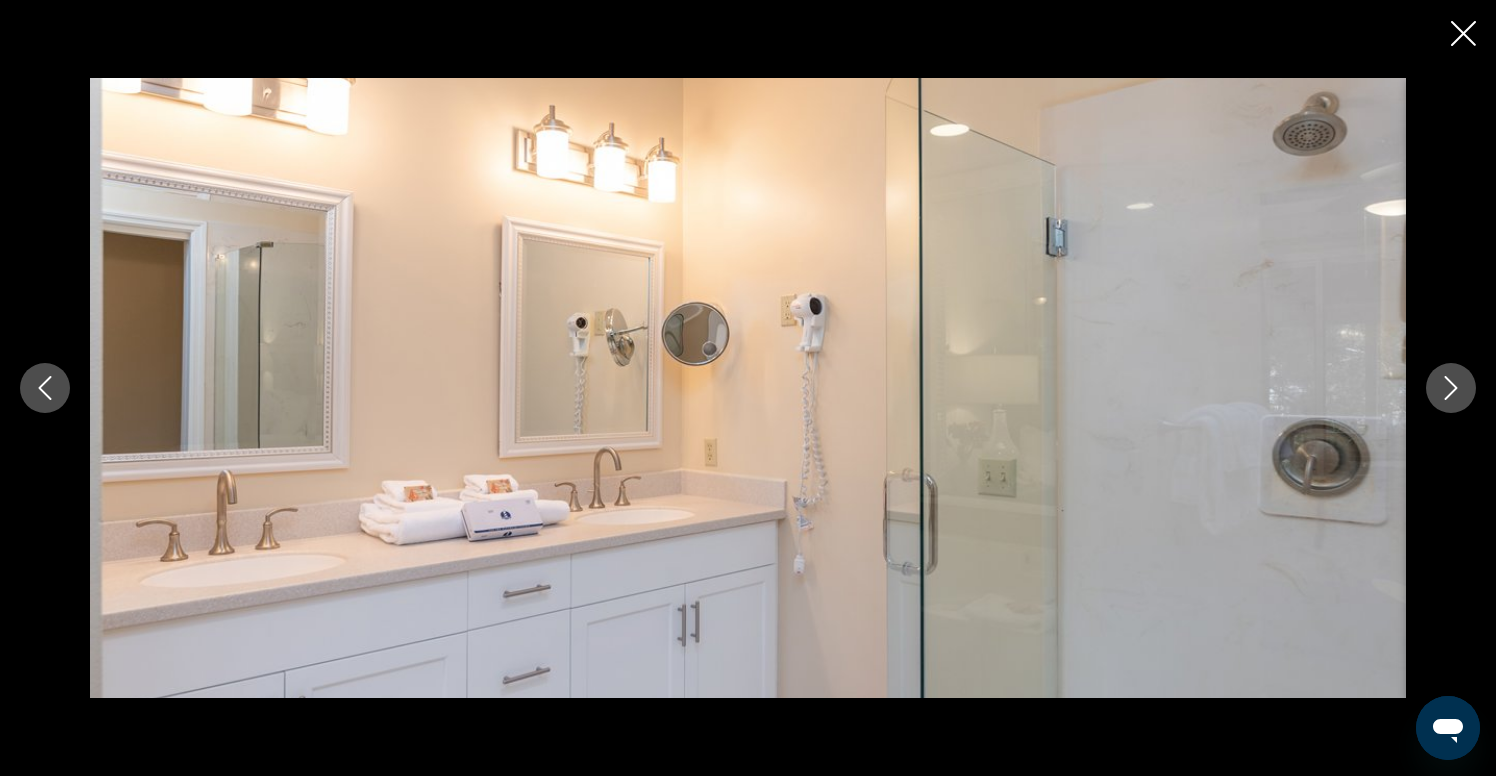 click 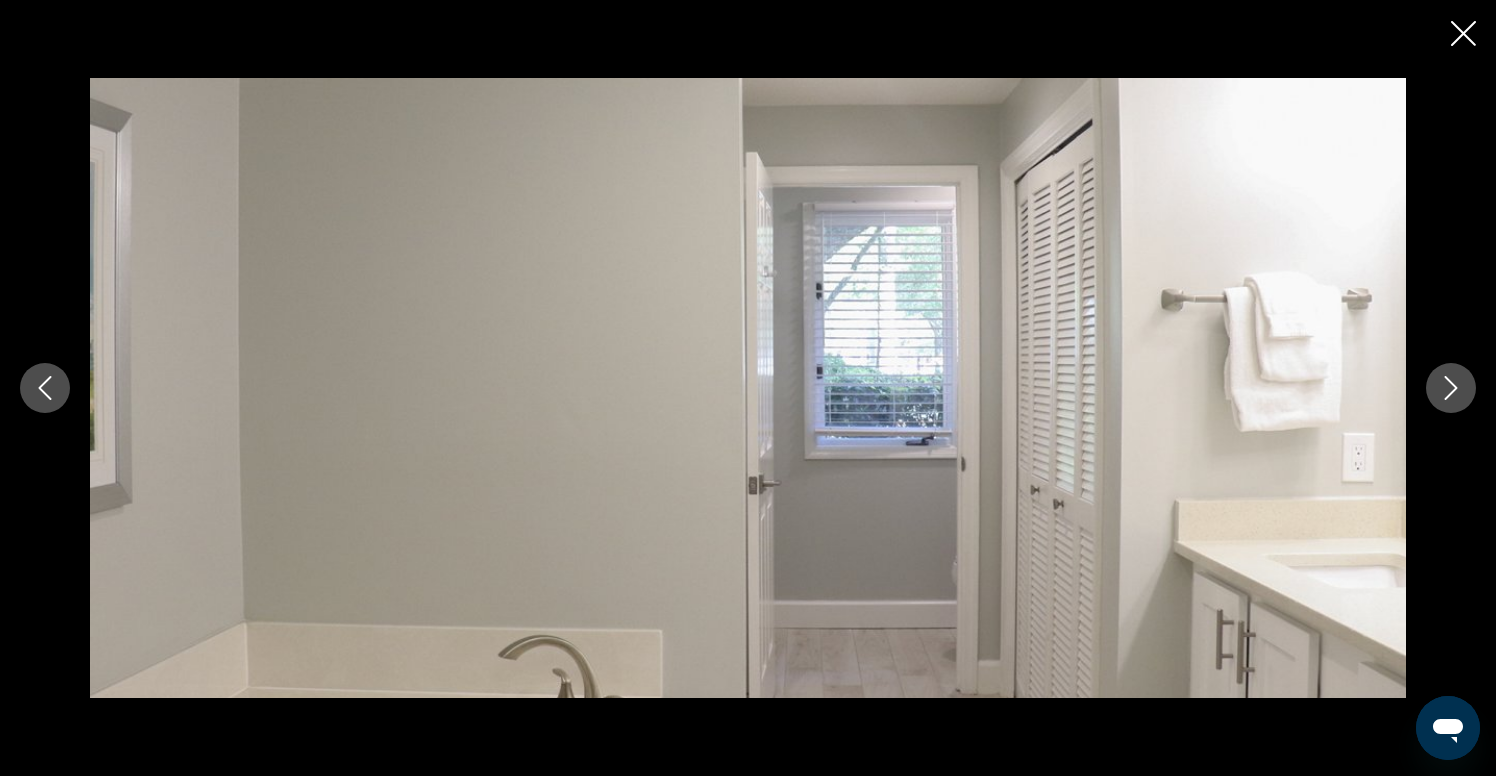 click 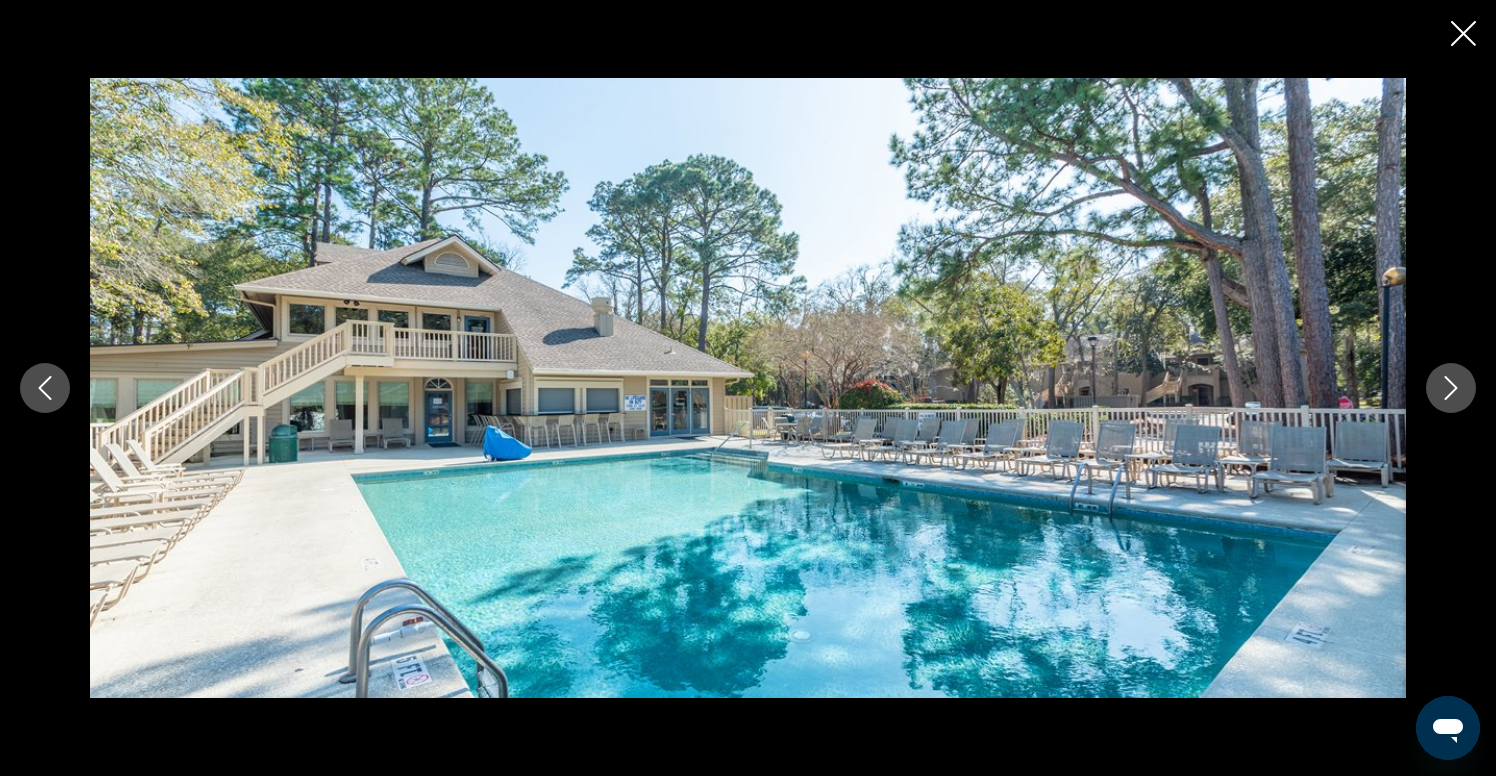click 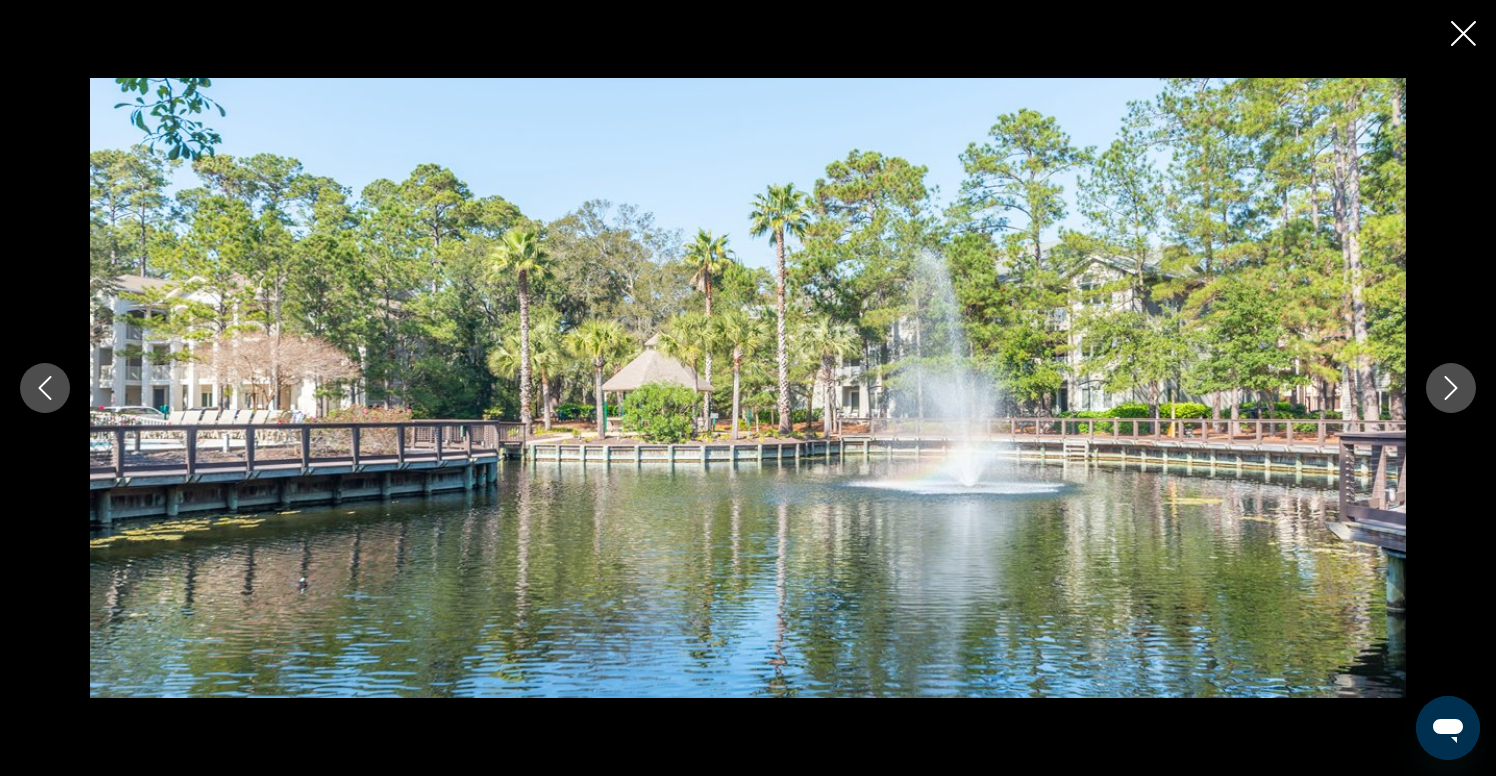click 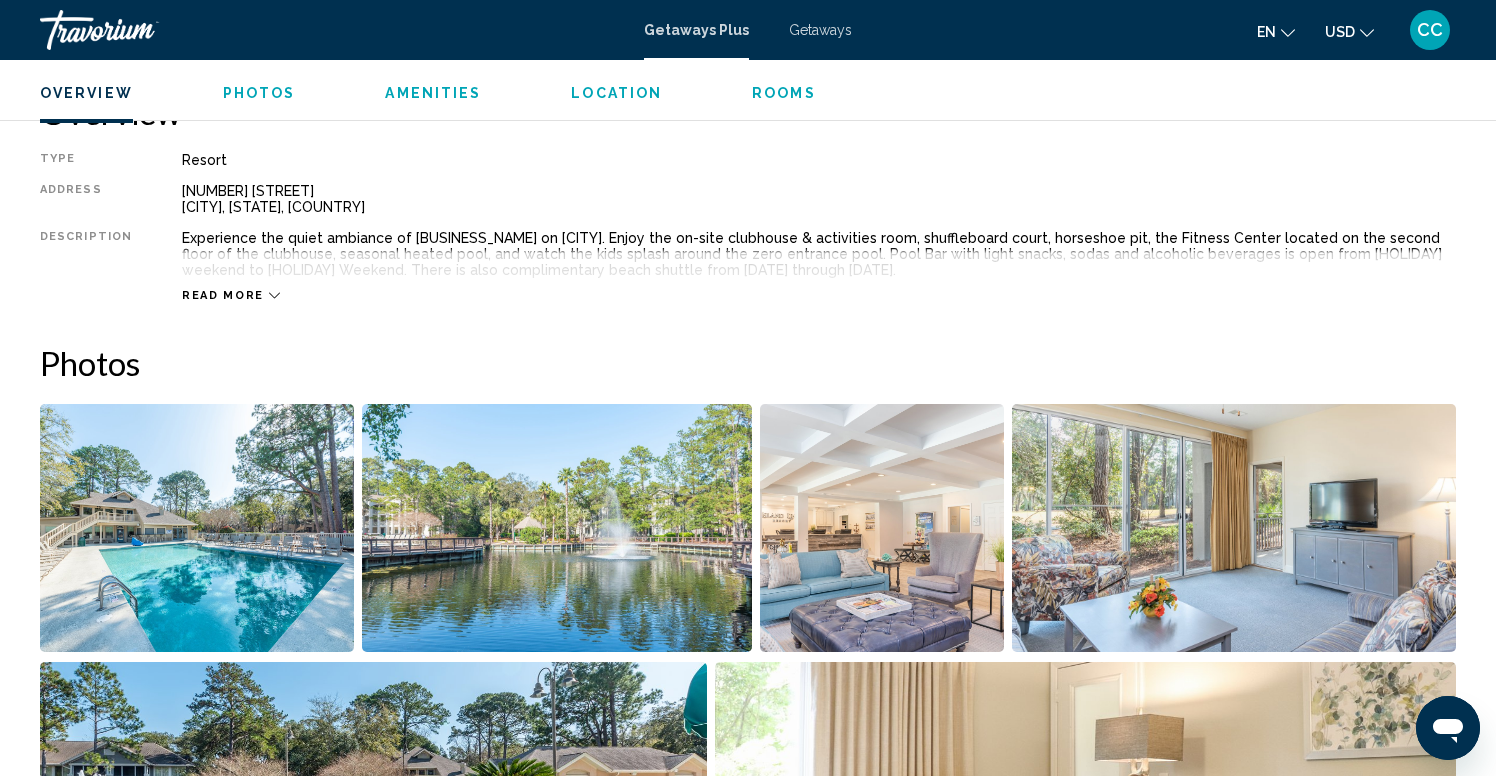 scroll, scrollTop: 358, scrollLeft: 0, axis: vertical 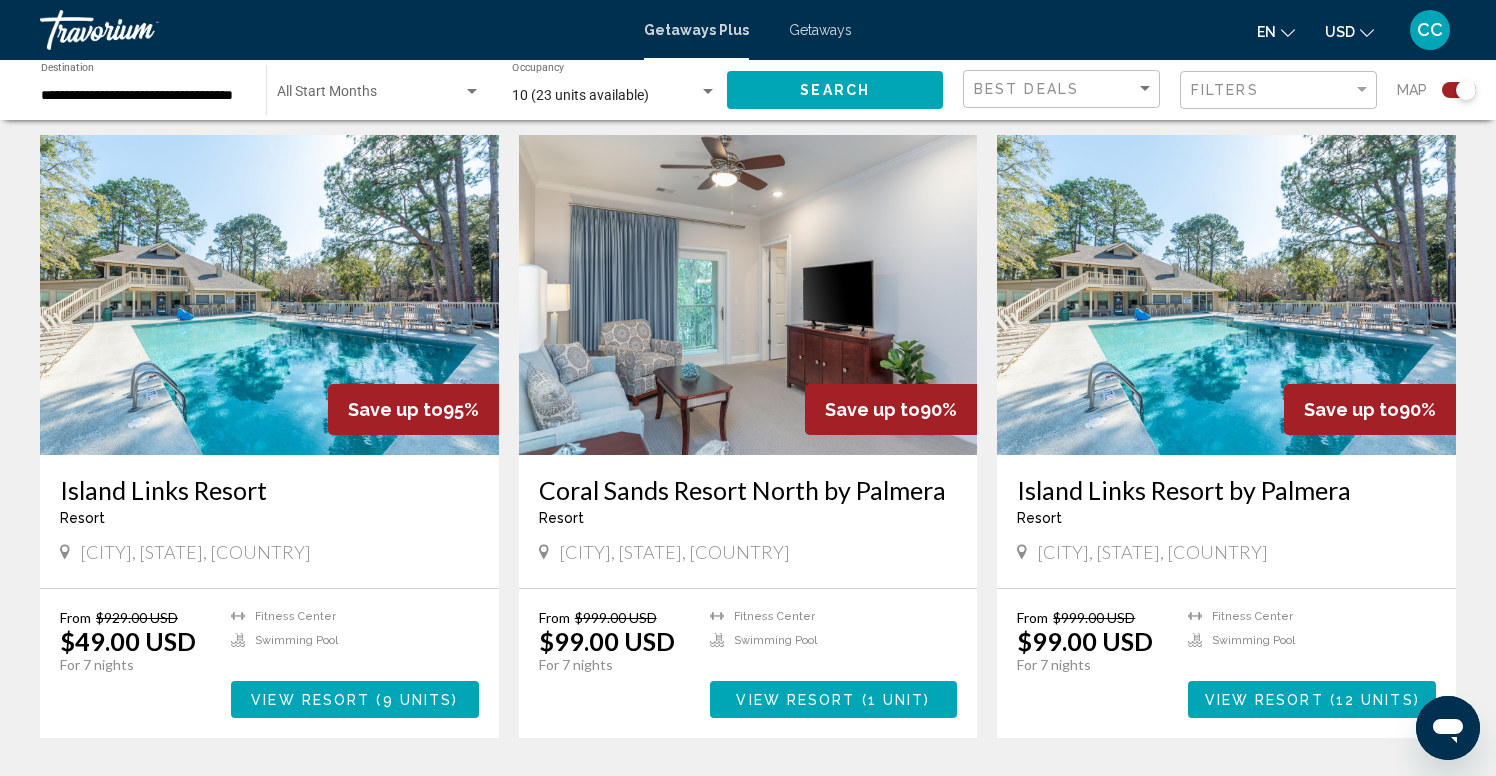 click at bounding box center [748, 295] 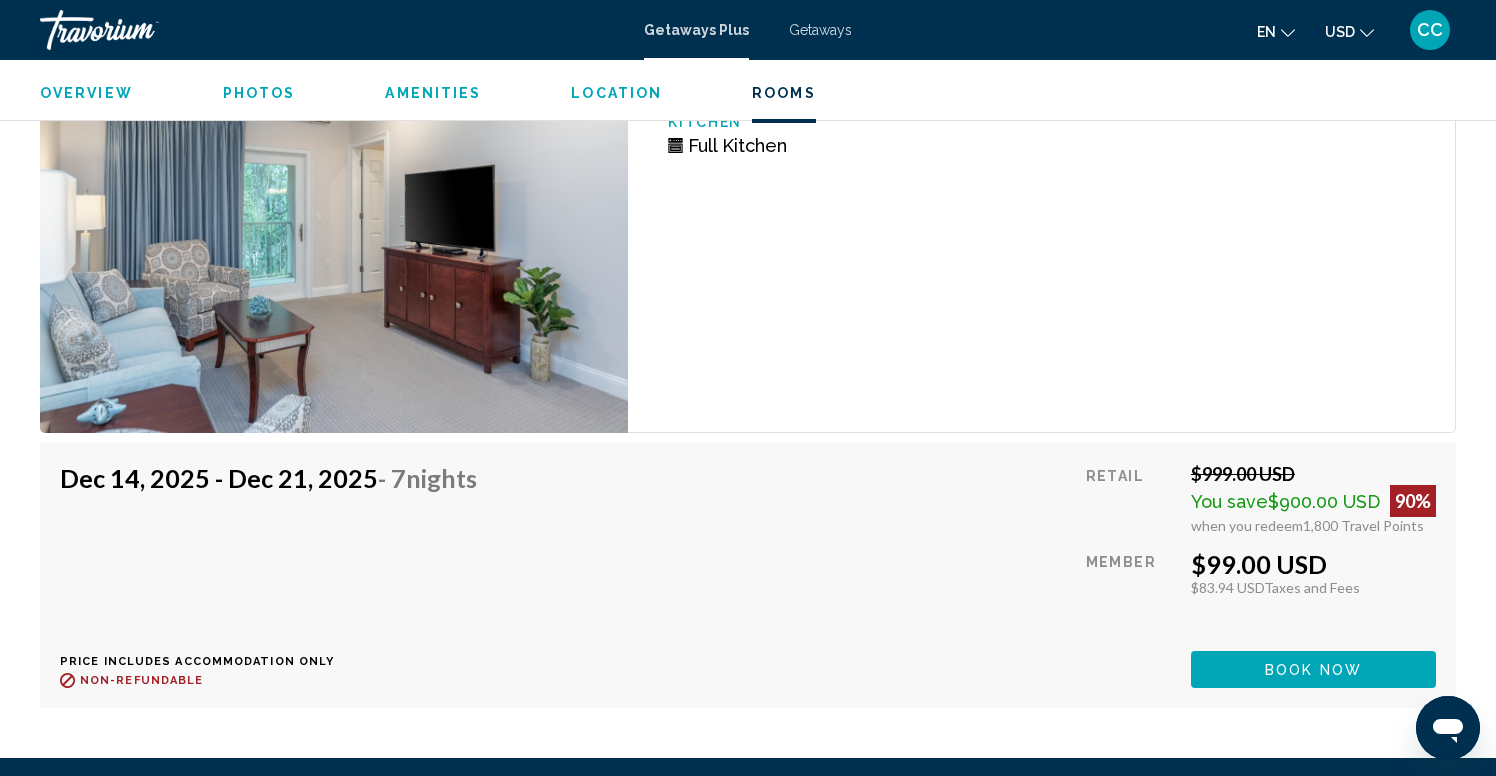 scroll, scrollTop: 3661, scrollLeft: 0, axis: vertical 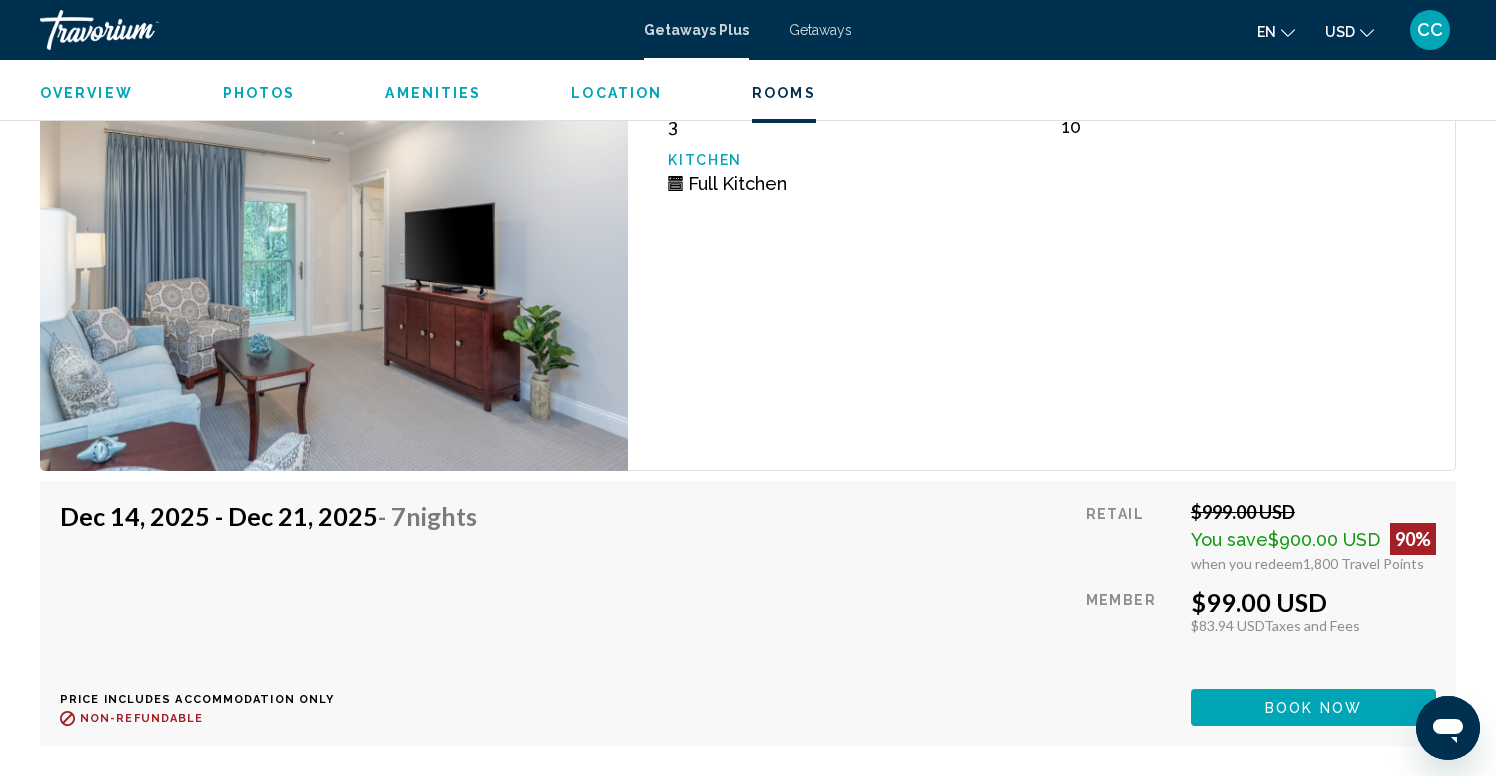 click at bounding box center (334, 247) 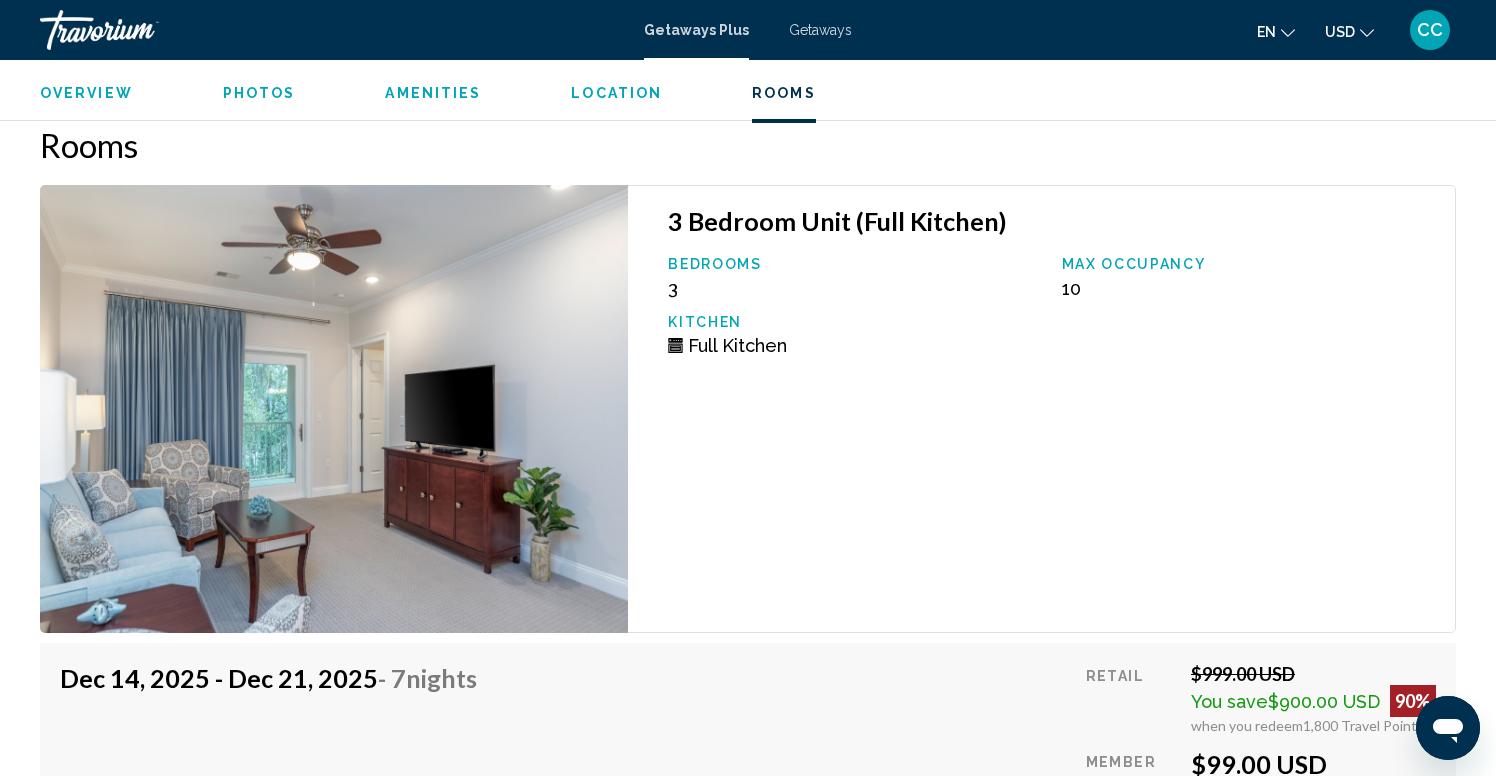 scroll, scrollTop: 3478, scrollLeft: 0, axis: vertical 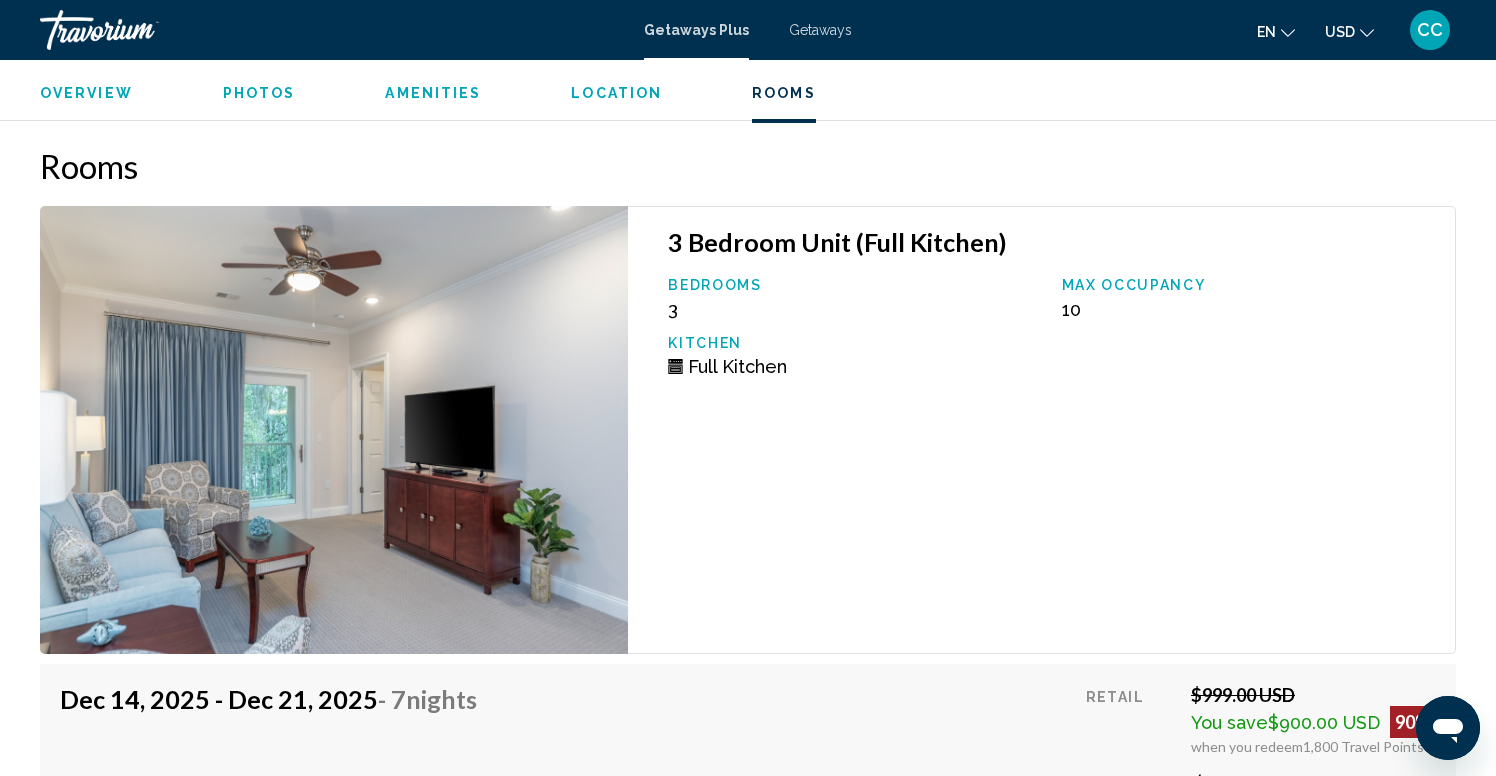 click at bounding box center (334, 430) 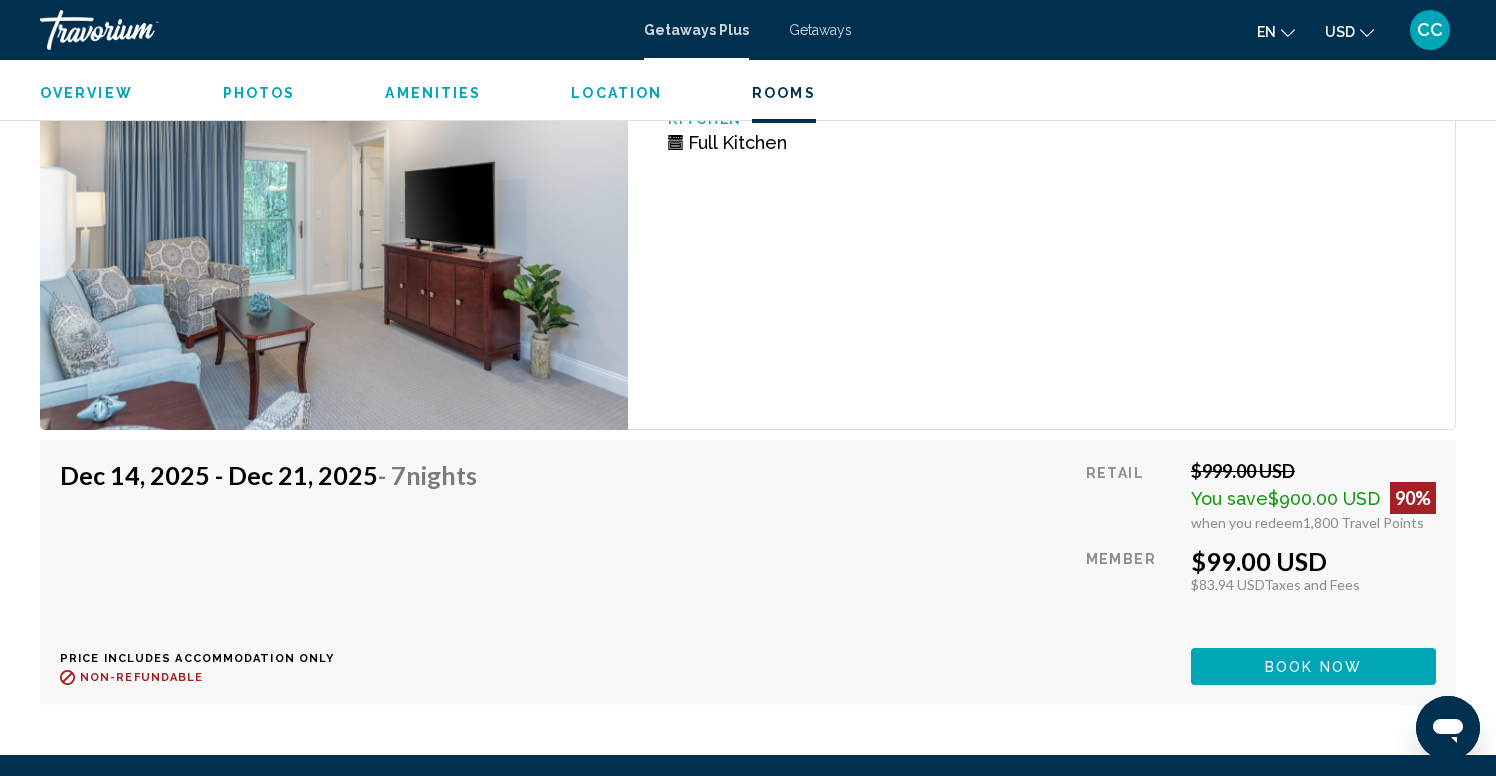 scroll, scrollTop: 3843, scrollLeft: 0, axis: vertical 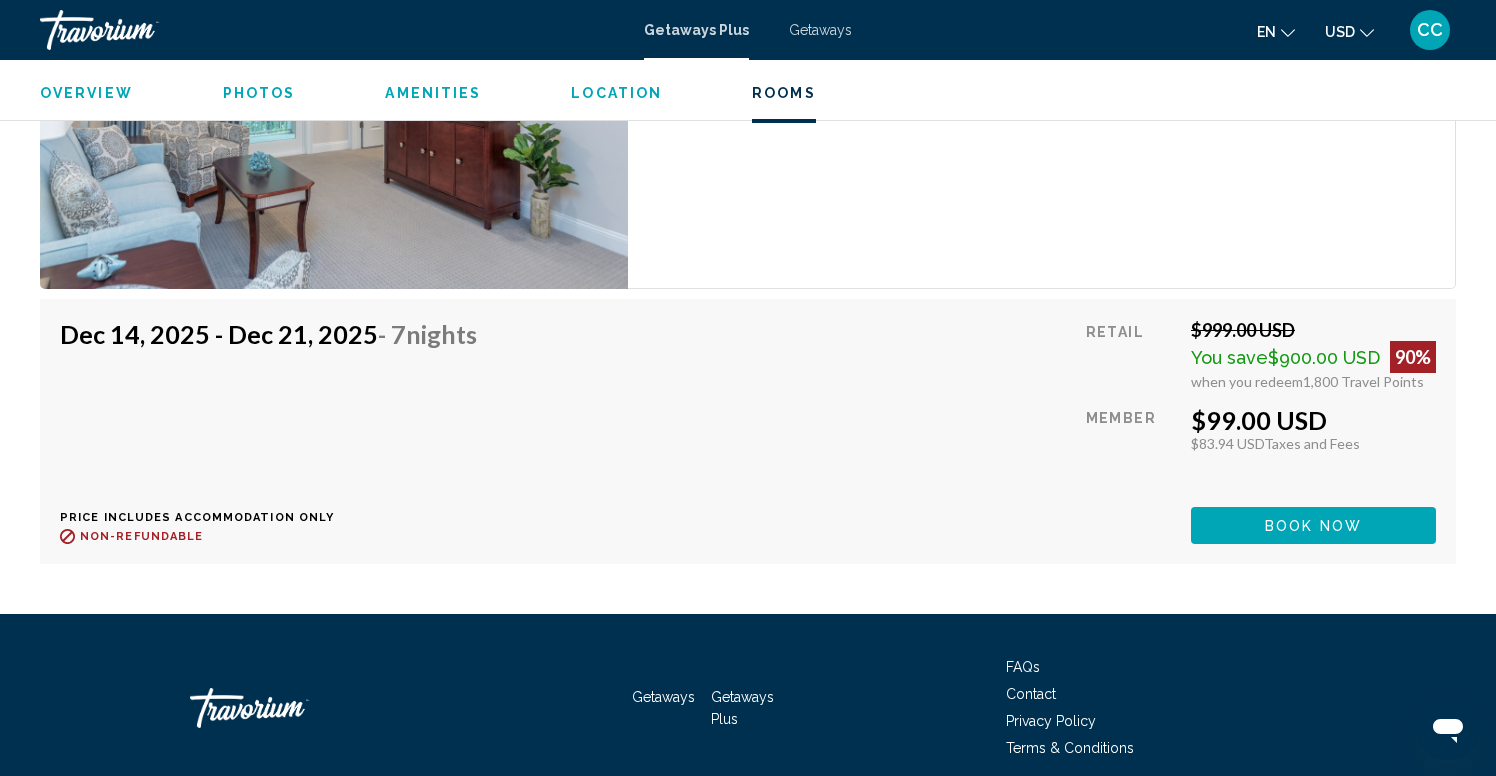 click on "[DATE] - [DATE]  - [NUMBER]  Nights" at bounding box center [268, 334] 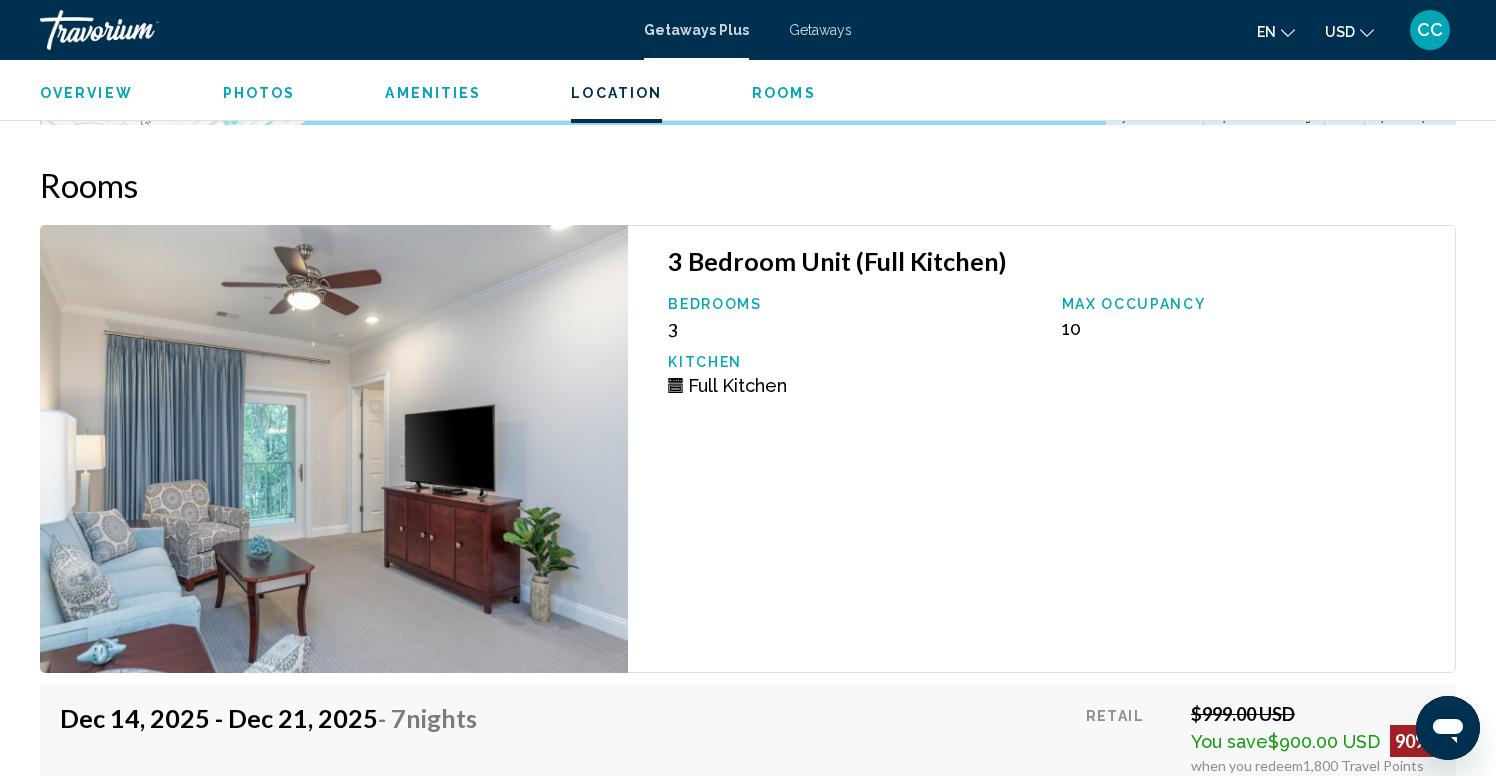 click at bounding box center [334, 449] 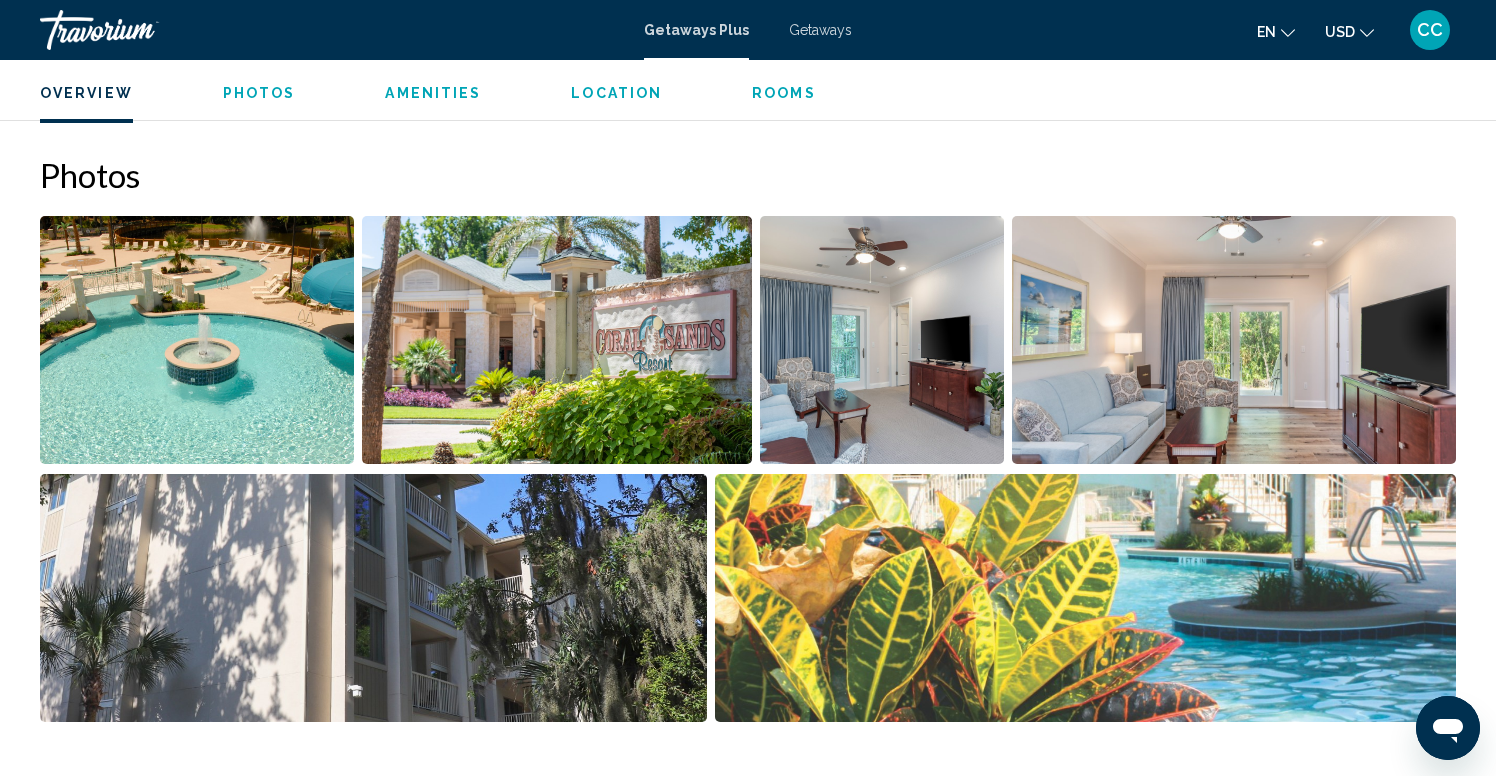 scroll, scrollTop: 953, scrollLeft: 0, axis: vertical 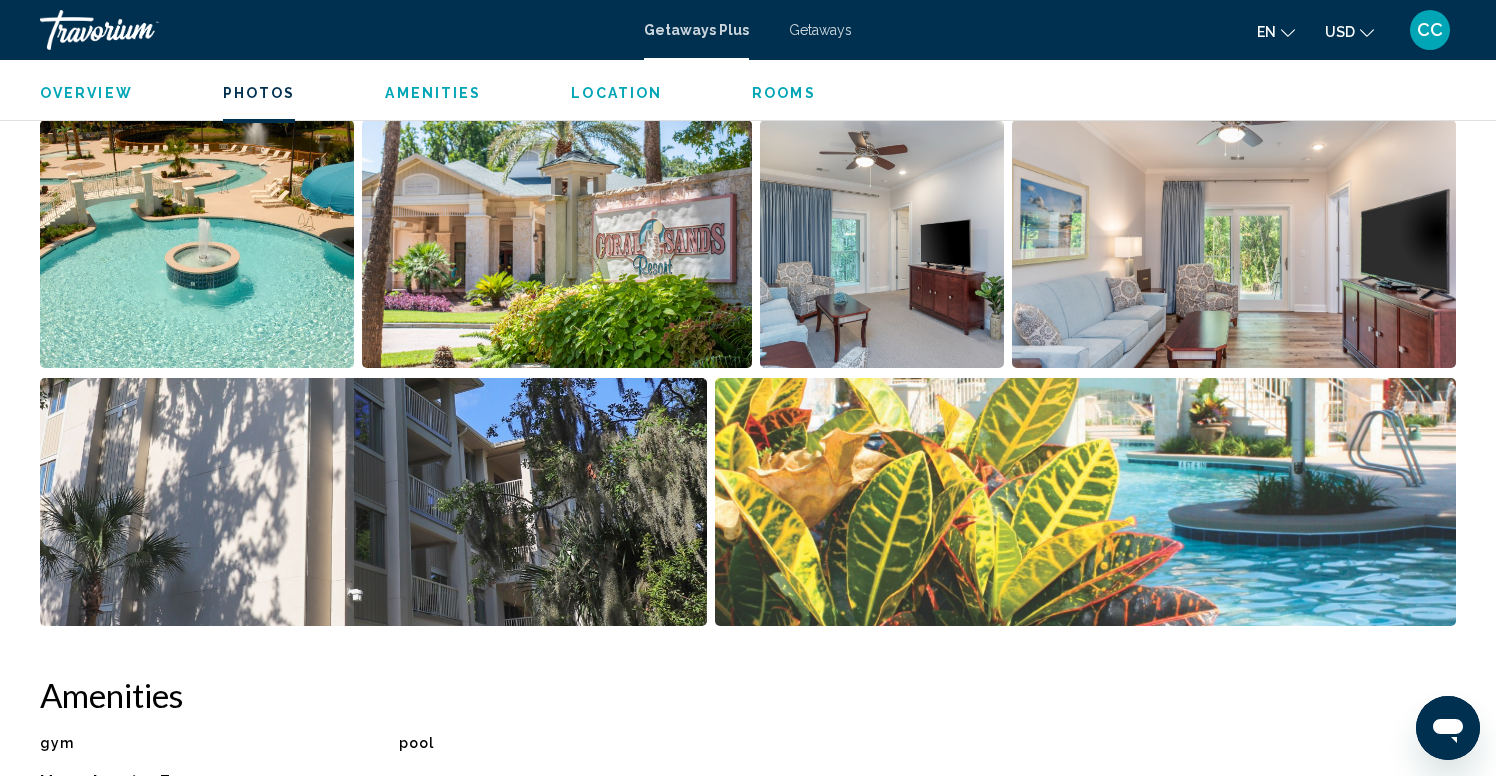 click at bounding box center [1234, 244] 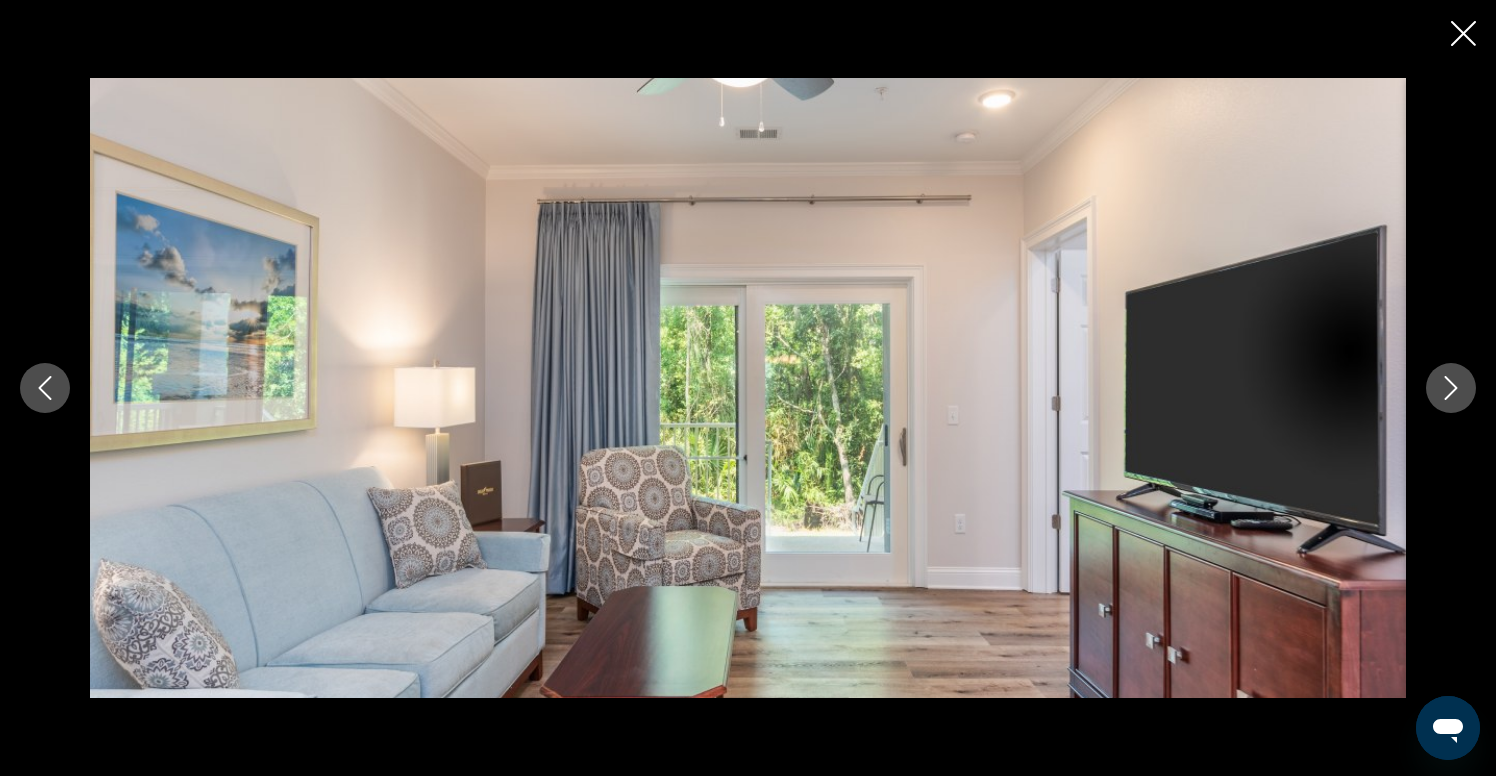 type 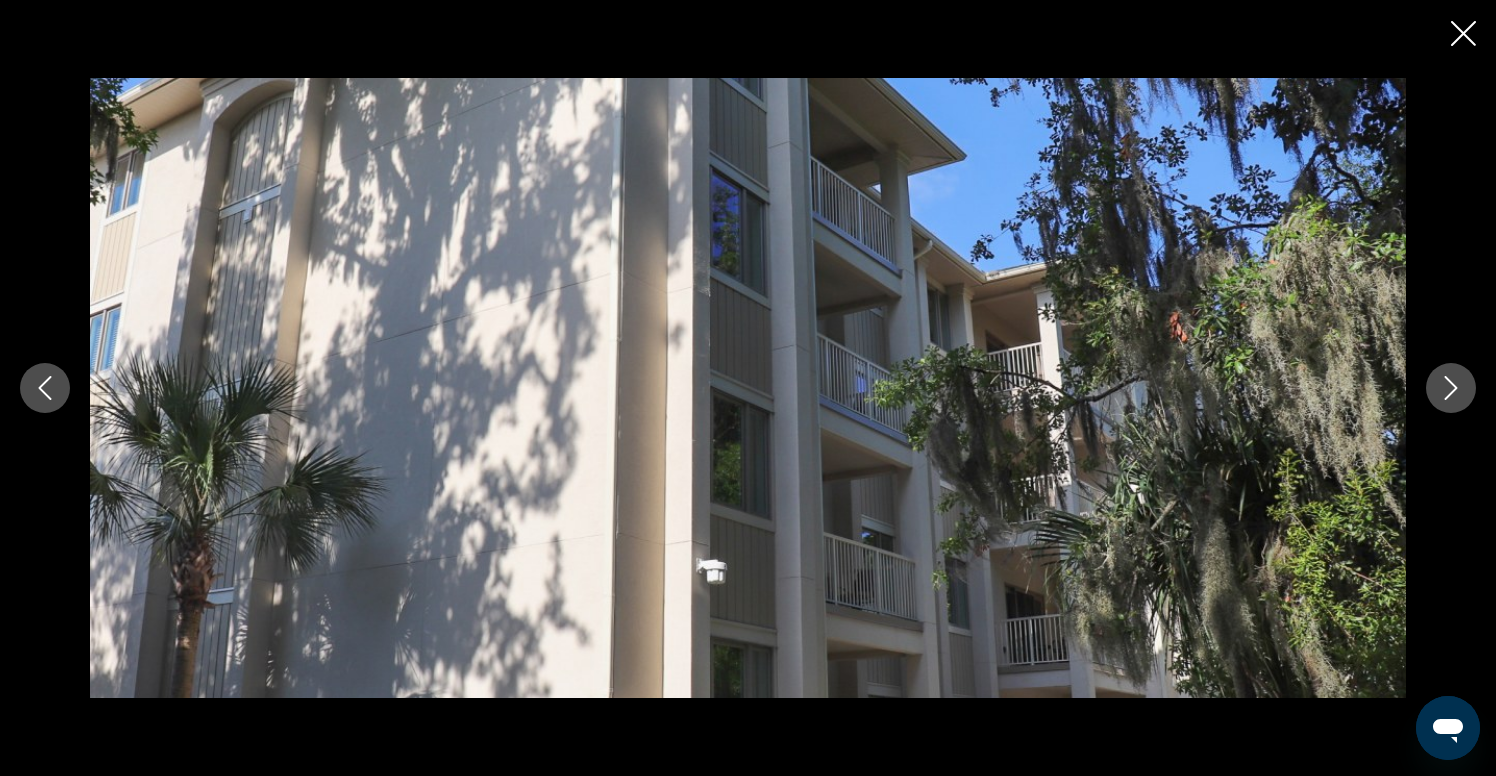 click 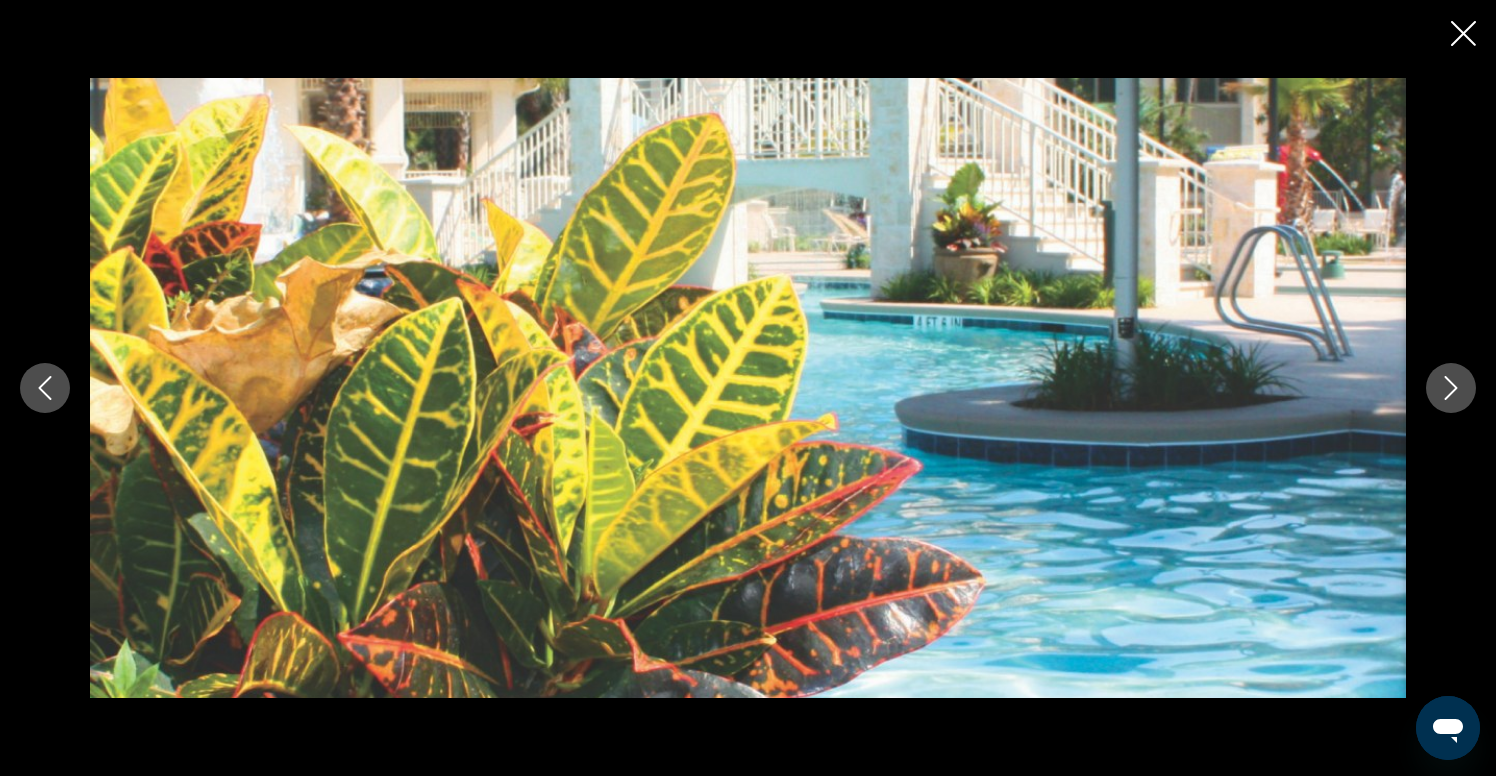 click 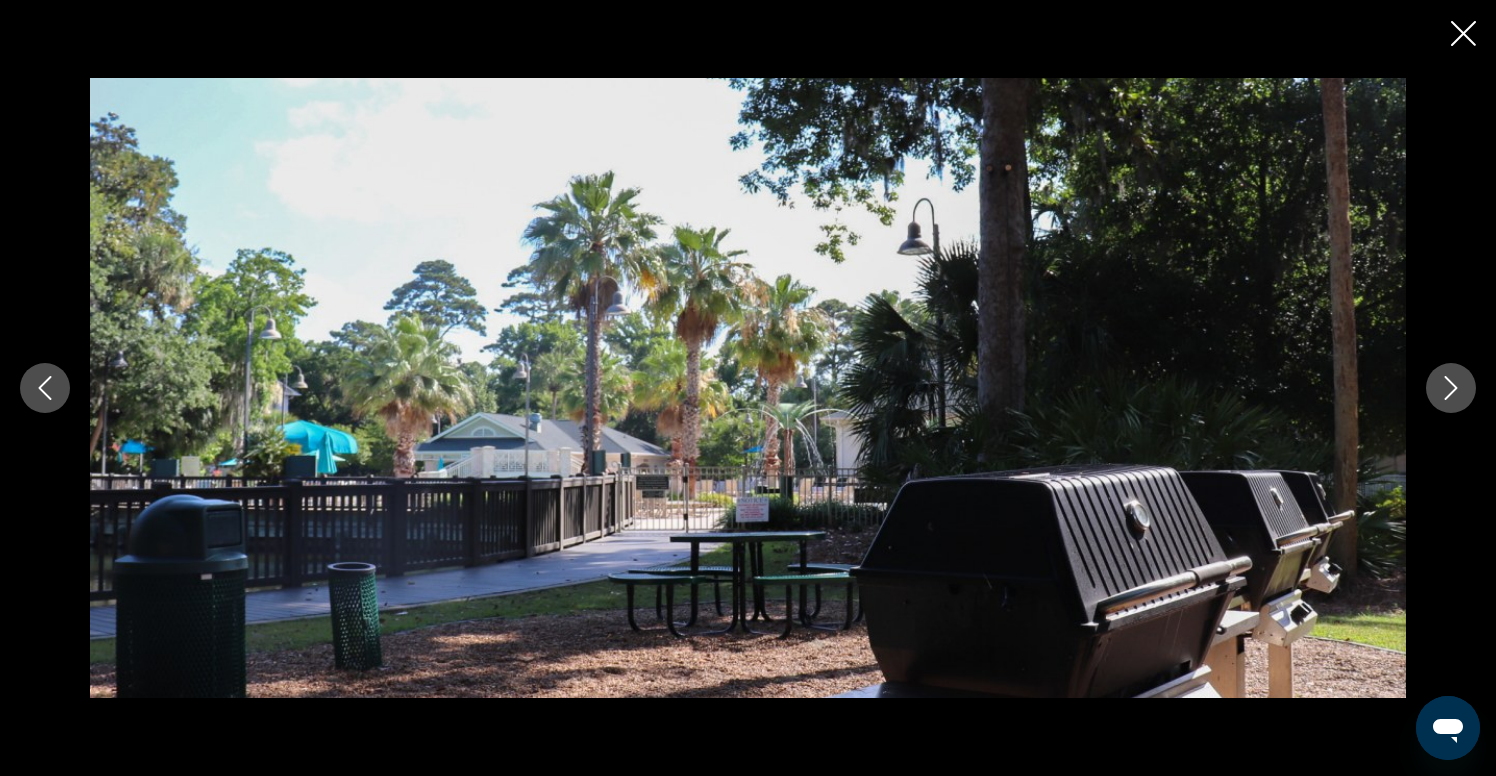 click 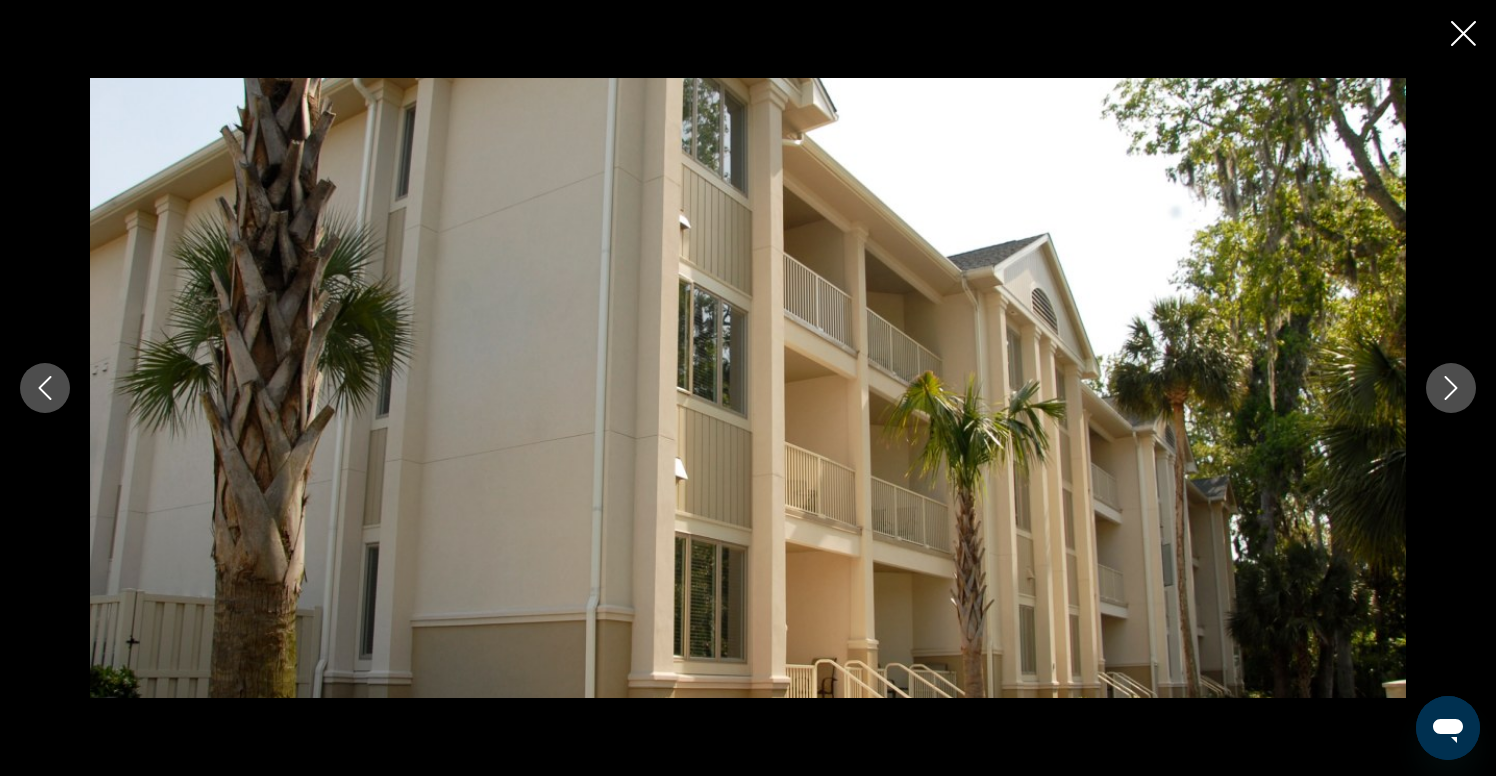 click 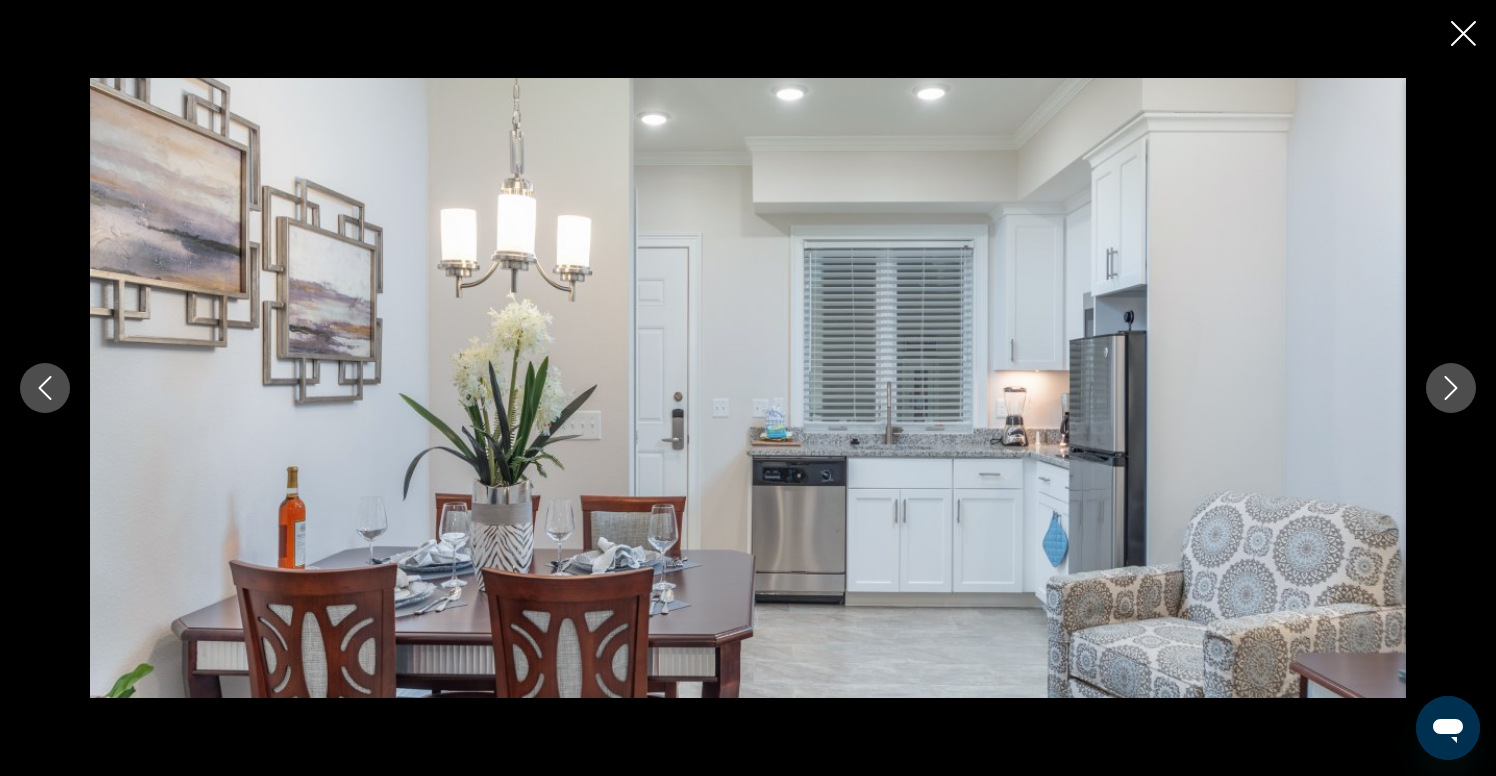 click 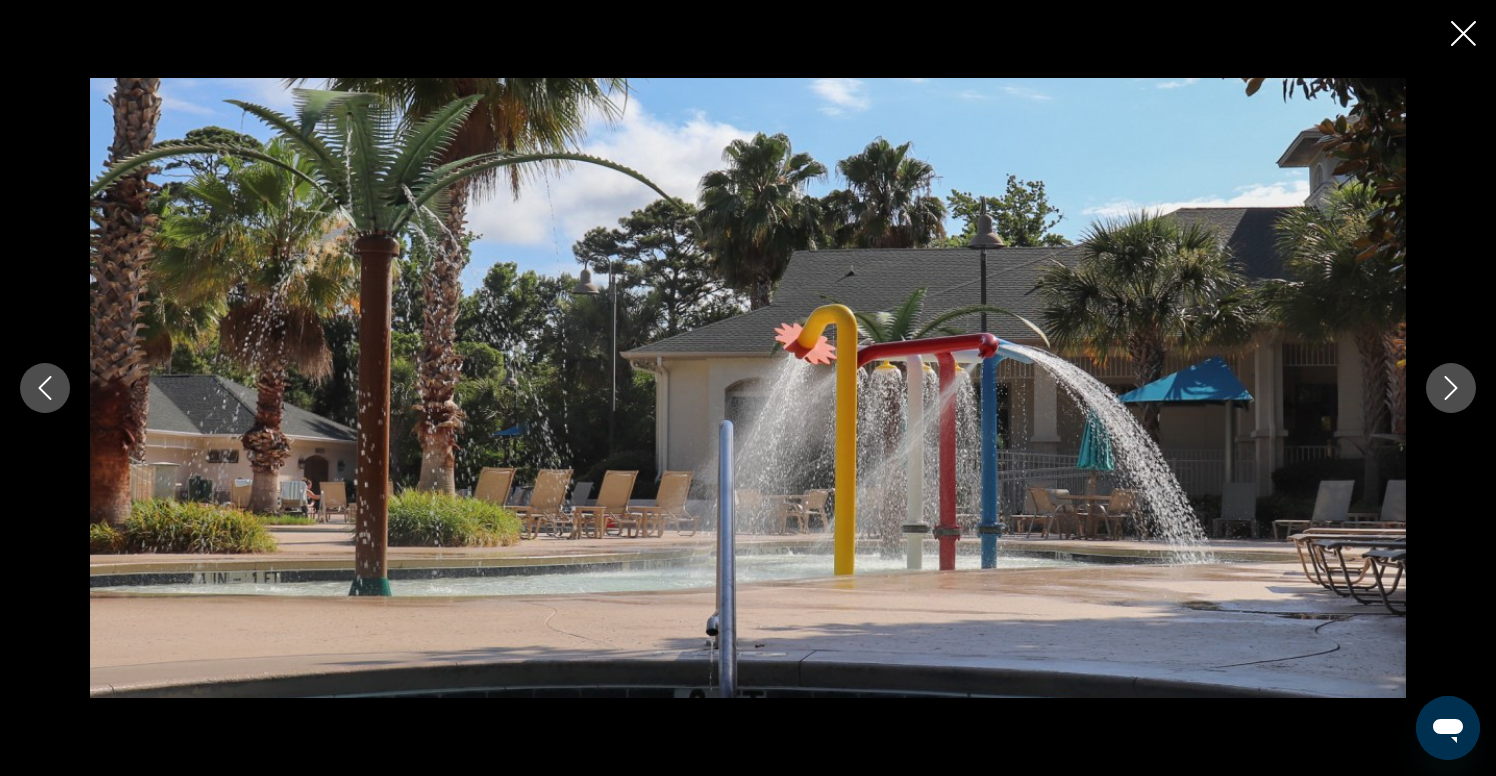 click 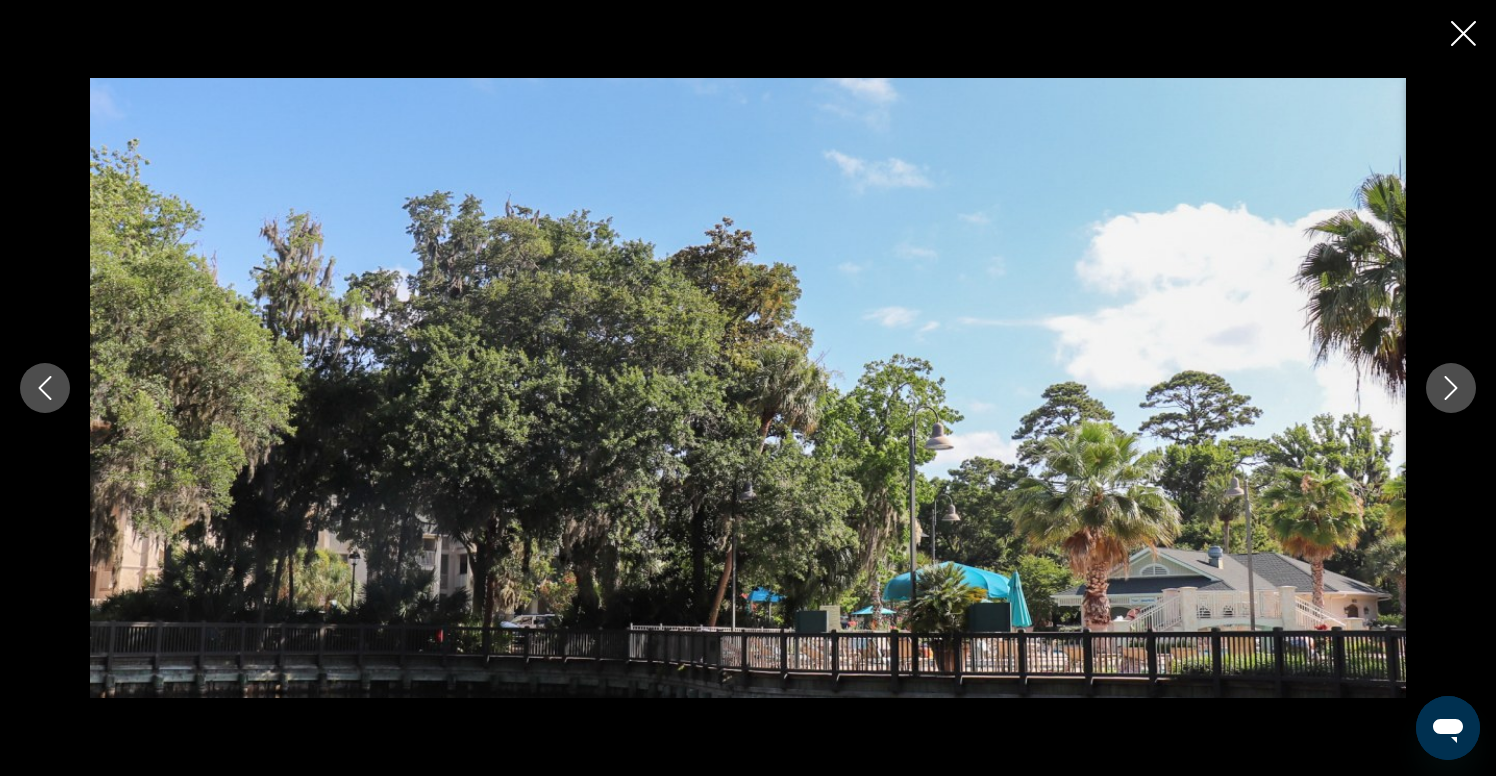 click 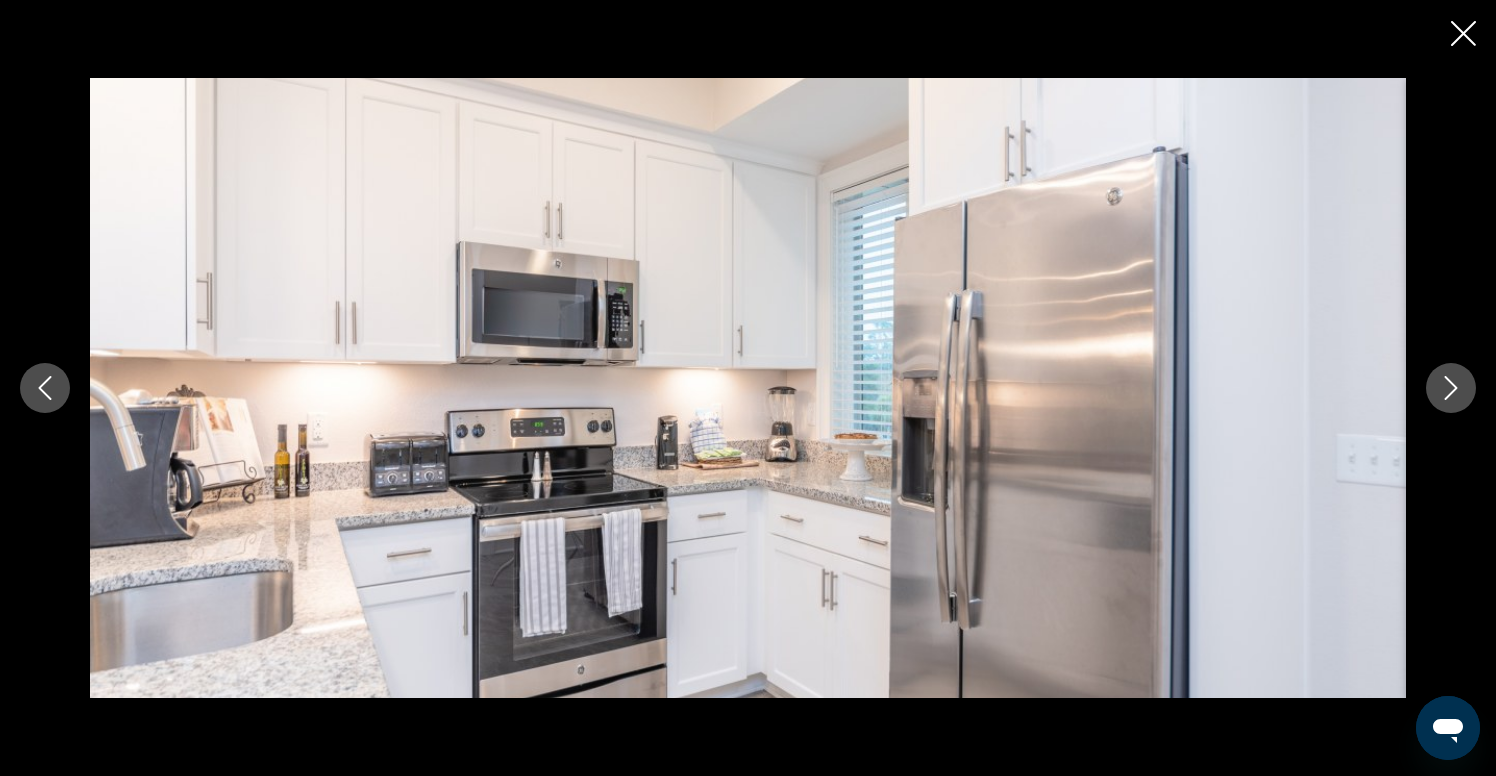 click 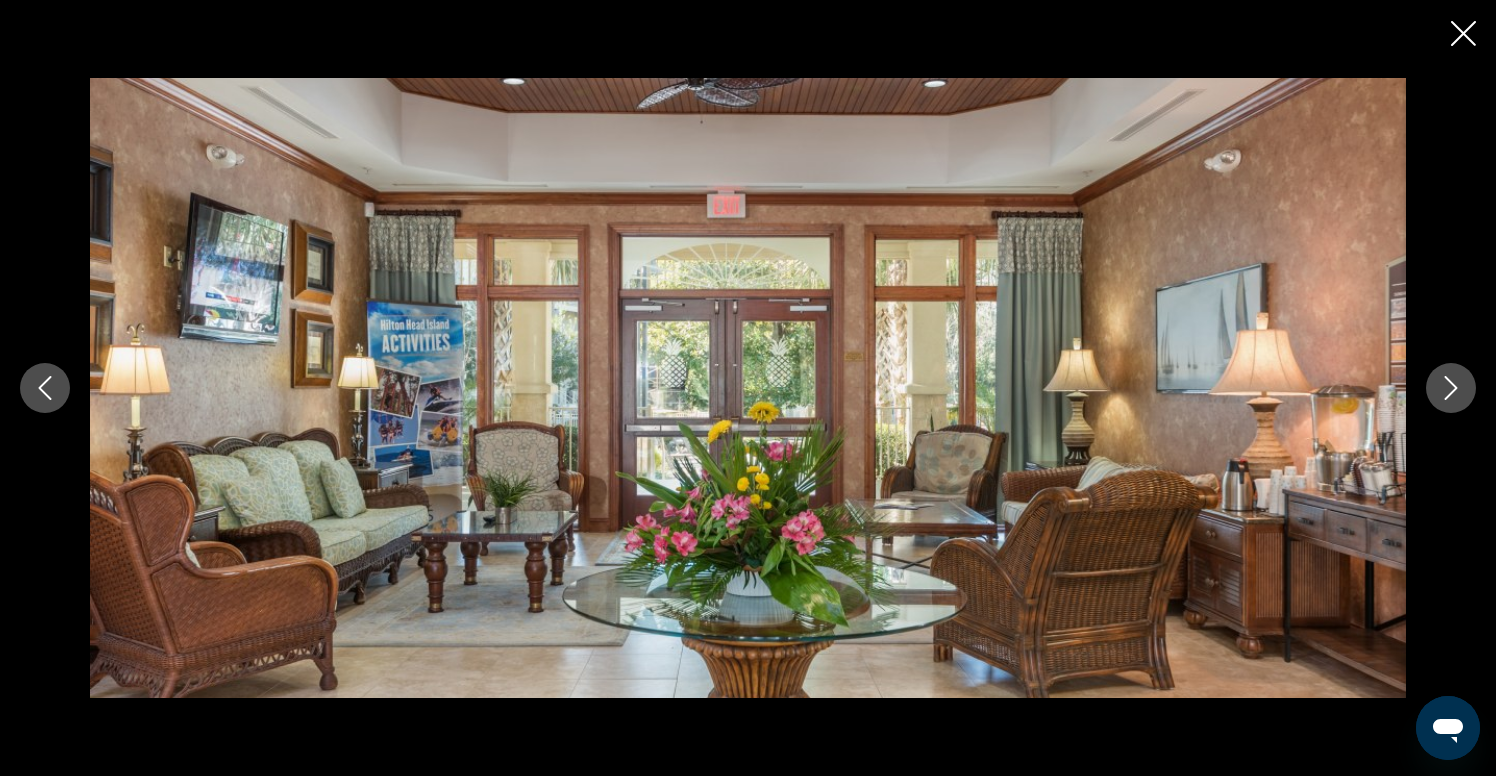click 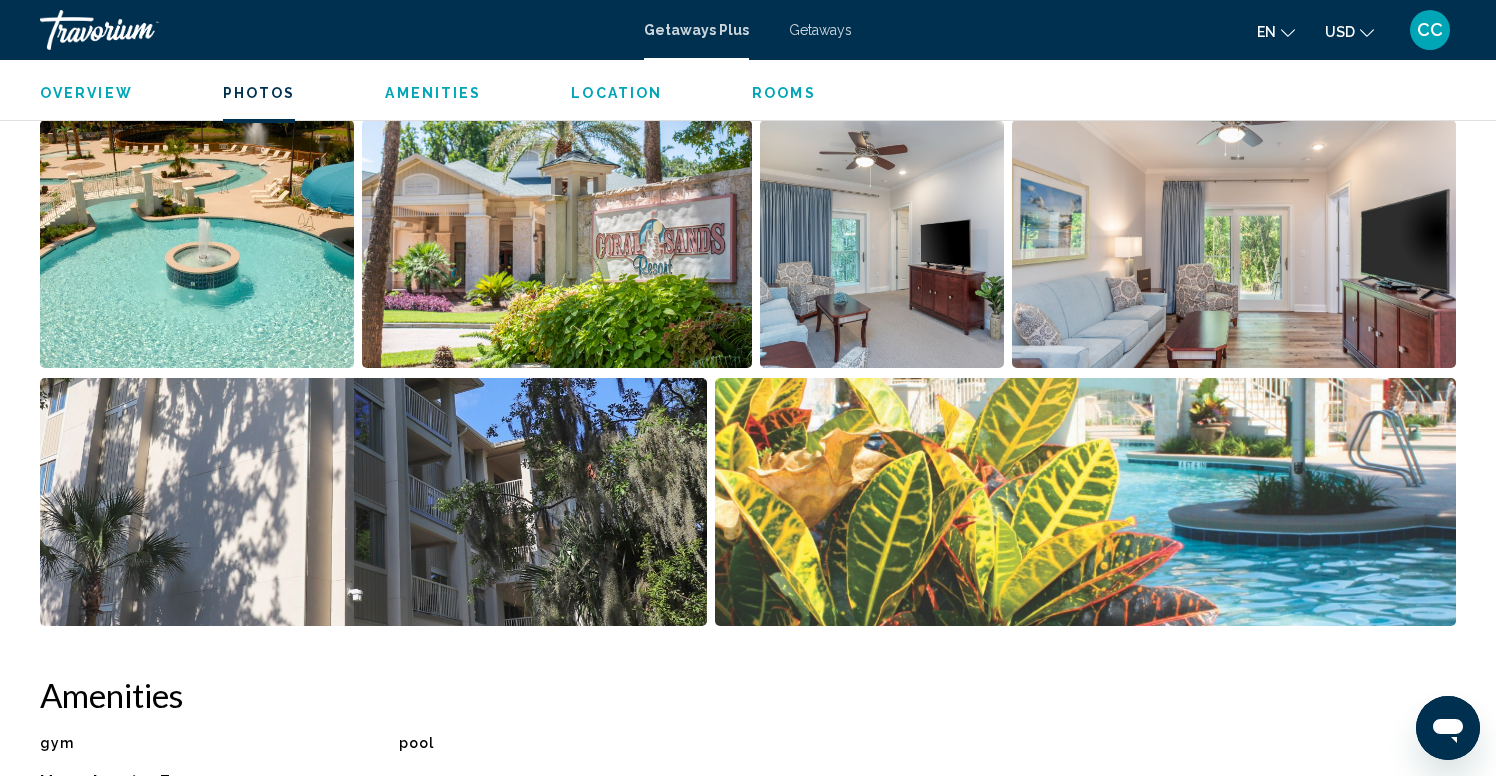scroll, scrollTop: 0, scrollLeft: 0, axis: both 